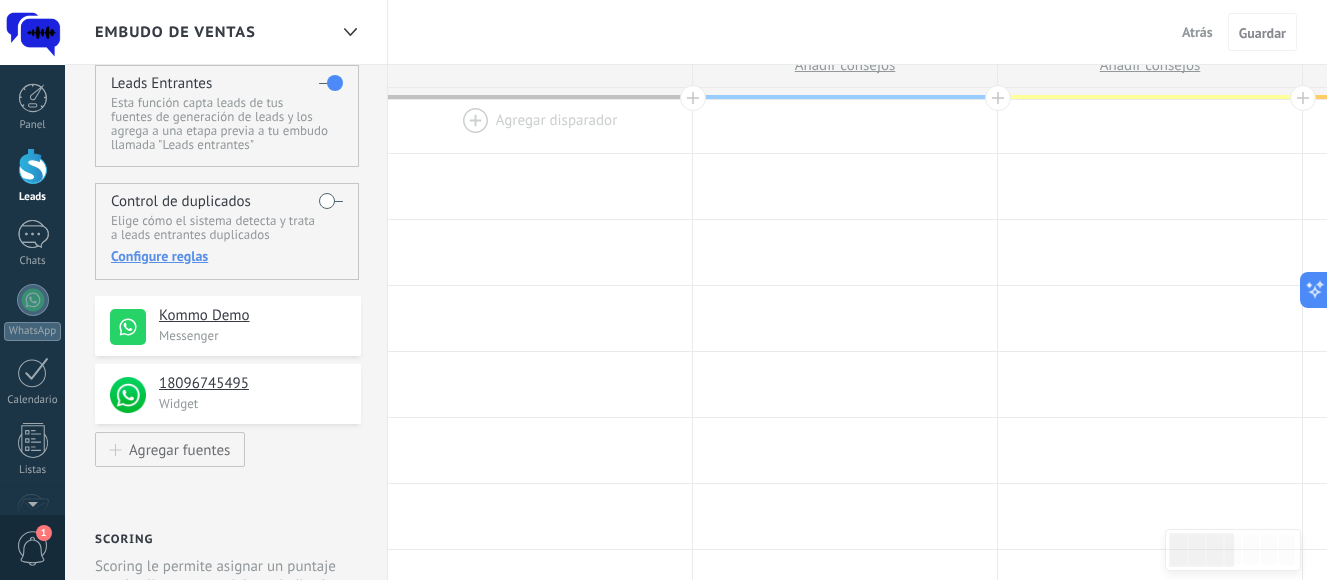 scroll, scrollTop: 56, scrollLeft: 0, axis: vertical 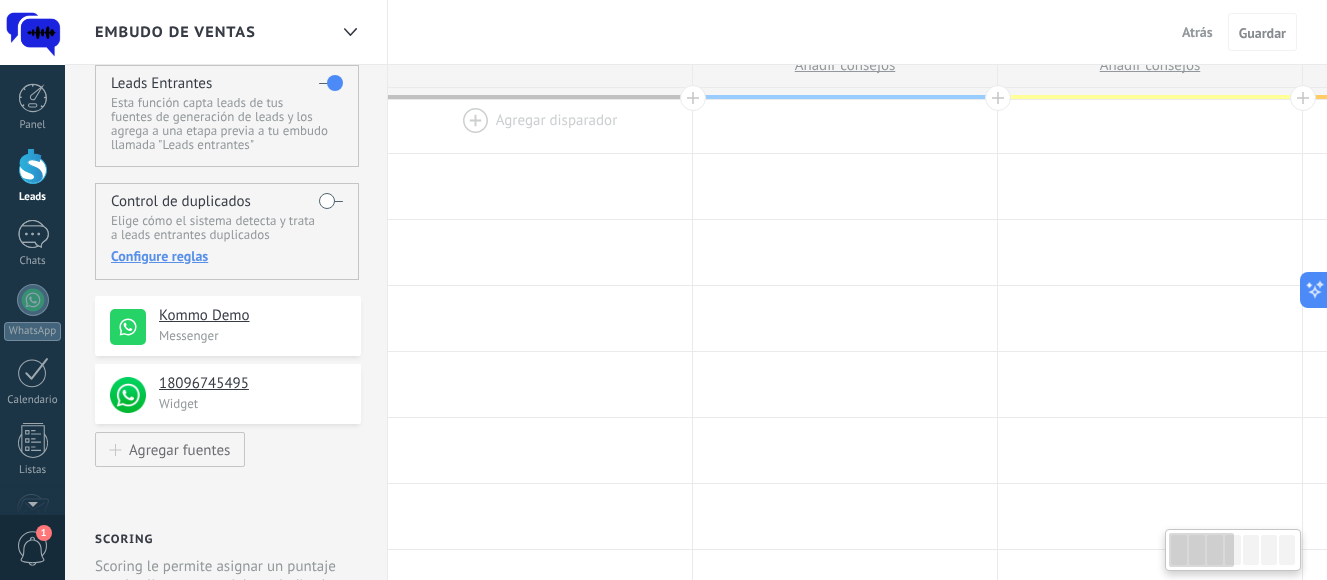 type on "**********" 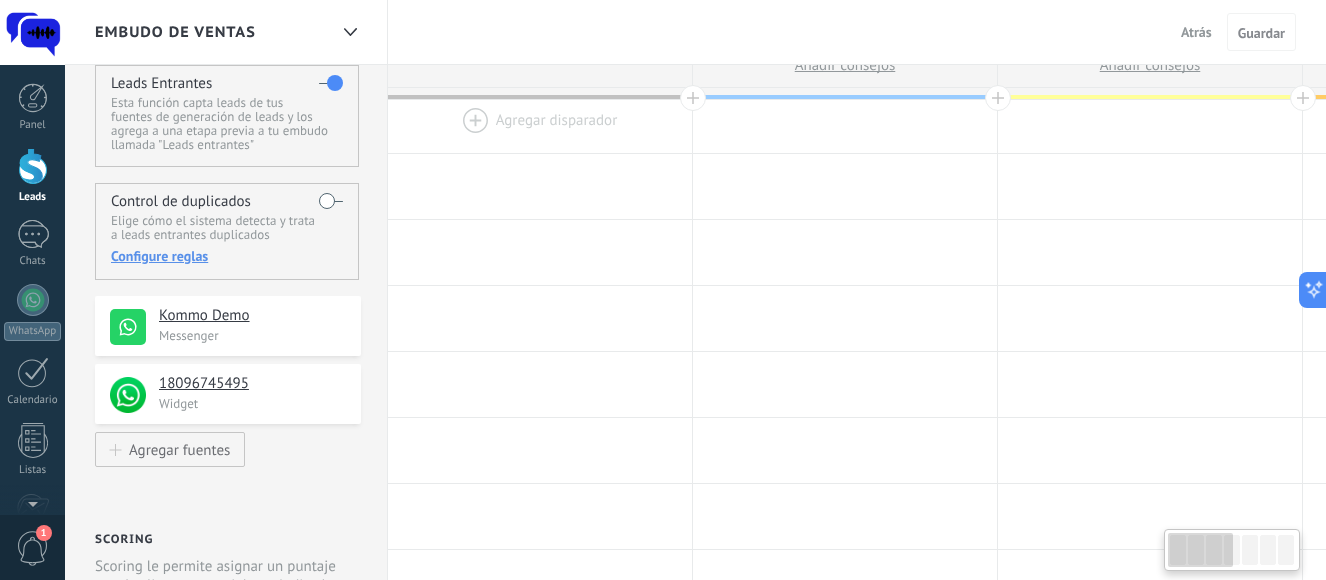 scroll, scrollTop: 19, scrollLeft: 0, axis: vertical 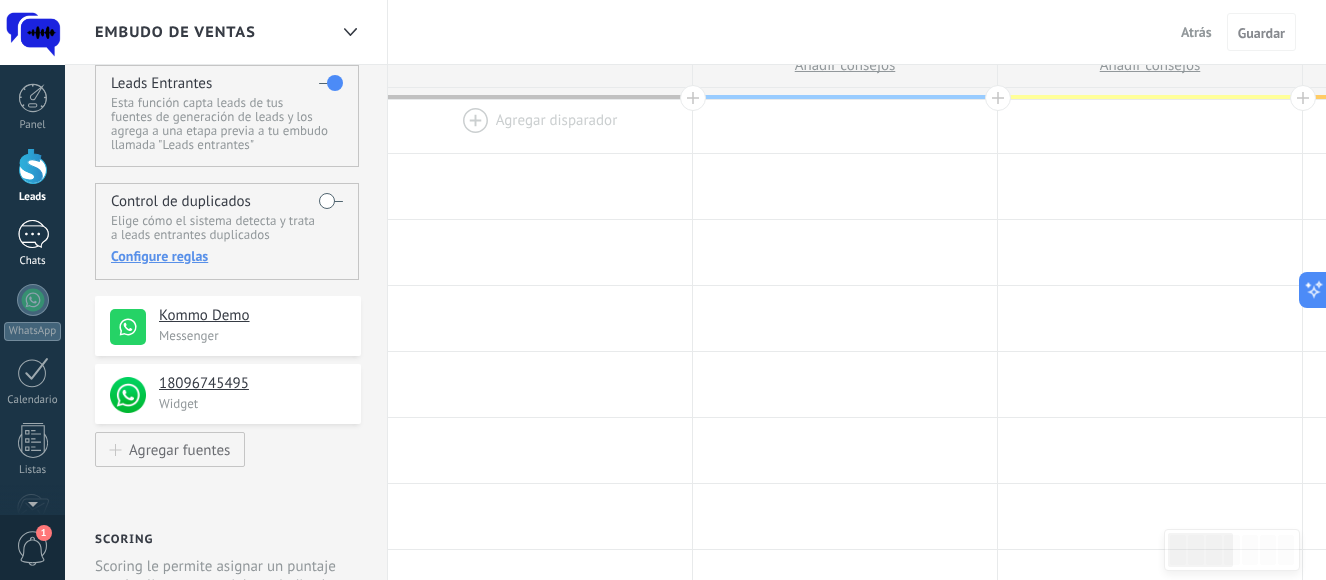 click on "1" at bounding box center [33, 234] 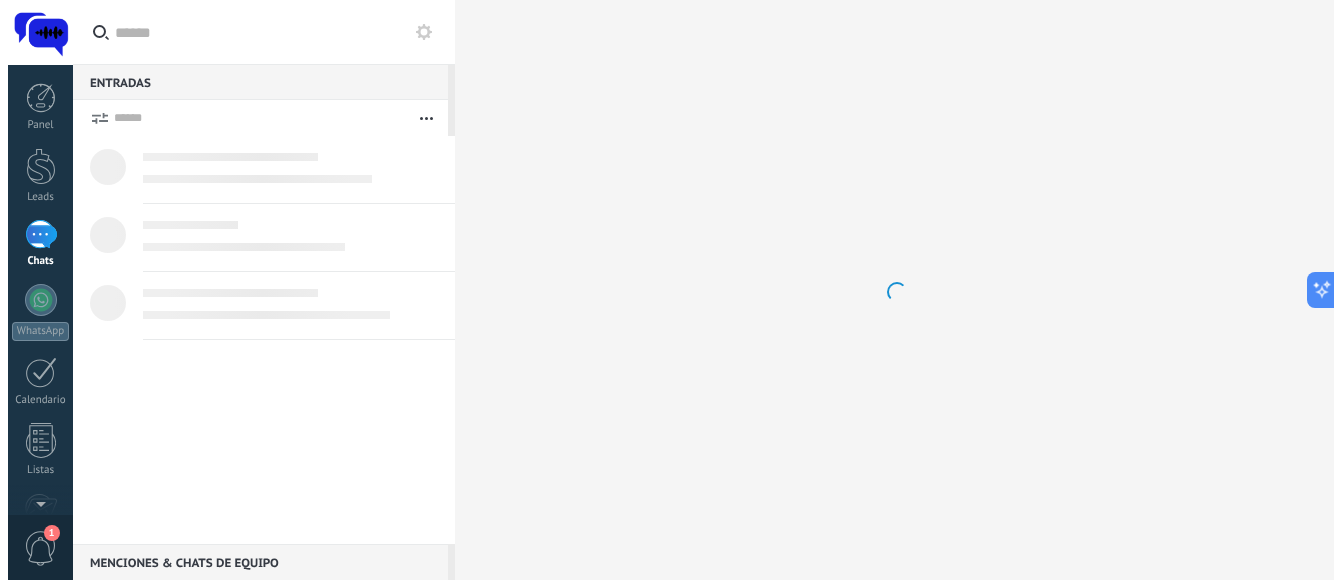 scroll, scrollTop: 0, scrollLeft: 0, axis: both 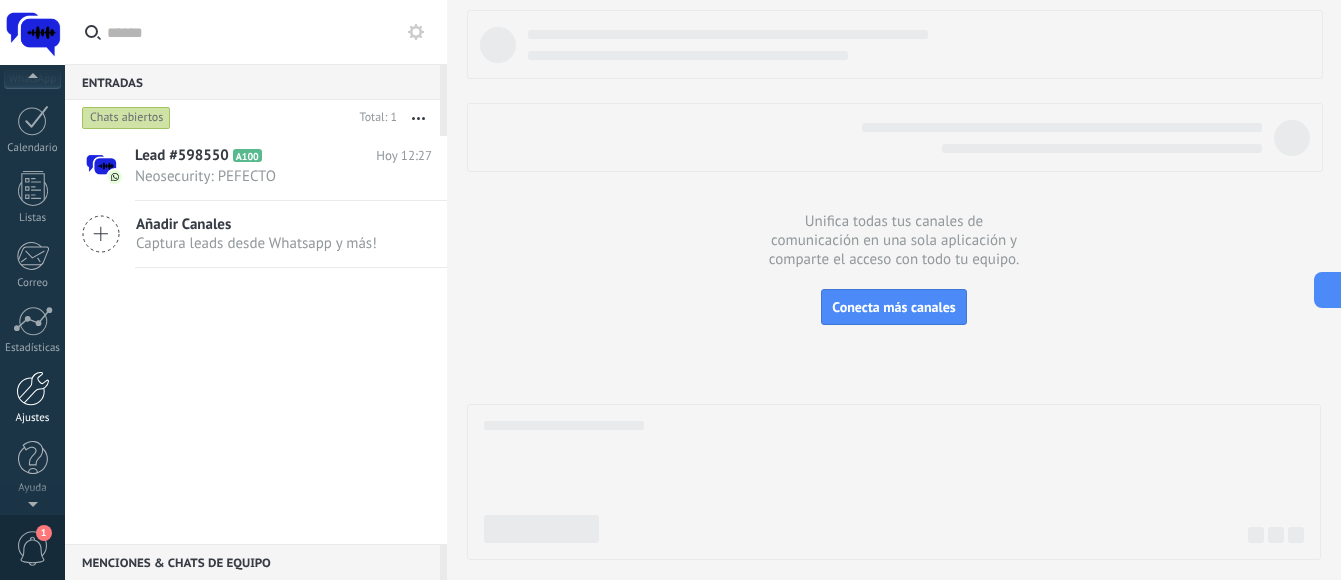 click on "Ajustes" at bounding box center (33, 418) 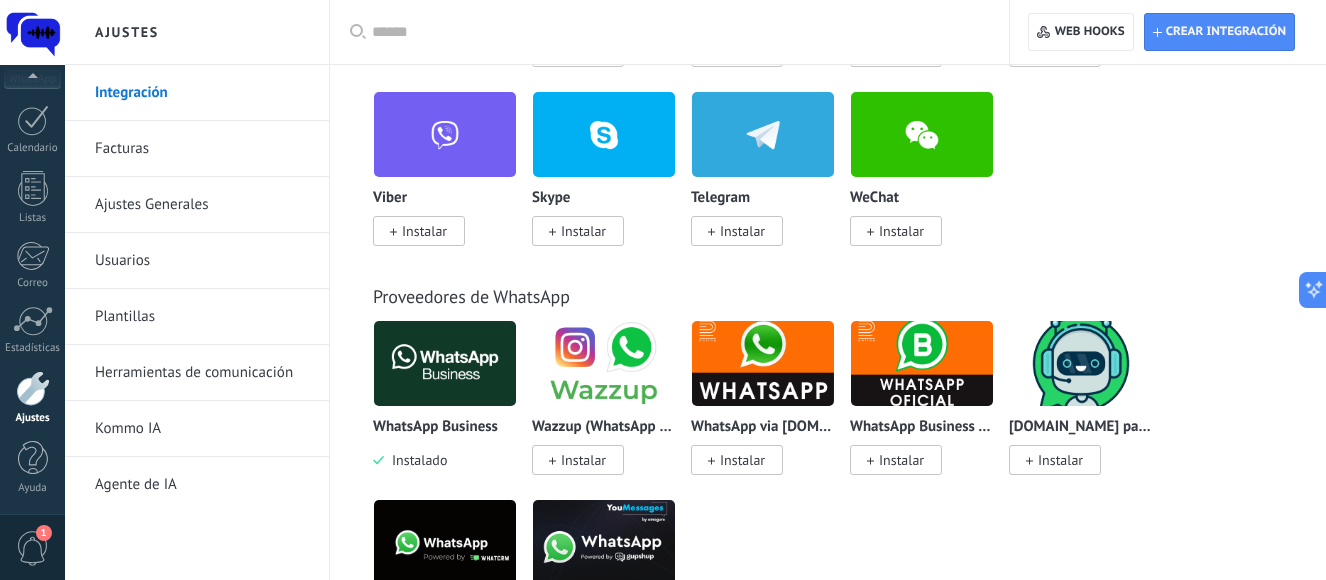 scroll, scrollTop: 0, scrollLeft: 0, axis: both 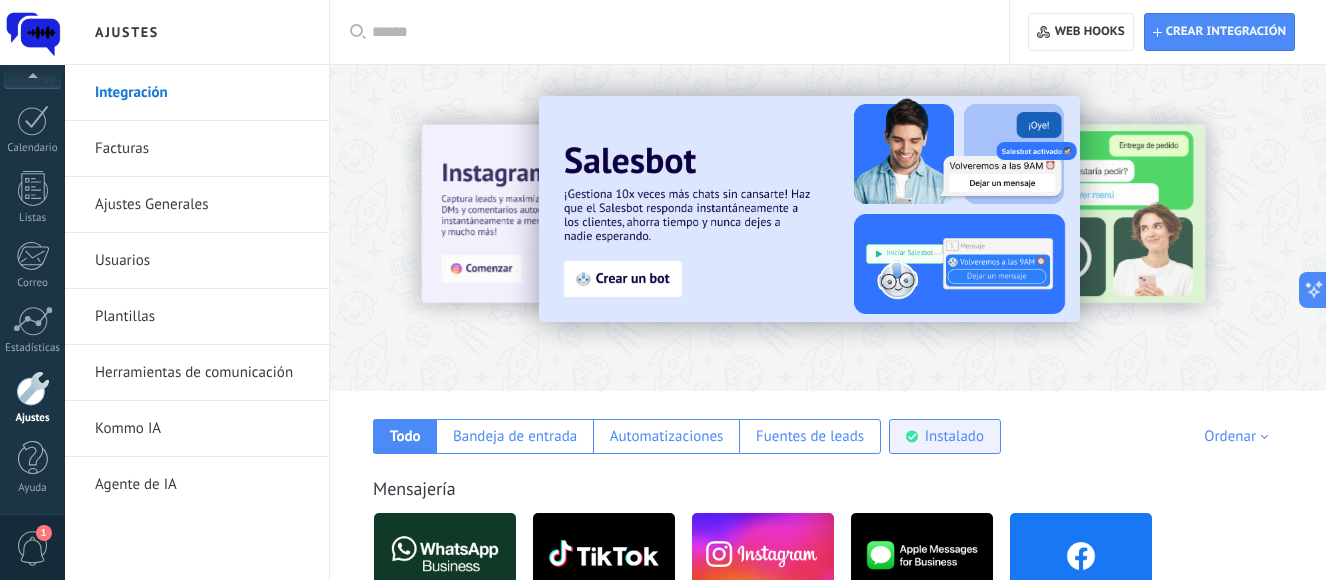click on "Instalado" at bounding box center (954, 436) 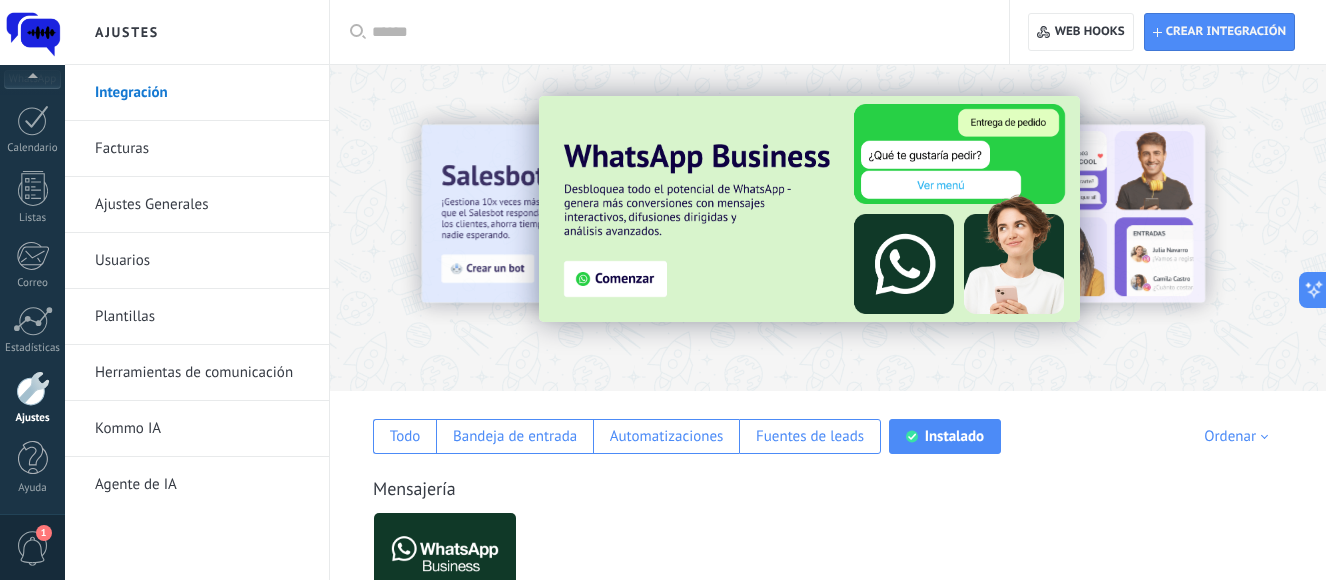 scroll, scrollTop: 594, scrollLeft: 0, axis: vertical 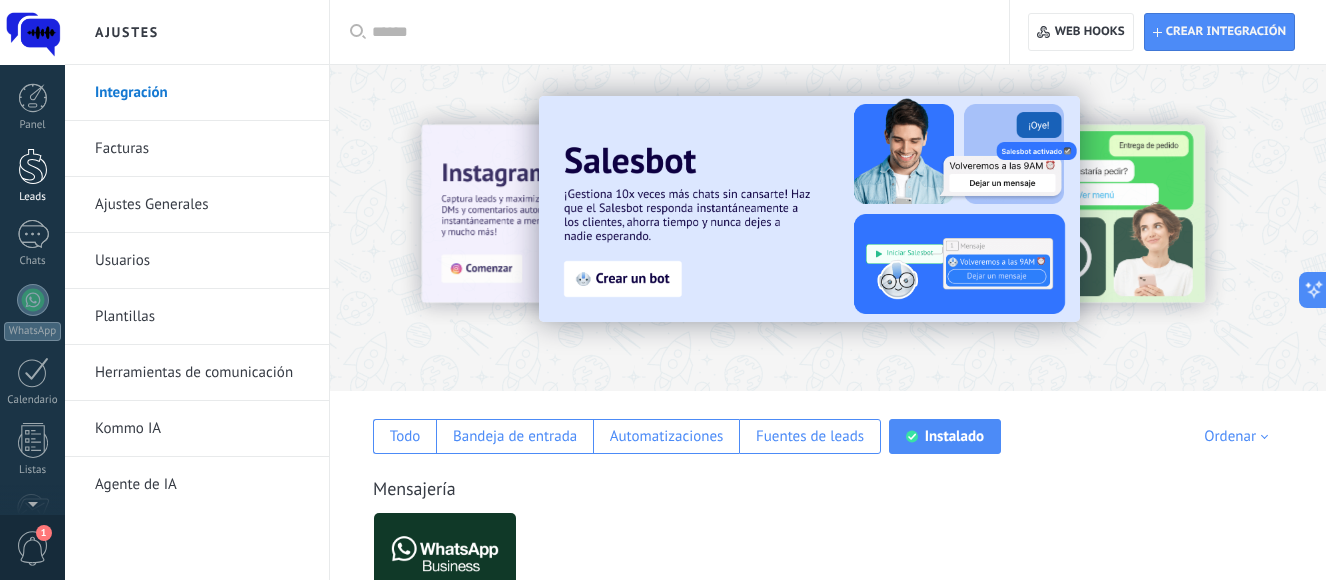 click at bounding box center [33, 166] 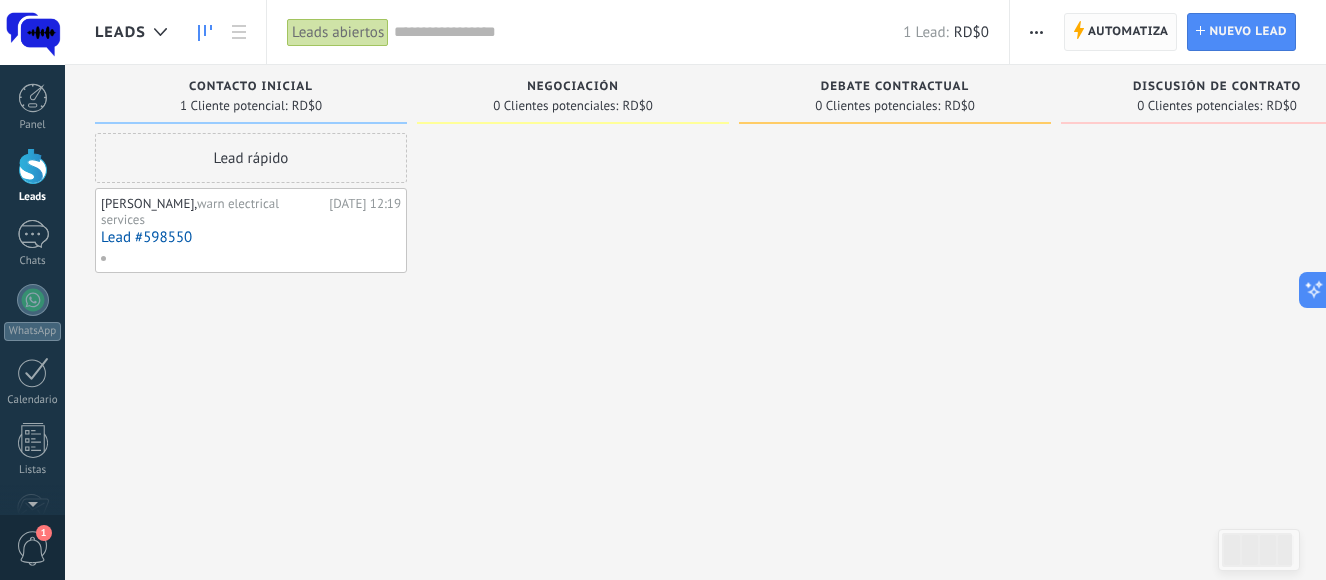 click on "Automatiza" at bounding box center (1128, 32) 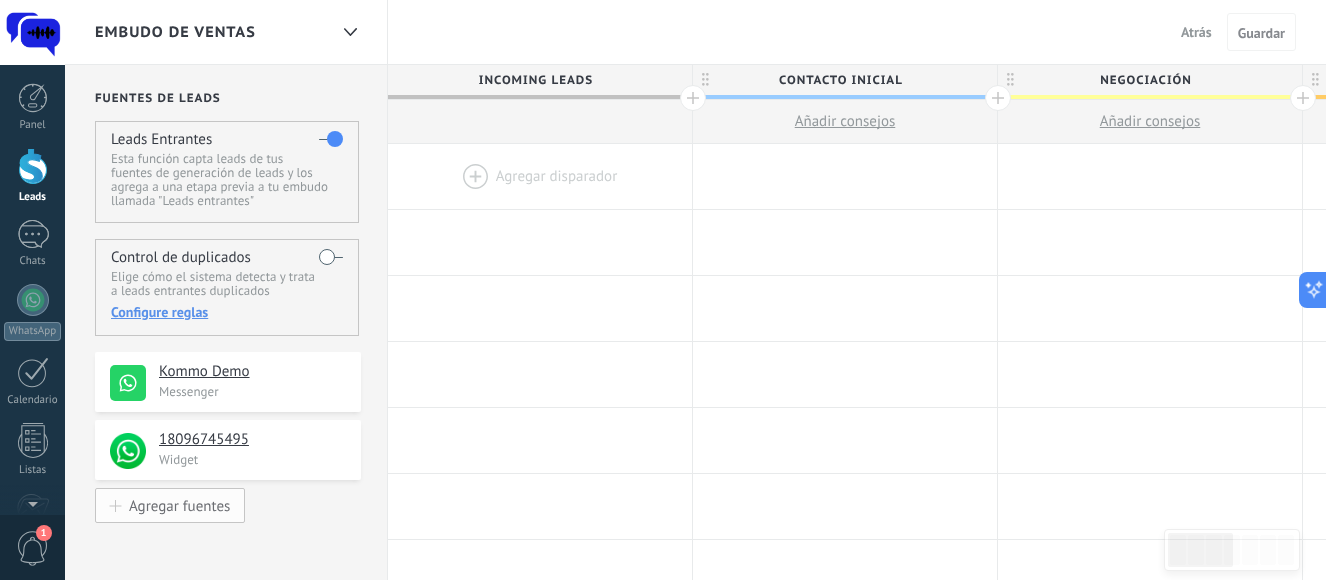 click on "Agregar fuentes" at bounding box center (179, 505) 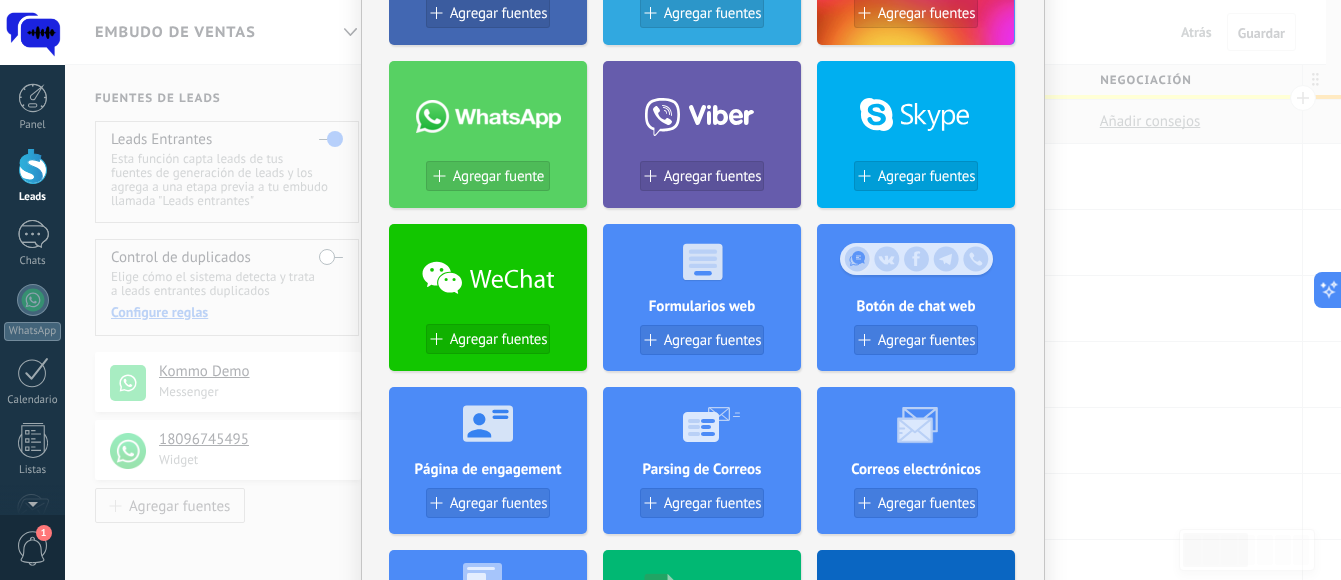 scroll, scrollTop: 269, scrollLeft: 0, axis: vertical 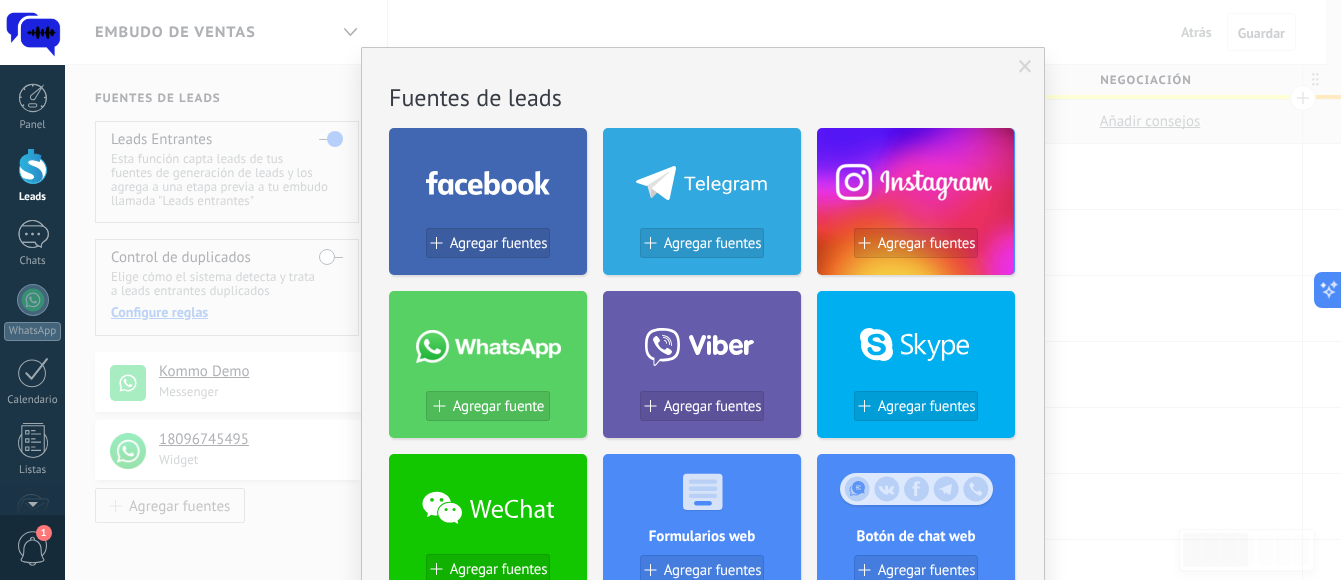 click on "No hay resultados Fuentes de leads Agregar fuentes Agregar fuentes Agregar fuentes Agregar fuente Agregar fuentes Agregar fuentes Agregar fuentes Formularios web Agregar fuentes Botón de chat web Agregar fuentes Página de engagement Agregar fuentes Parsing de Correos Agregar fuentes Correos electrónicos Agregar fuentes Lead scraper Añadir Fuente Tablas Agregar fuentes Agregar fuentes Widgets WebConnect por KWID Reciba datos de cualquier fuente Instalar [PERSON_NAME] por Whatcrm Conecta la integración [PERSON_NAME] en un minuto Instalar Chatter - WA+ChatGPT via Komanda F5 Integración de WhatsApp, Telegram, [PERSON_NAME] & VK Instalar Whatsapp de YouMessages Integración de Whatsapp y creador de bots Instalar WPForms Wordpress via CRMapp Conecta formularios en minutos Instalar Woocommerce Wordpress via CRMapp Conecte la tienda en minutos Instalar" at bounding box center (703, 290) 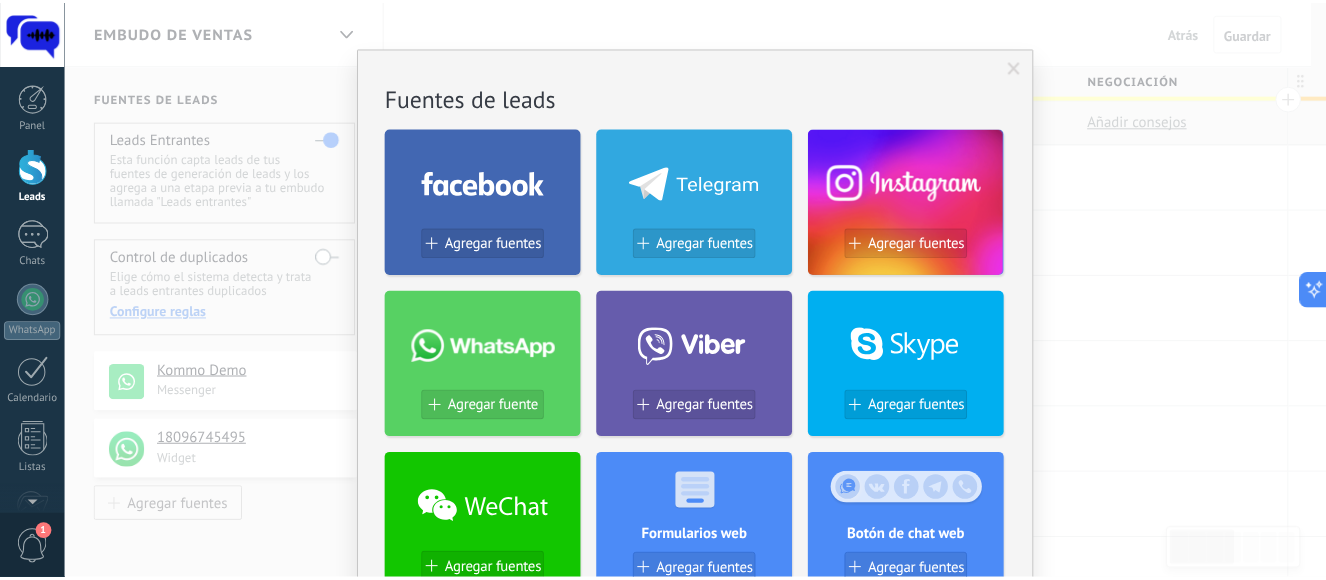 scroll, scrollTop: 0, scrollLeft: 0, axis: both 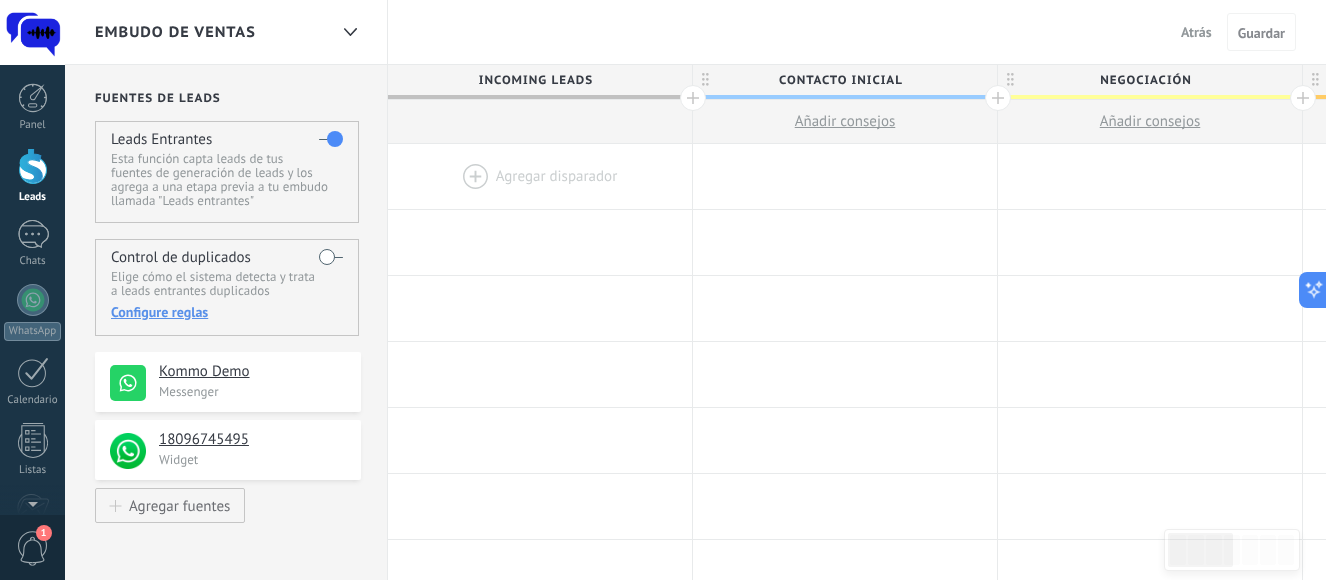 click at bounding box center [331, 257] 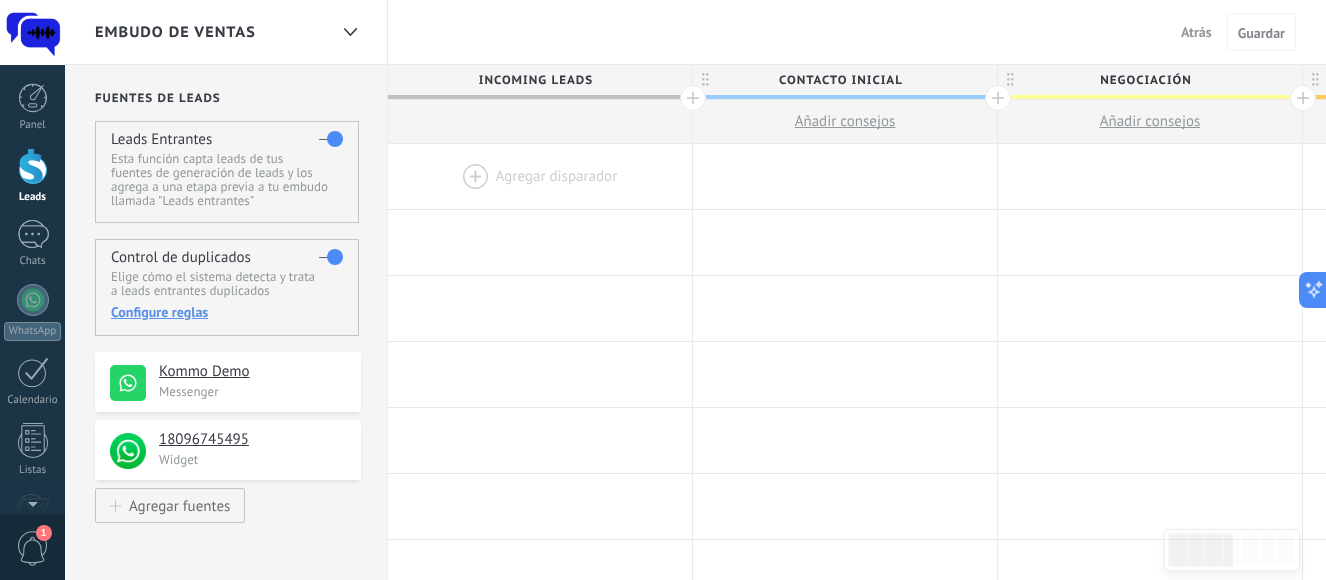 click at bounding box center (540, 122) 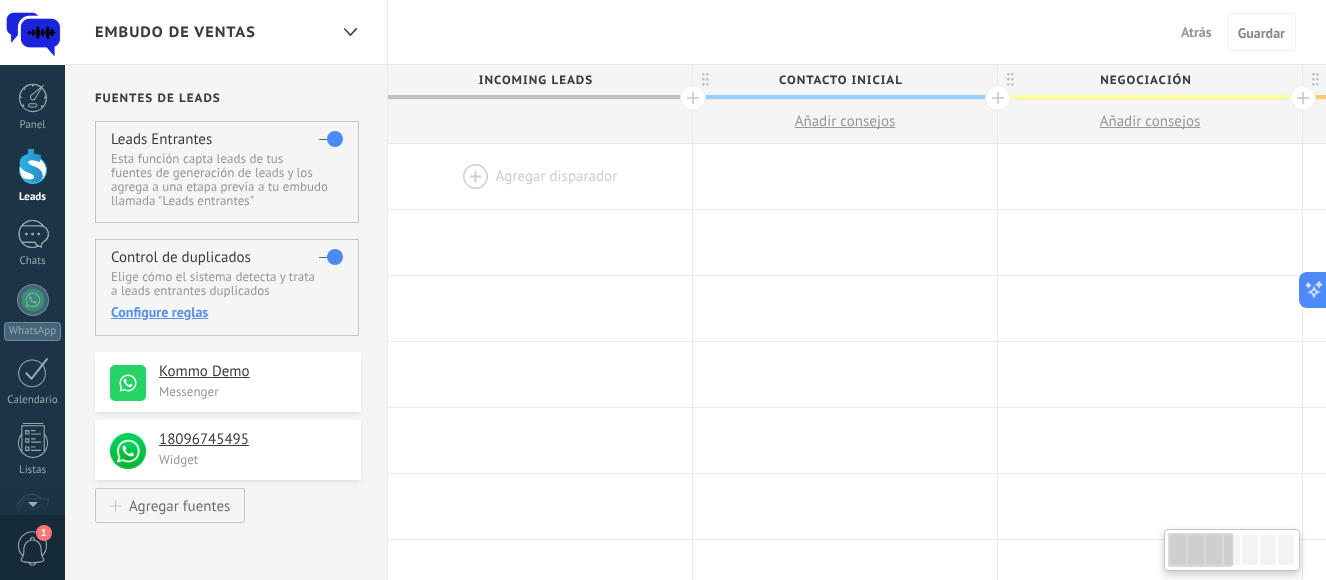 click at bounding box center (540, 176) 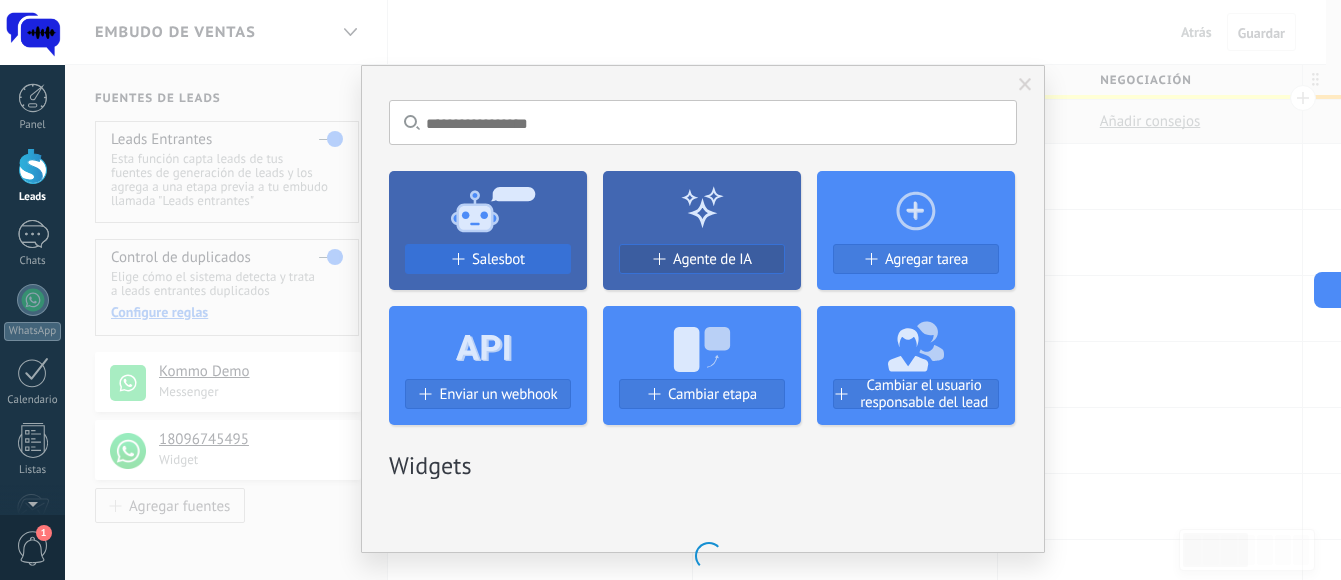 click on "Salesbot" at bounding box center [498, 259] 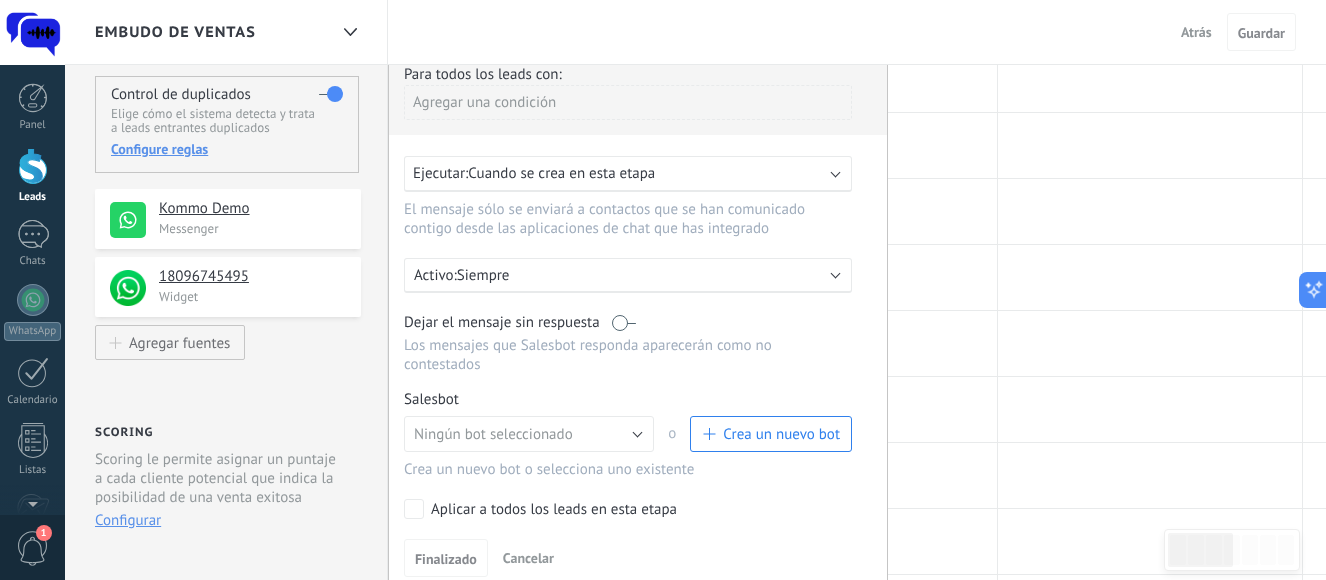scroll, scrollTop: 152, scrollLeft: 0, axis: vertical 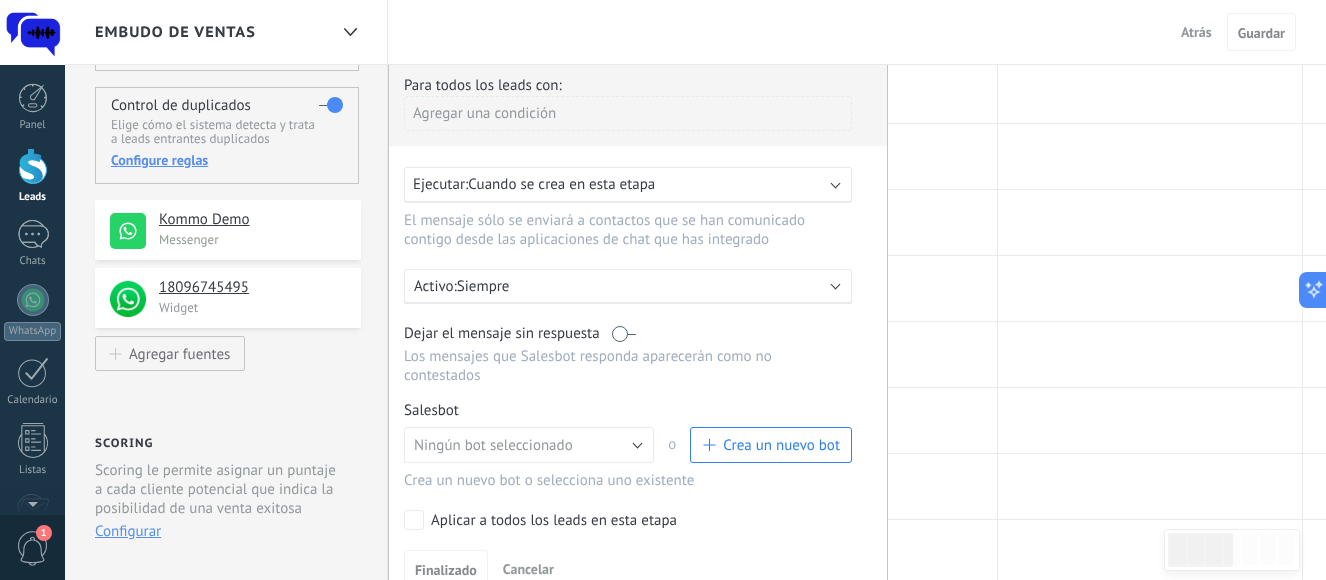 click on "Cuando se crea en esta etapa" at bounding box center [561, 184] 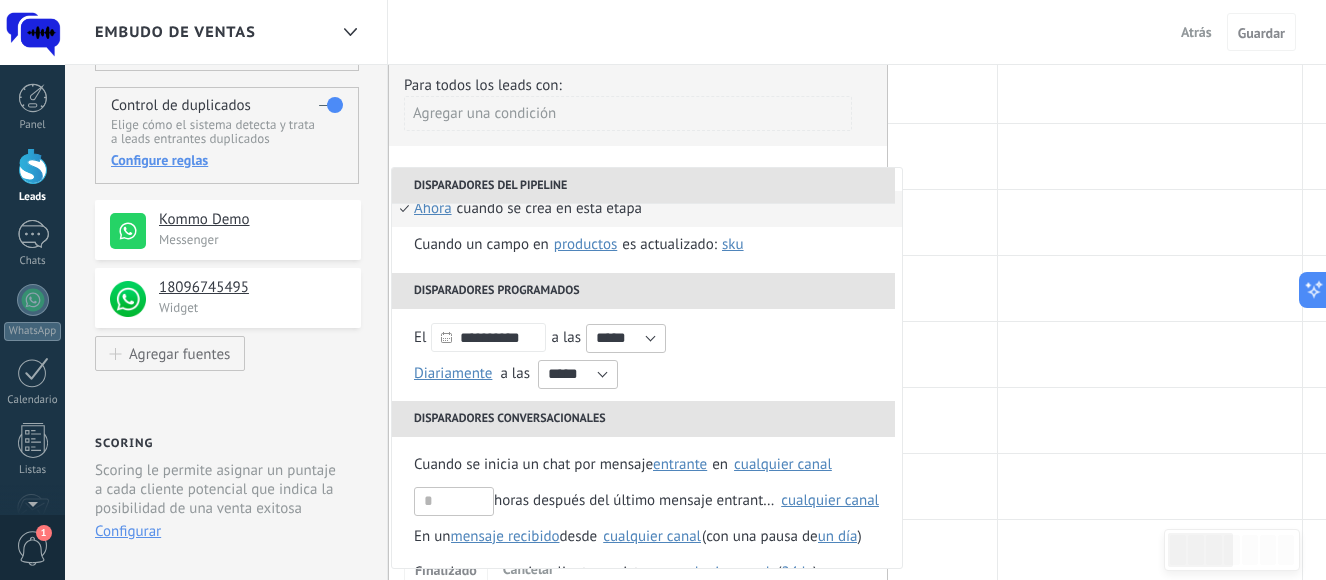 scroll, scrollTop: 11, scrollLeft: 0, axis: vertical 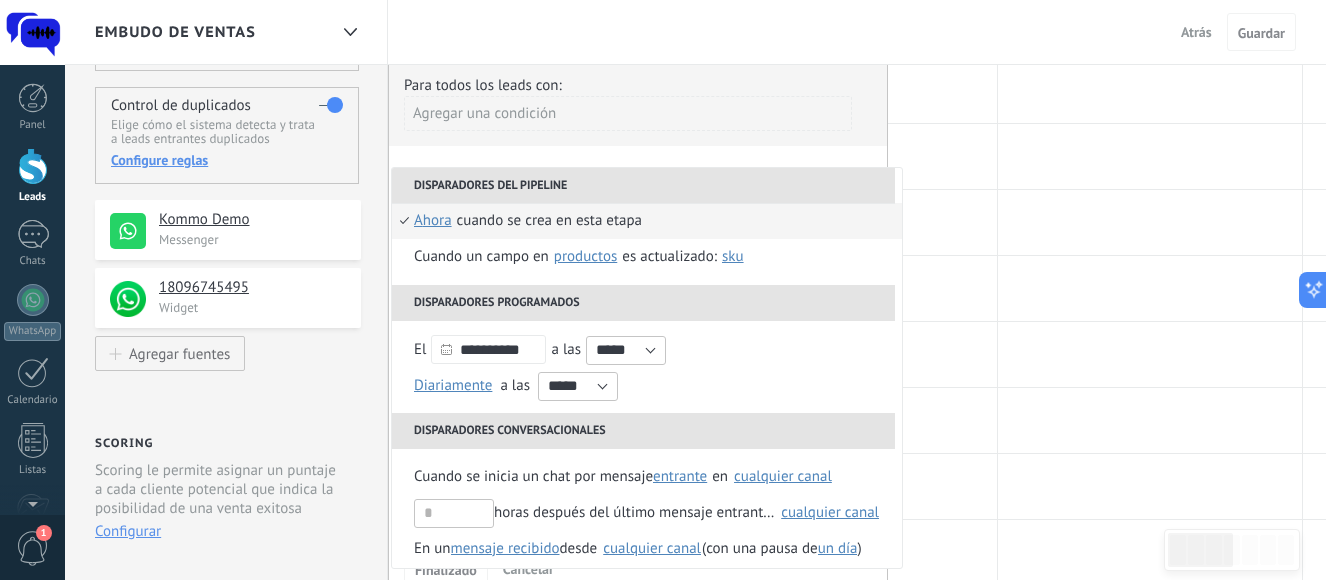 click on "Cuando se crea en esta etapa" at bounding box center (549, 221) 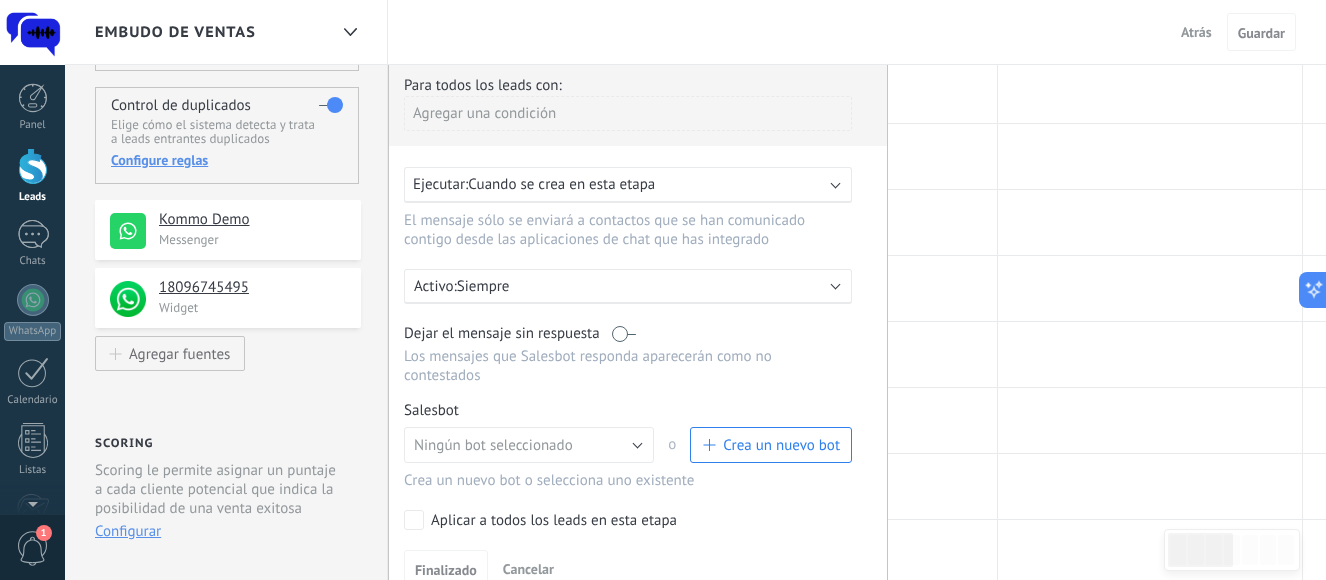 click on "Crea un nuevo bot" at bounding box center [781, 445] 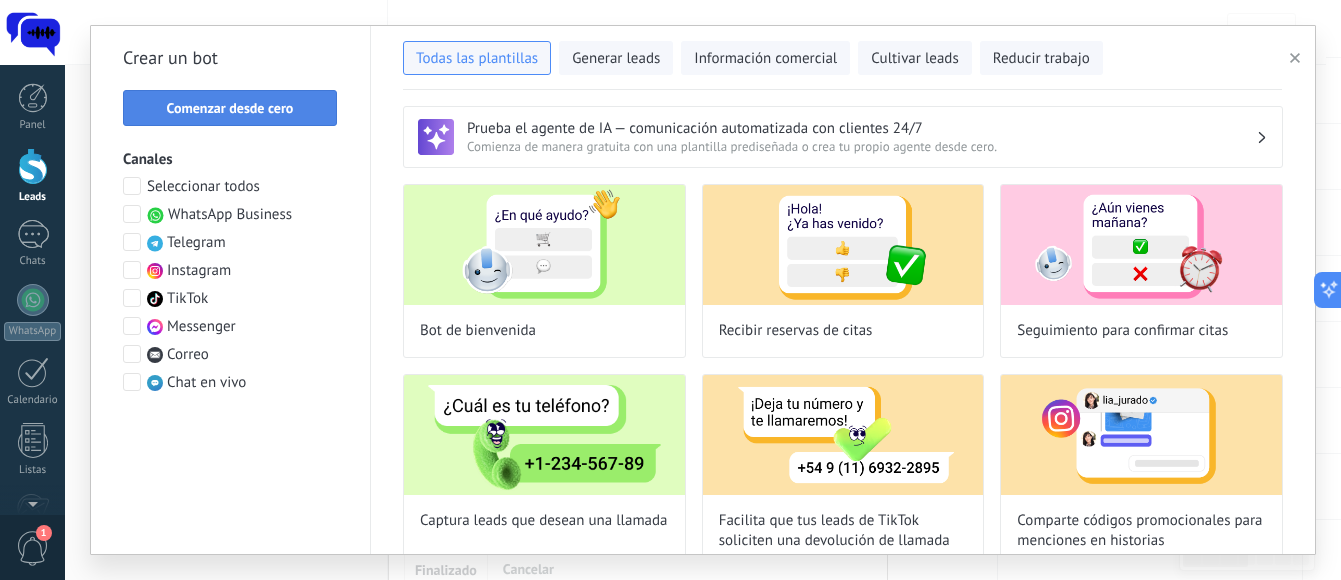 click on "Comenzar desde cero" at bounding box center [230, 108] 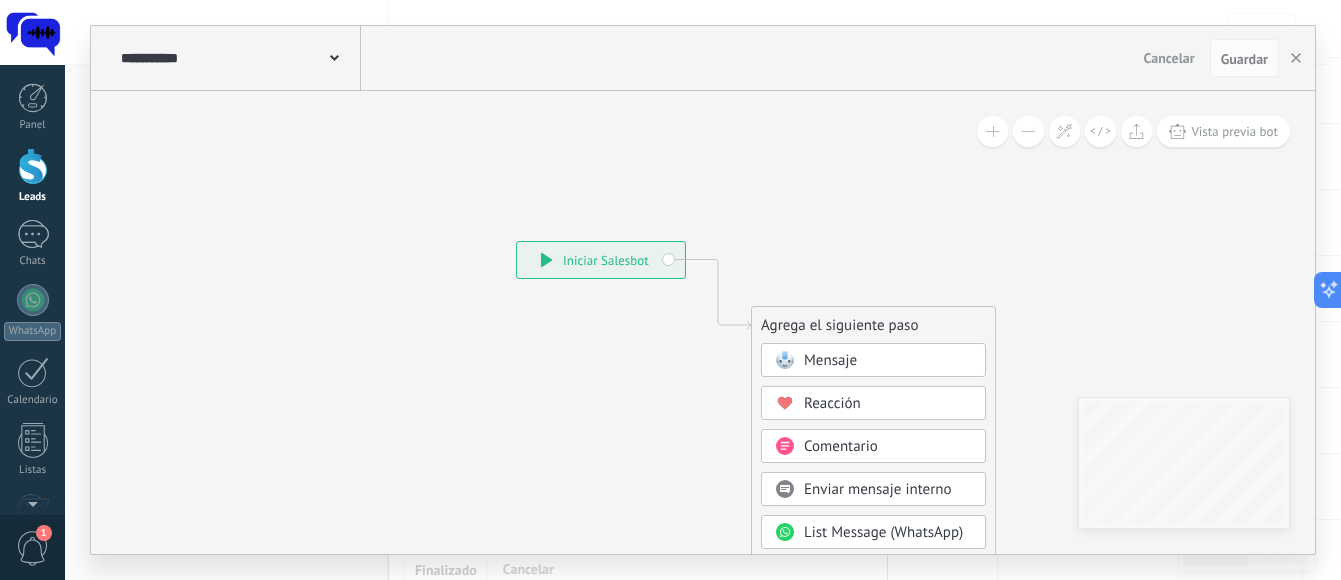 click at bounding box center (334, 56) 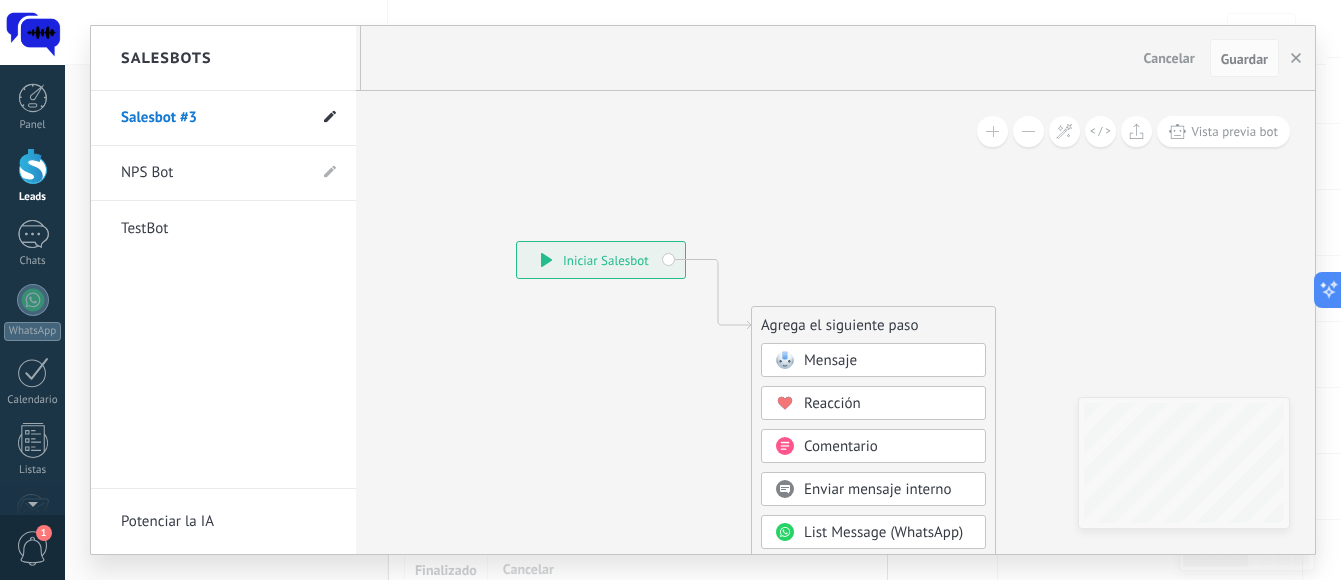 click 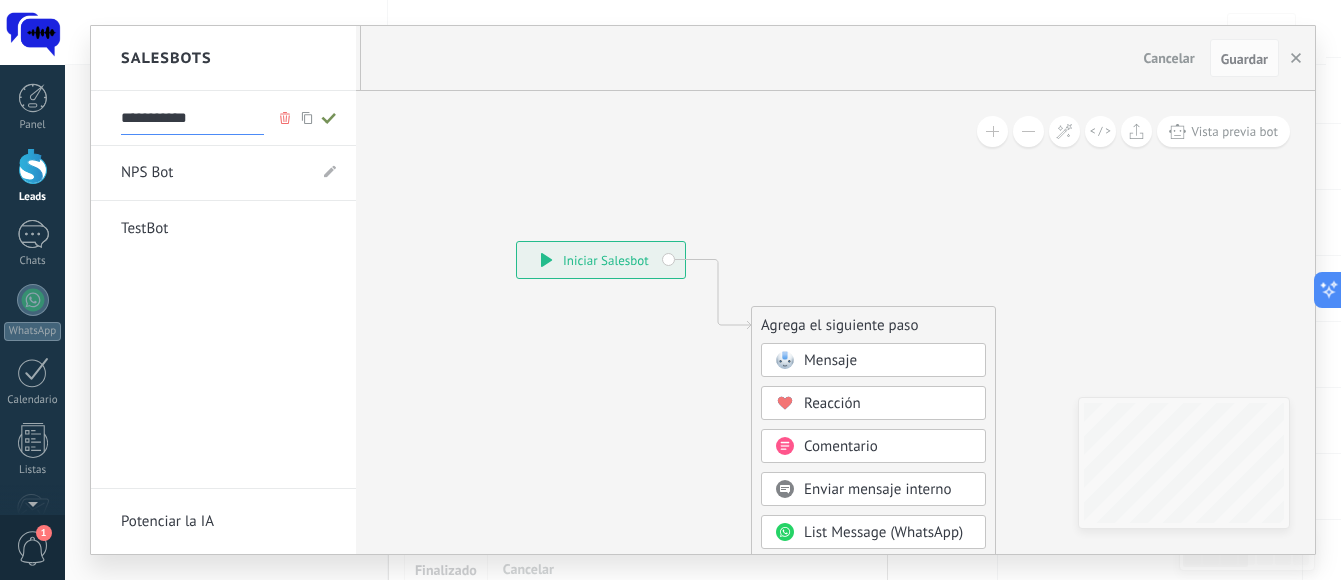 drag, startPoint x: 214, startPoint y: 108, endPoint x: 96, endPoint y: 126, distance: 119.36499 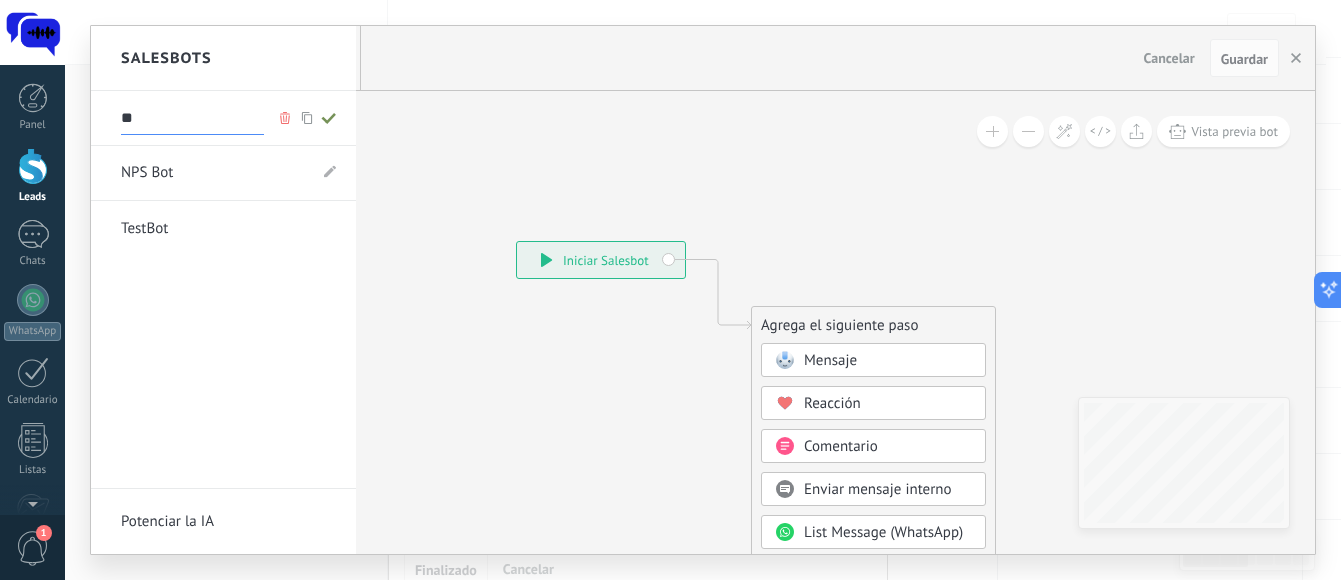 type on "*" 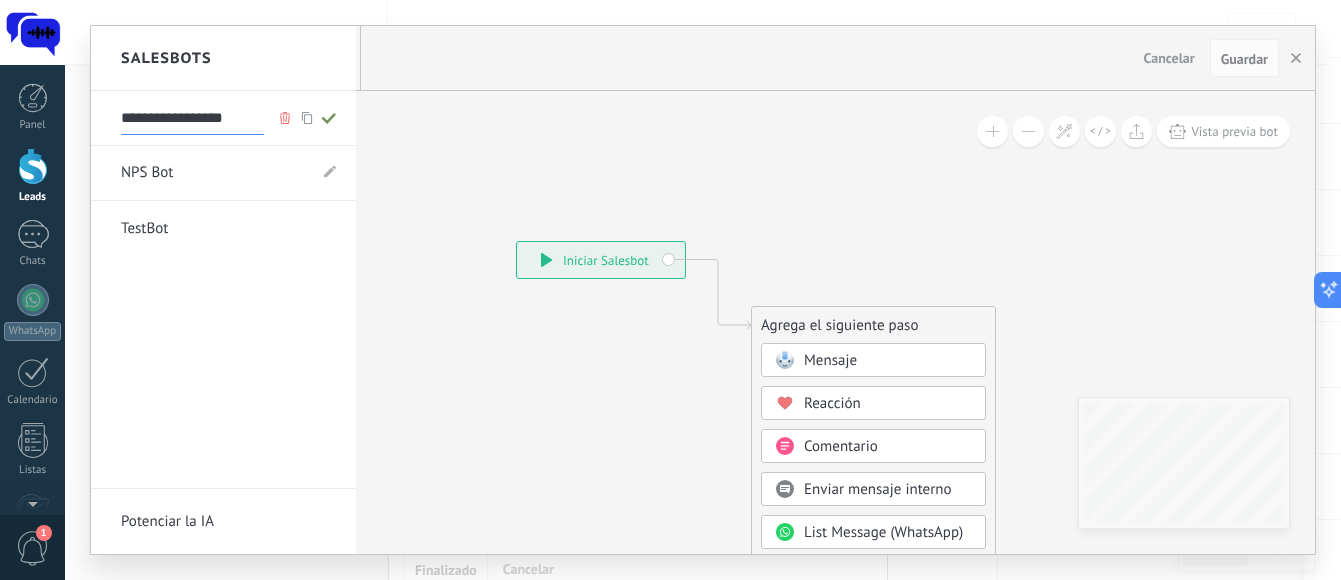 type on "**********" 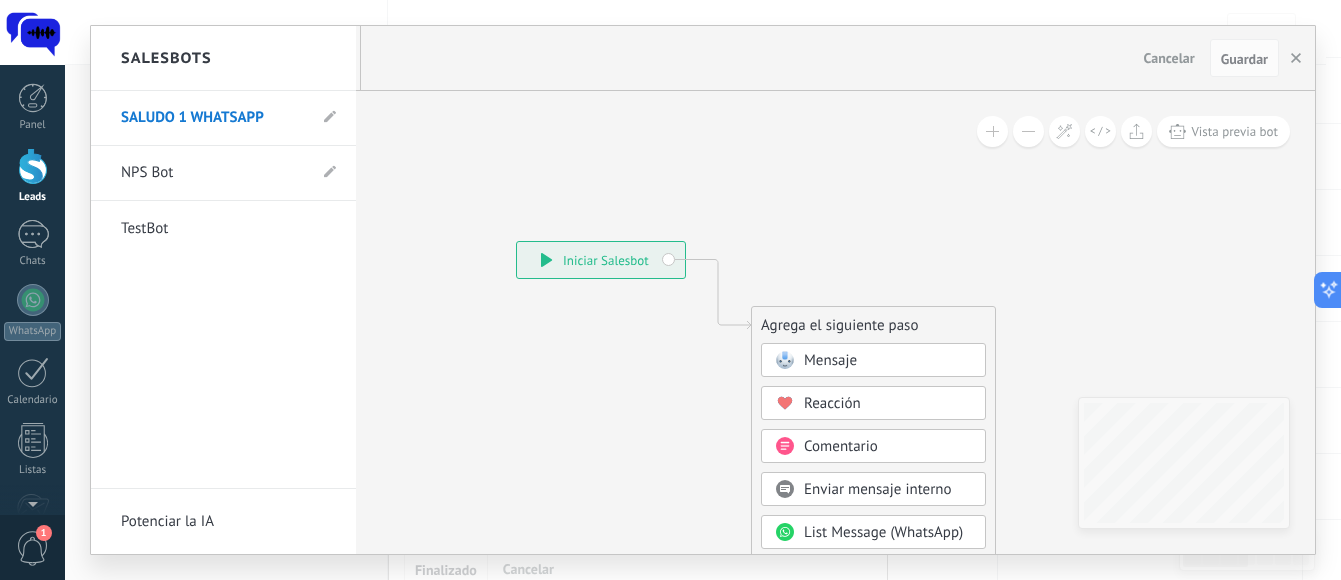 click at bounding box center (703, 290) 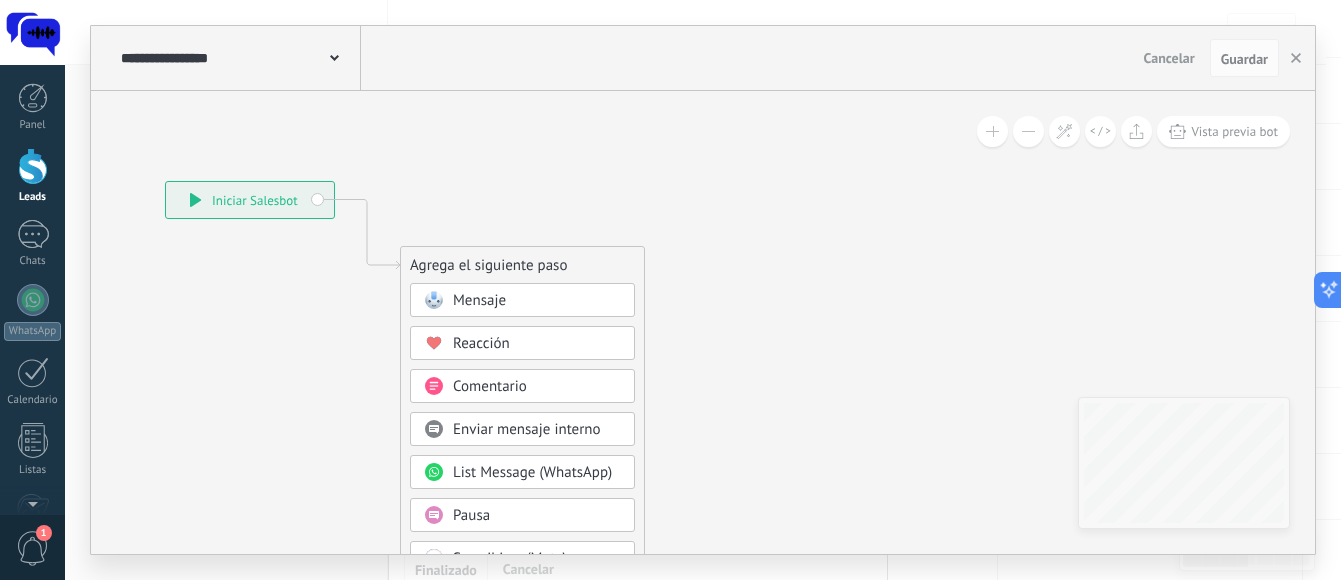 drag, startPoint x: 821, startPoint y: 195, endPoint x: 457, endPoint y: 136, distance: 368.75058 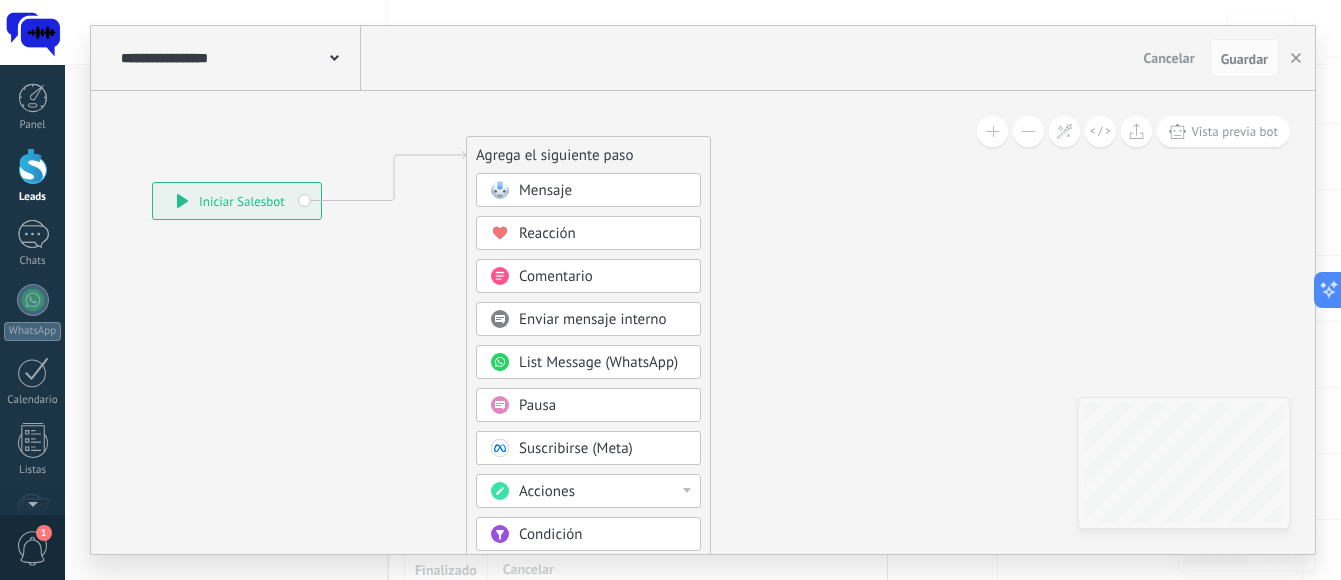 drag, startPoint x: 533, startPoint y: 259, endPoint x: 612, endPoint y: 147, distance: 137.05838 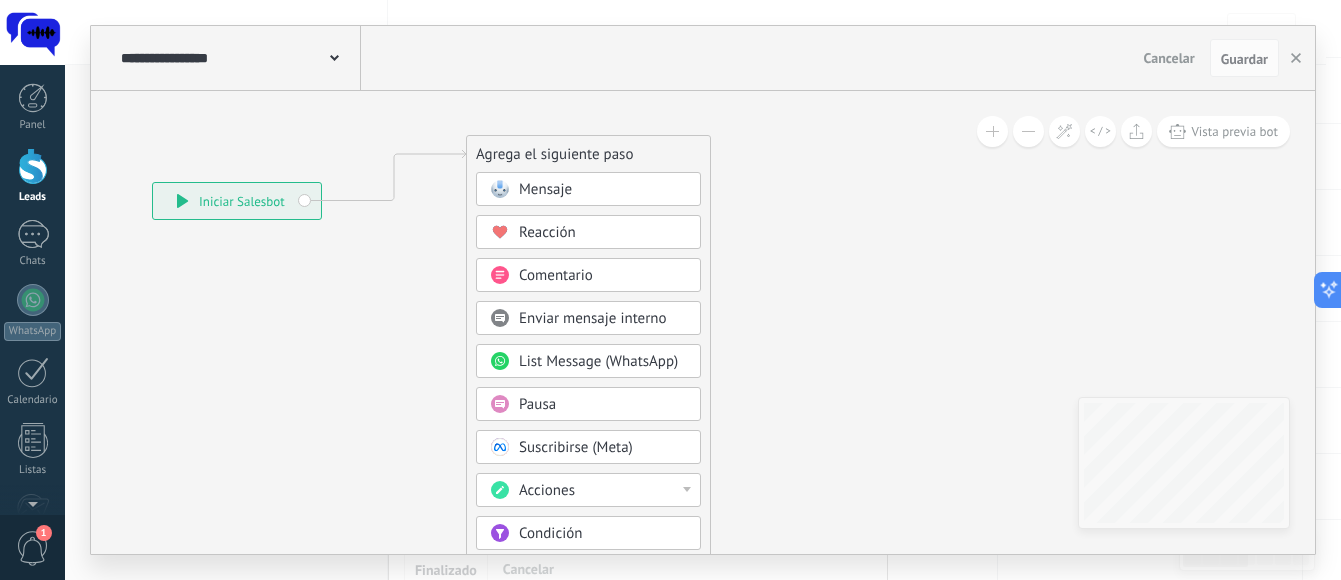 click on "Mensaje" at bounding box center (603, 190) 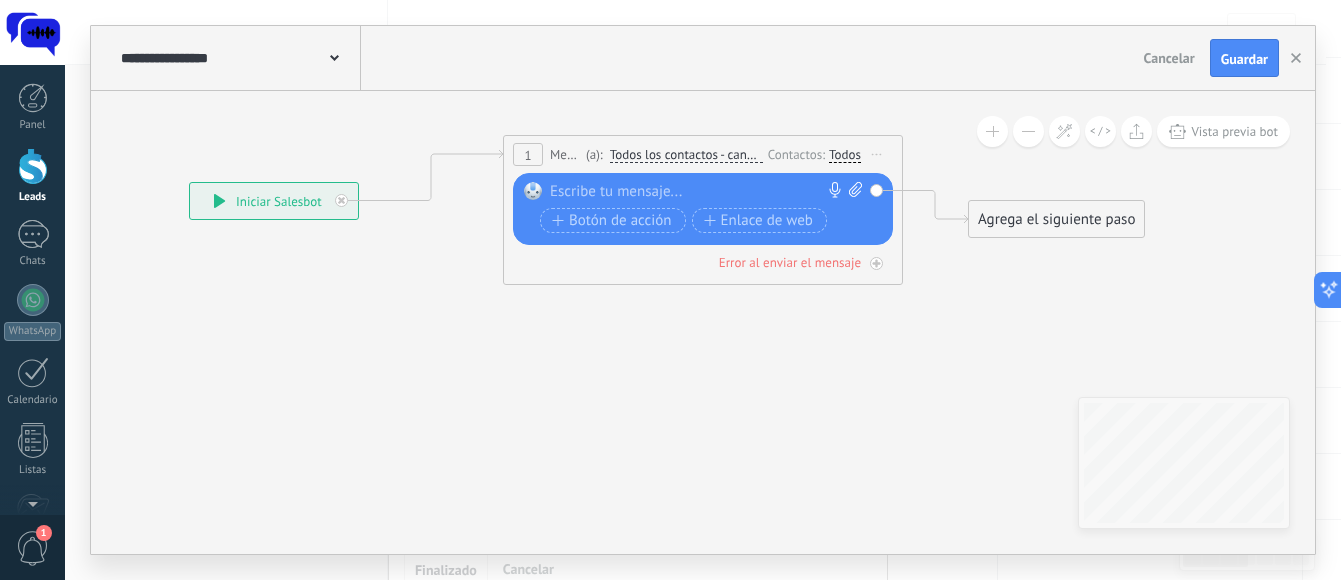 click on "Todos los contactos - canales seleccionados" at bounding box center (686, 155) 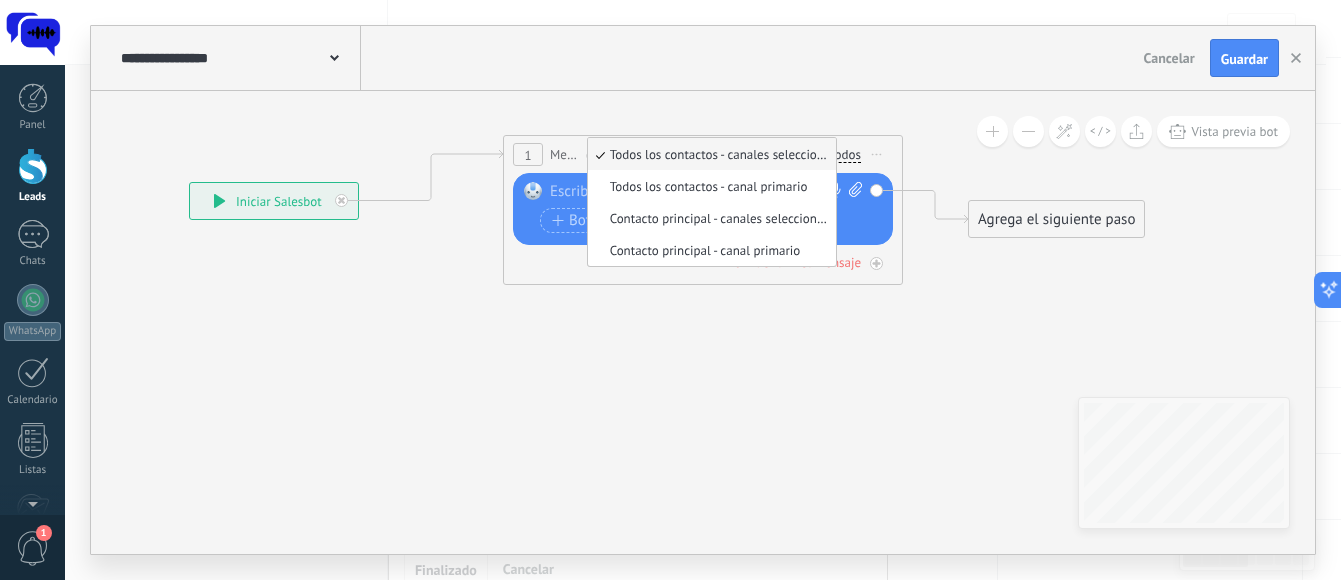 click on "Todos los contactos - canales seleccionados" at bounding box center (709, 154) 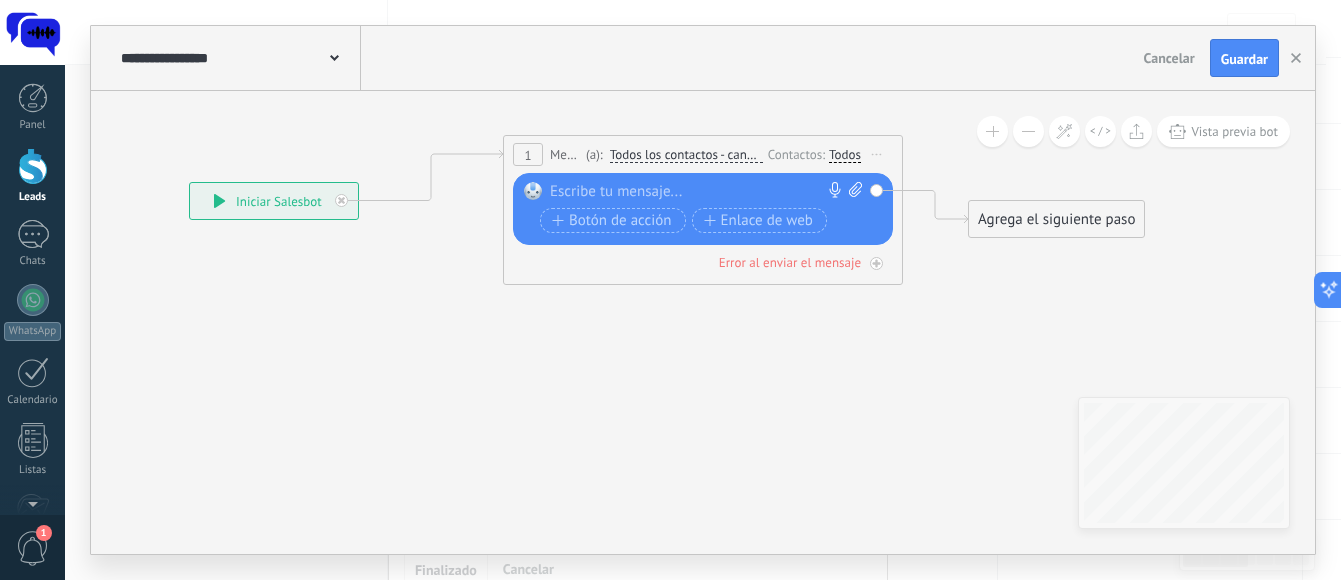 click on "Todos" at bounding box center [845, 155] 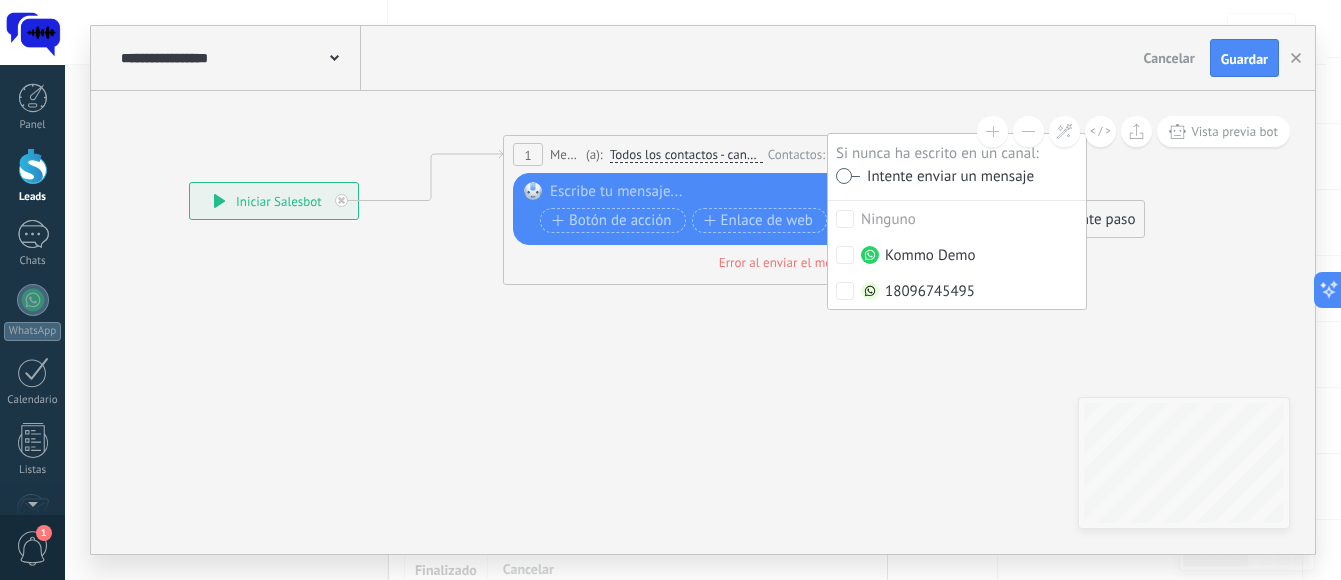 click 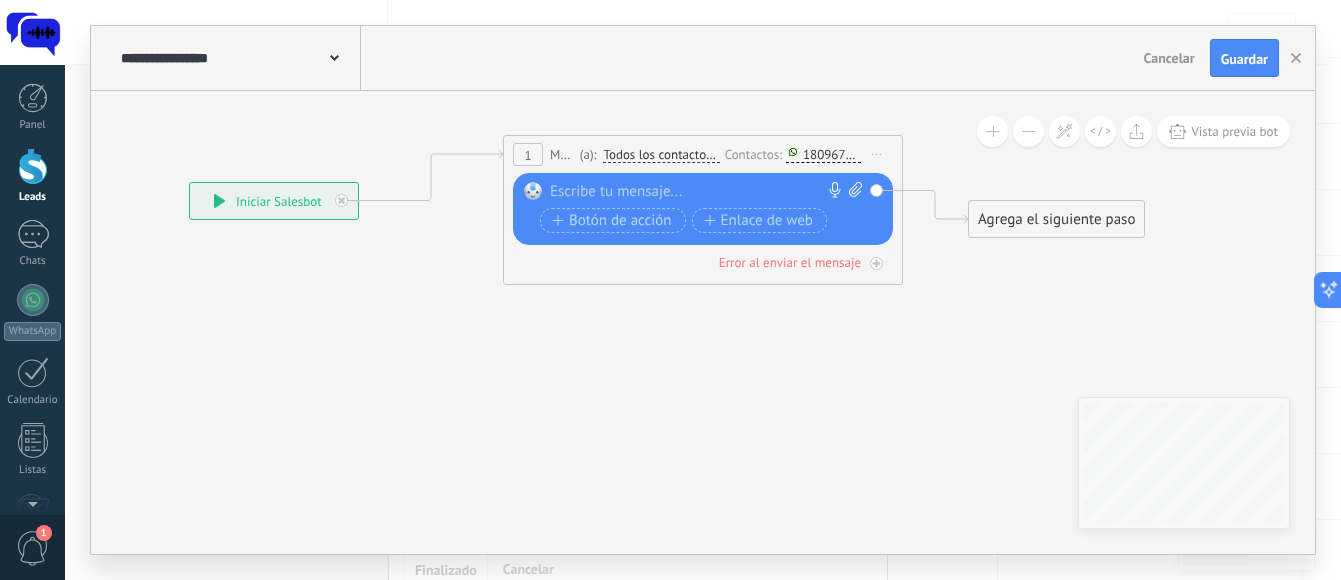 click at bounding box center (698, 192) 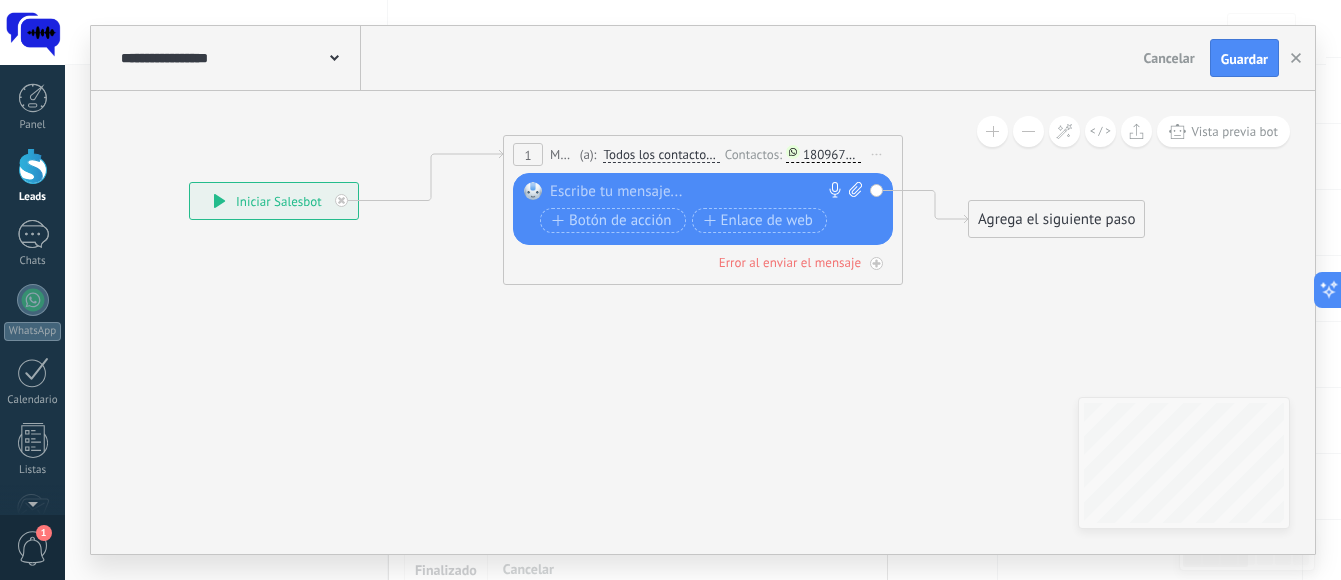 type 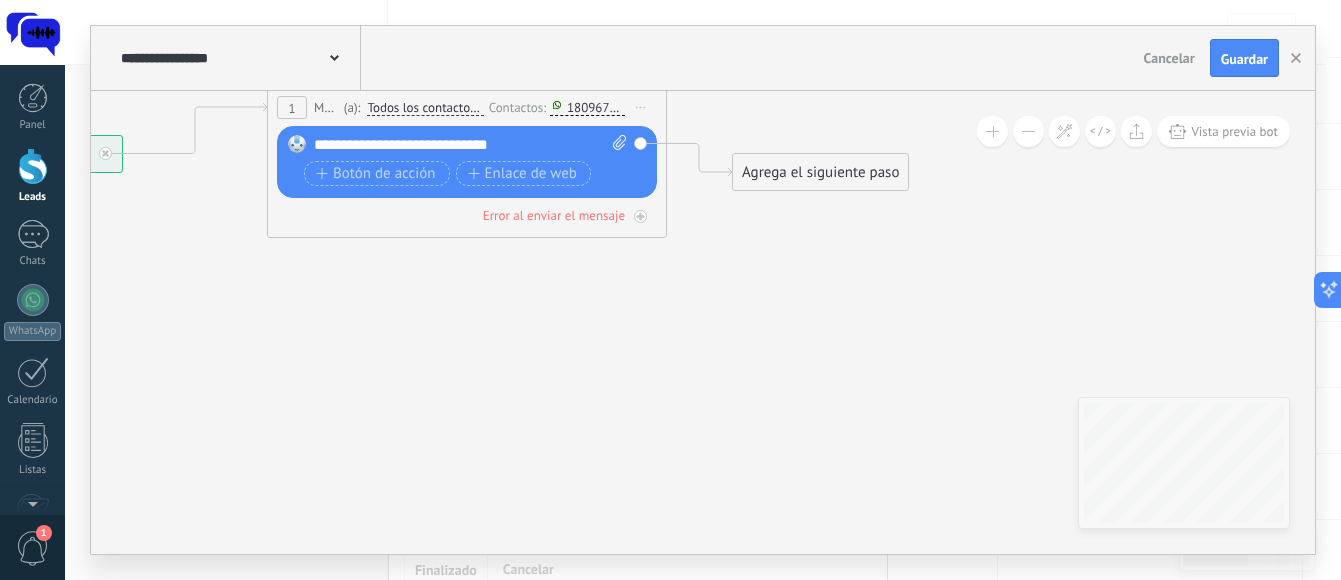 drag, startPoint x: 695, startPoint y: 332, endPoint x: 458, endPoint y: 284, distance: 241.8119 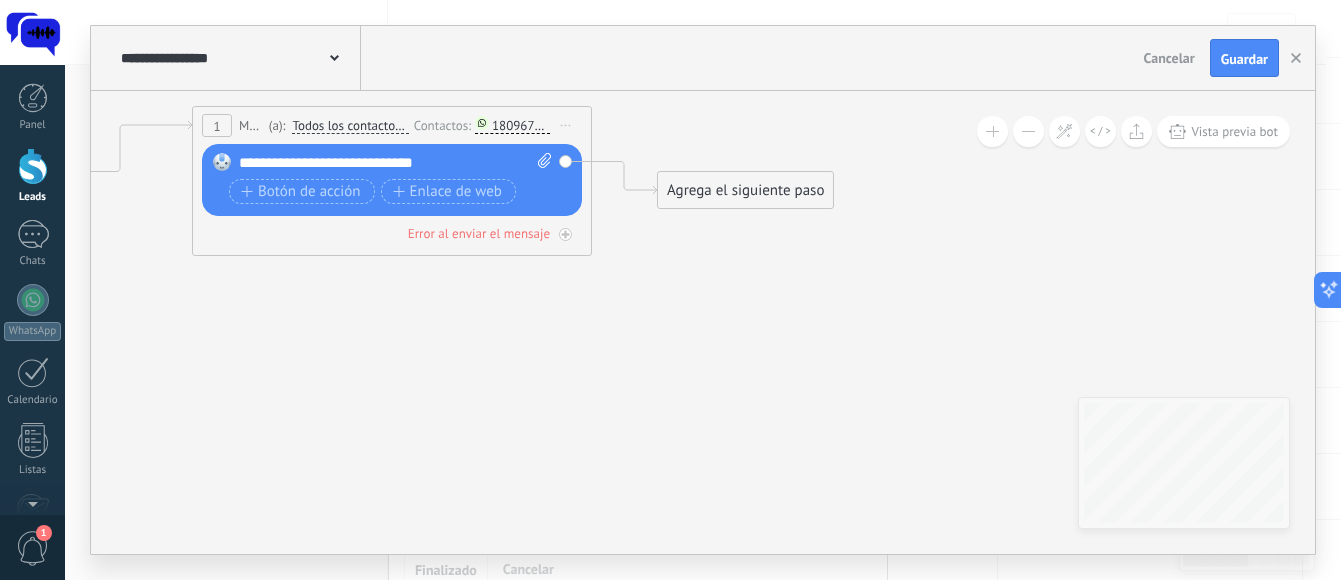 drag, startPoint x: 682, startPoint y: 293, endPoint x: 586, endPoint y: 325, distance: 101.19289 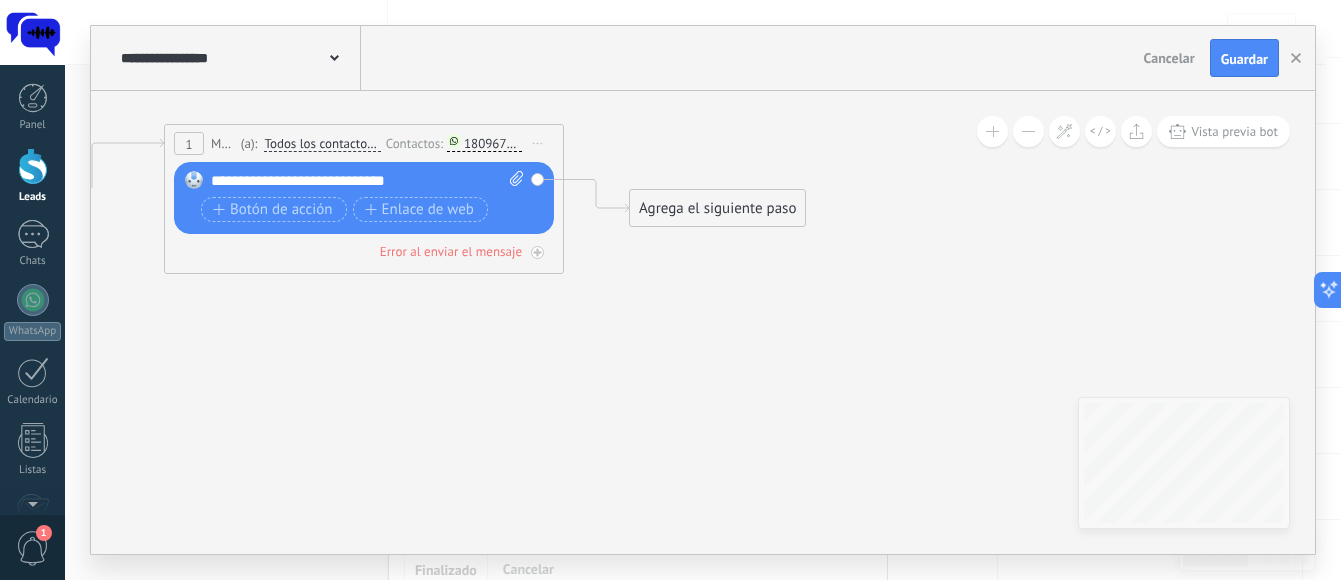 click on "Agrega el siguiente paso" at bounding box center [717, 208] 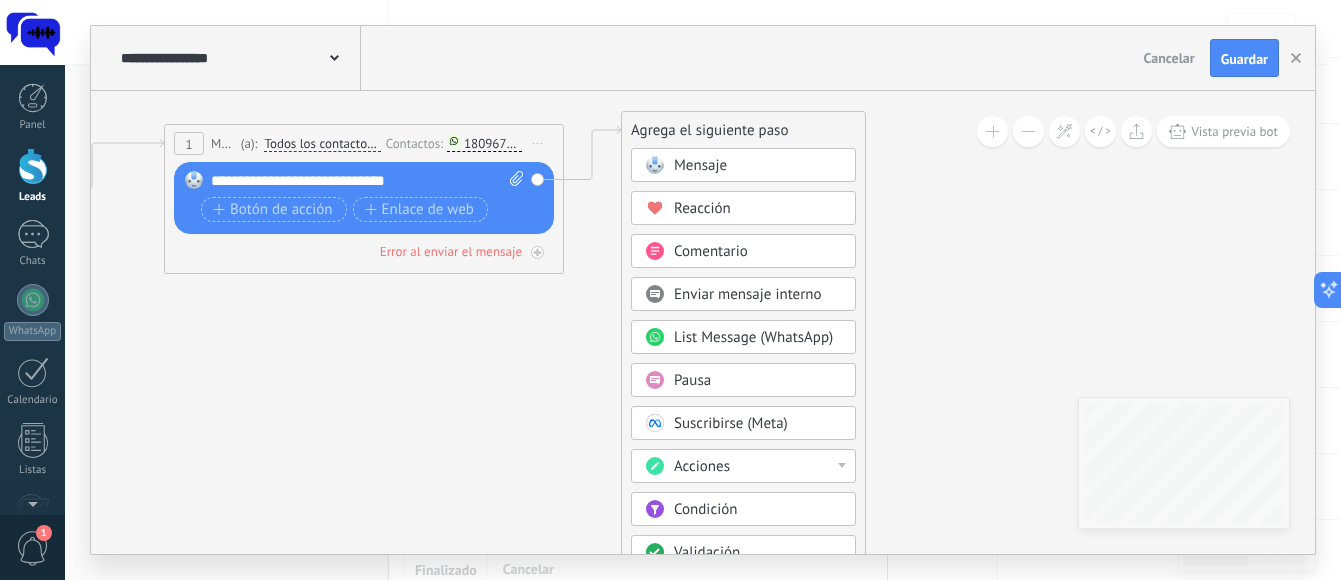 drag, startPoint x: 710, startPoint y: 205, endPoint x: 703, endPoint y: 127, distance: 78.31347 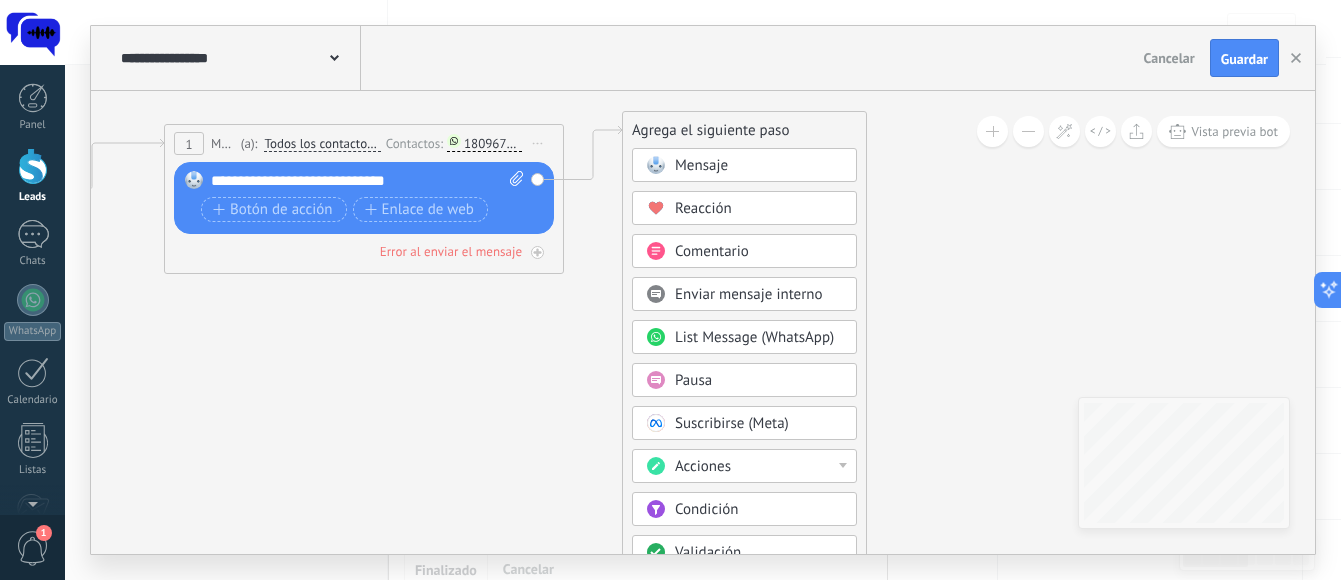 click on "Pausa" at bounding box center (693, 380) 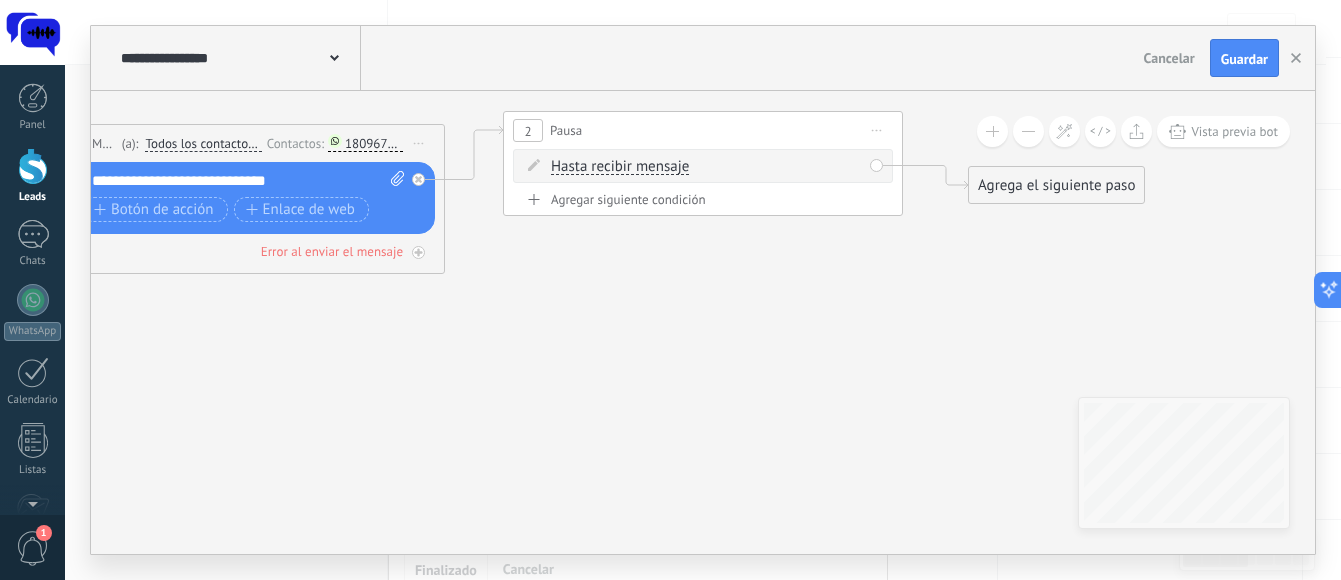 click on "Hasta recibir mensaje" at bounding box center [620, 167] 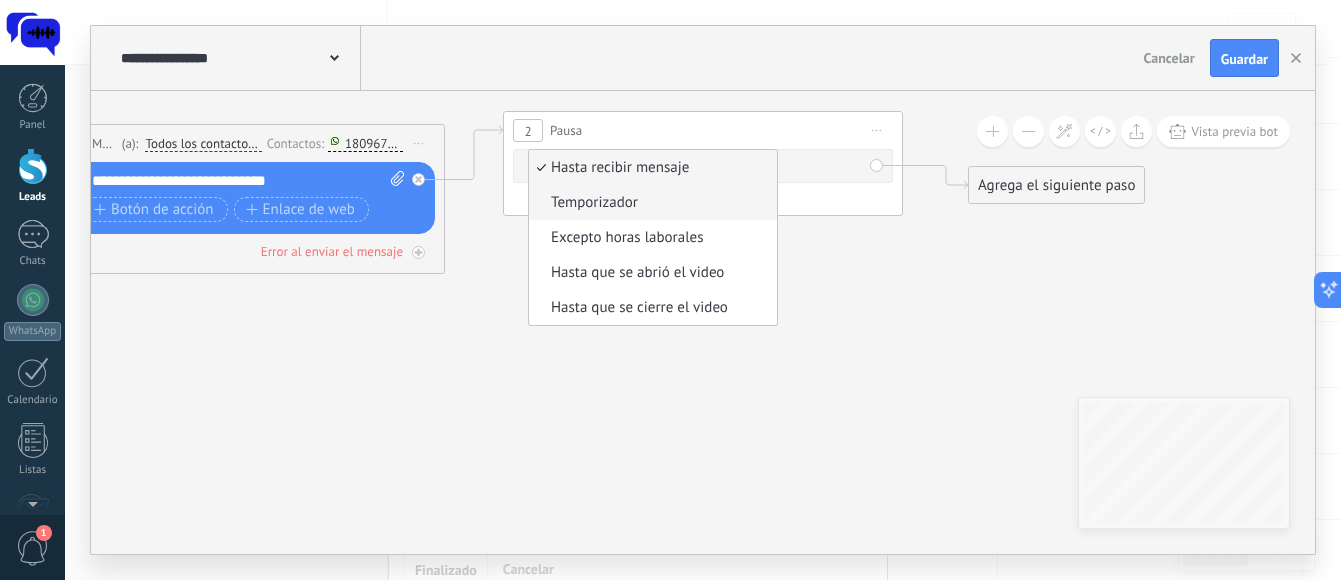 click on "Temporizador" at bounding box center (650, 203) 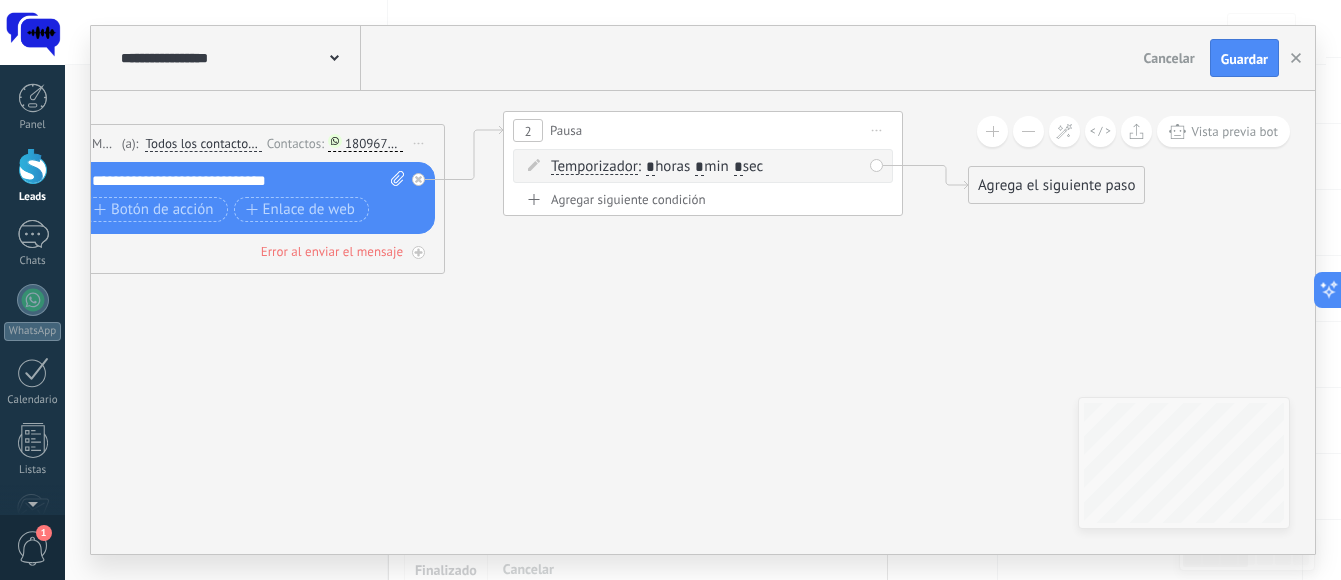 click on "*" at bounding box center (699, 168) 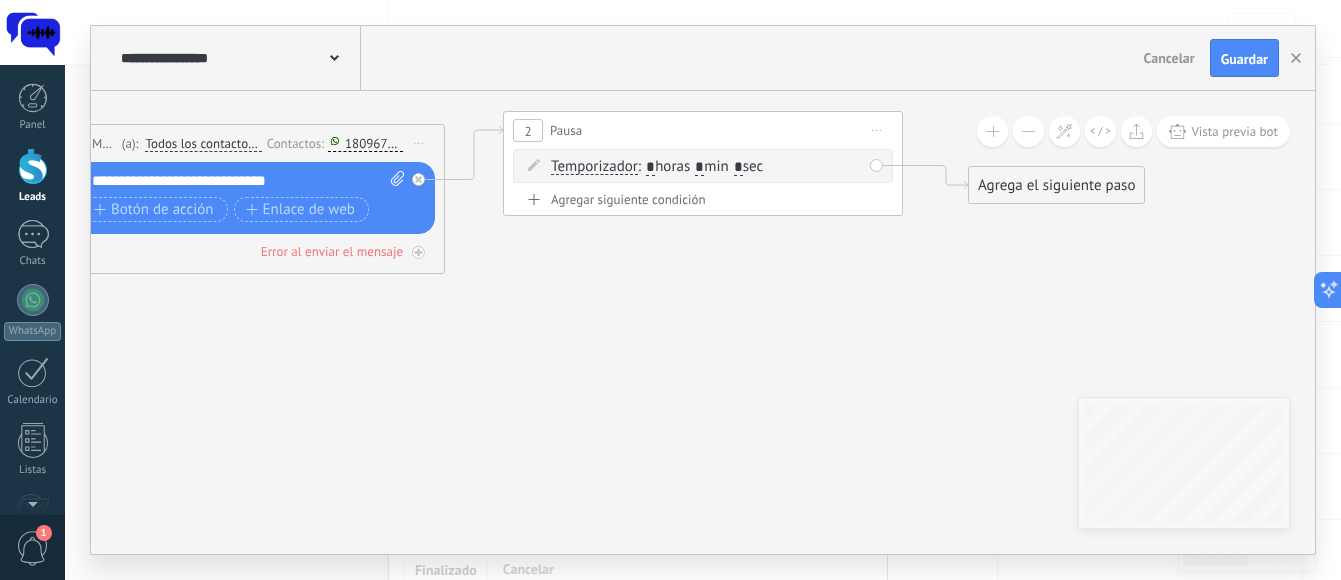 type on "*" 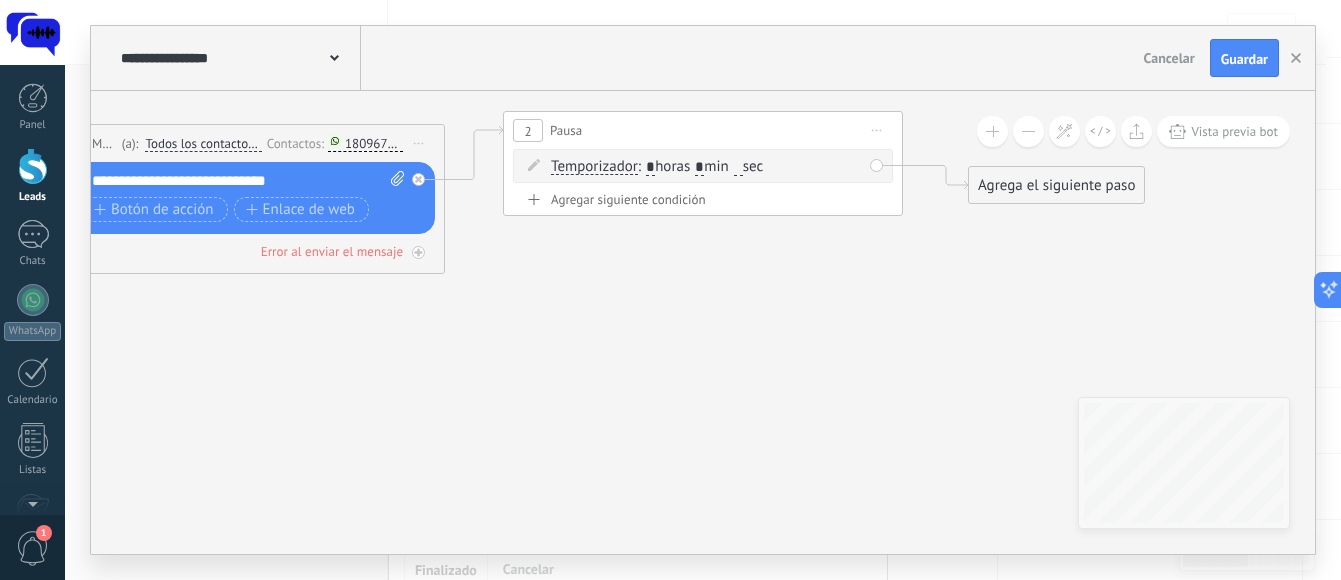 type on "*" 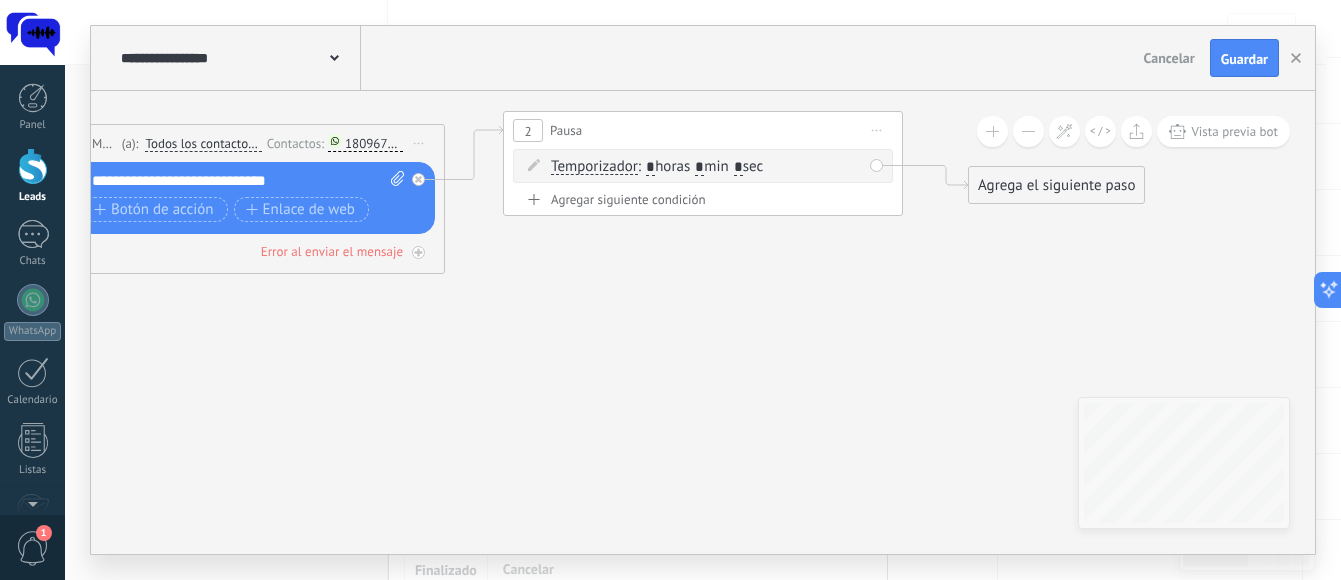 type on "*" 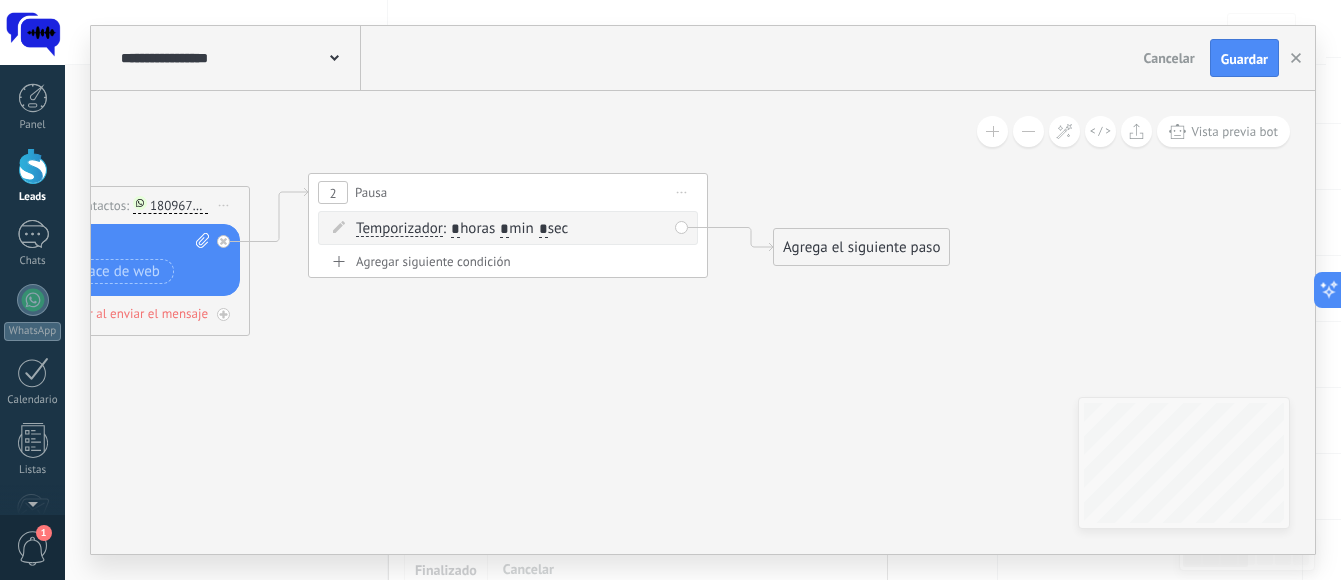 drag, startPoint x: 830, startPoint y: 293, endPoint x: 827, endPoint y: 272, distance: 21.213203 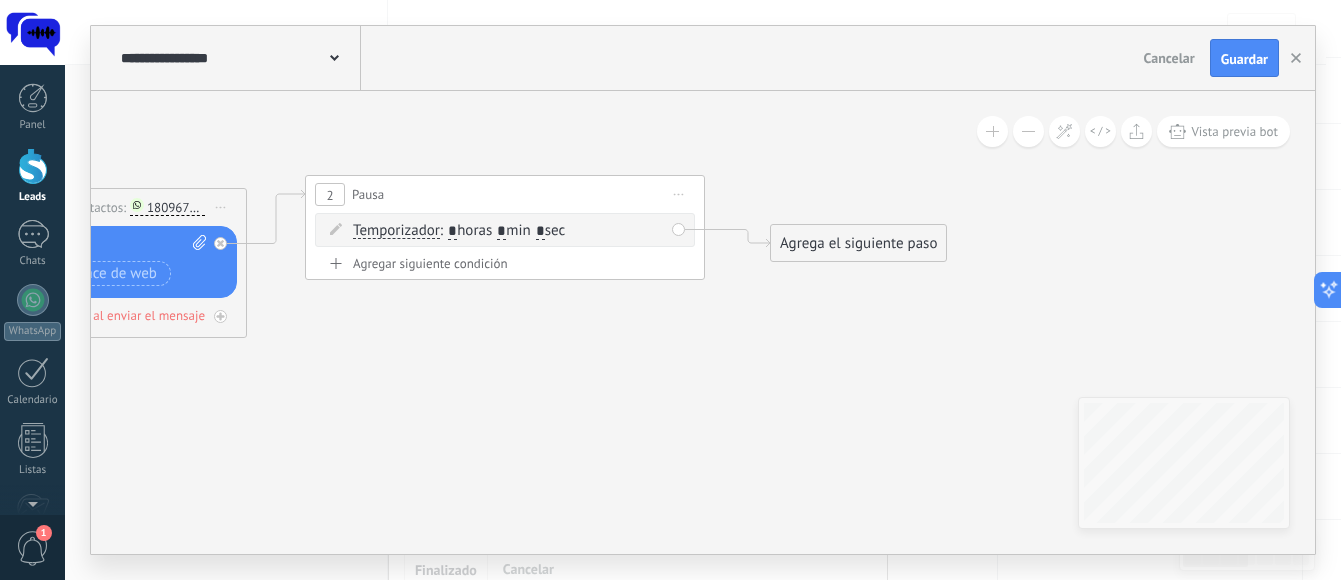 click on "Agrega el siguiente paso" at bounding box center [858, 243] 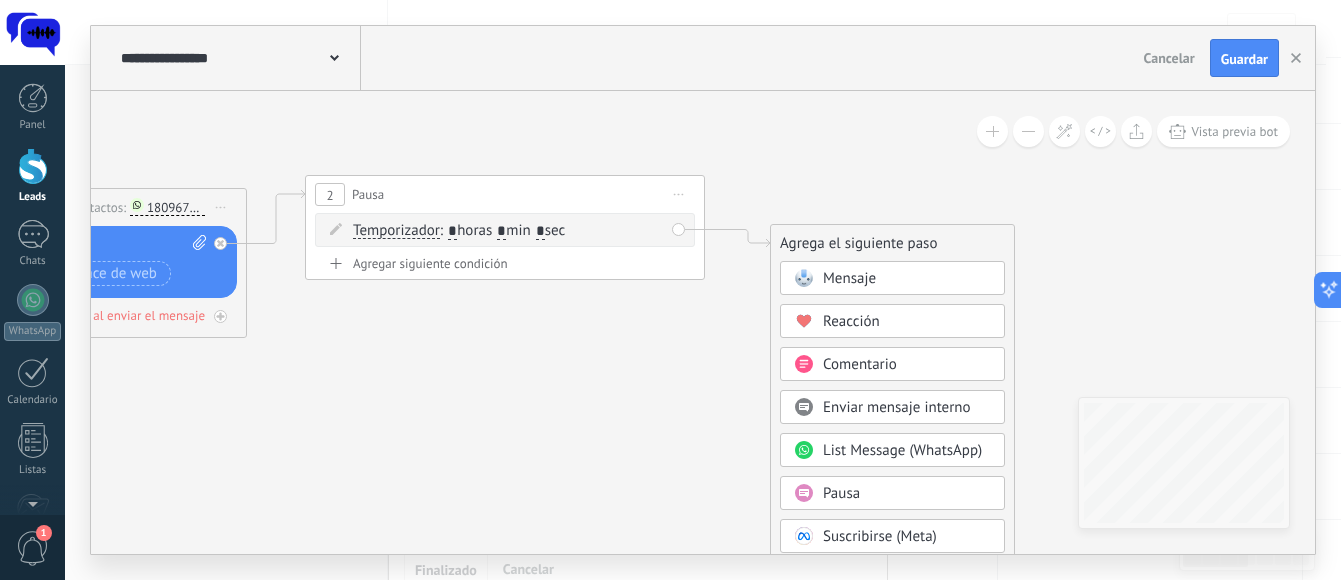 click on "Mensaje" at bounding box center [849, 278] 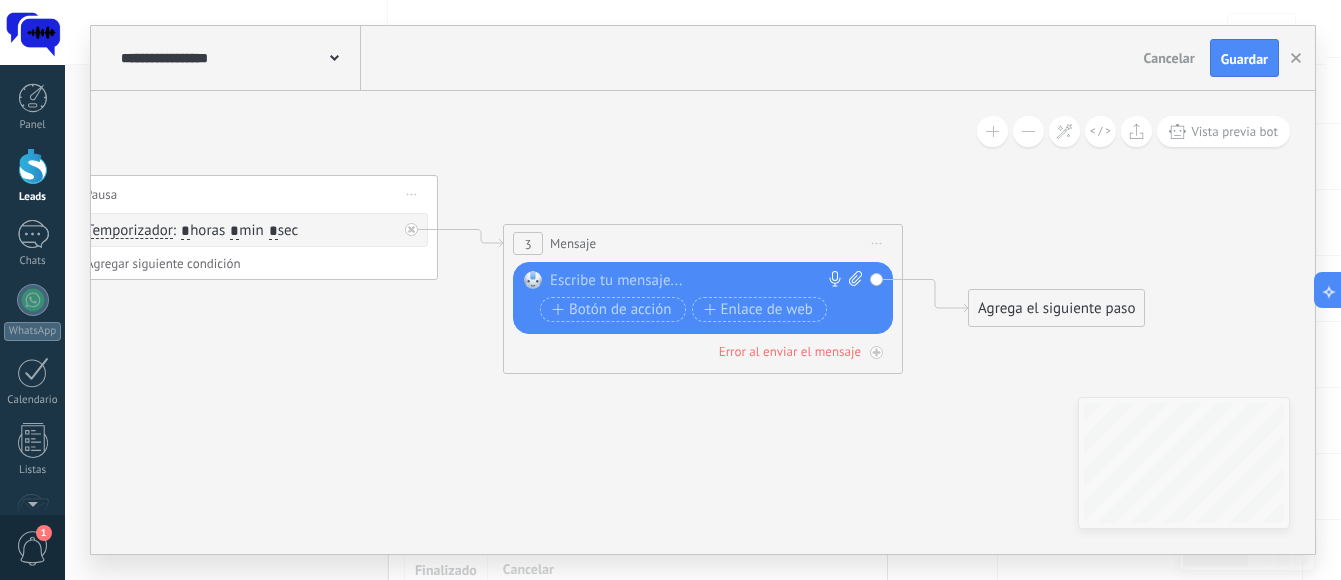 click at bounding box center [698, 281] 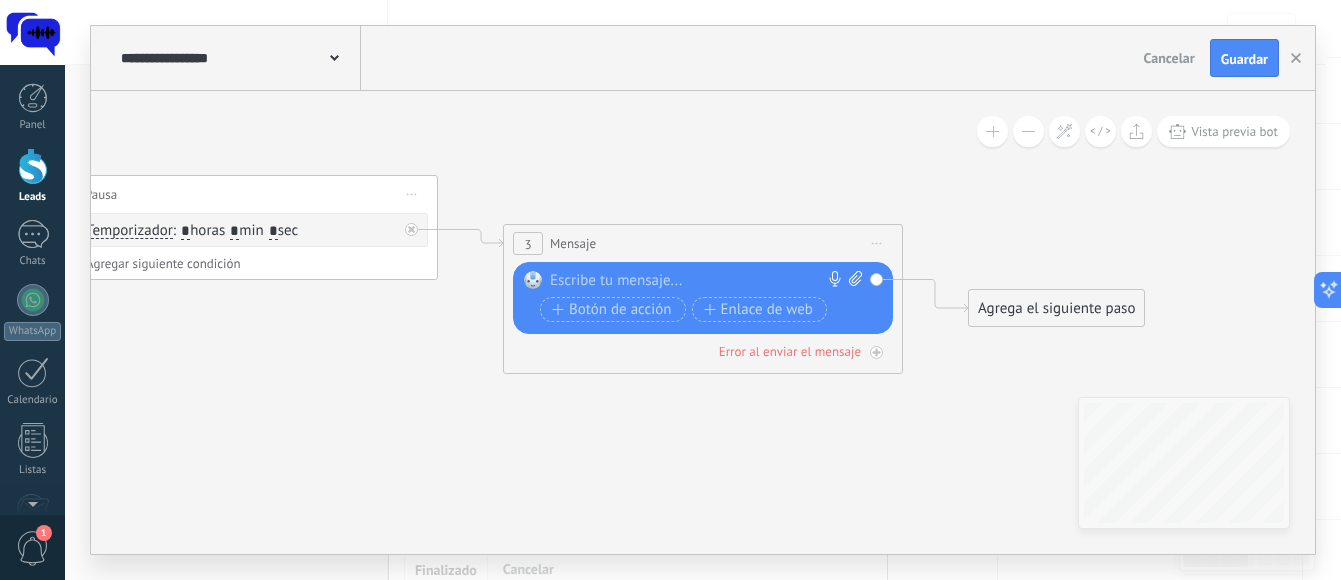 type 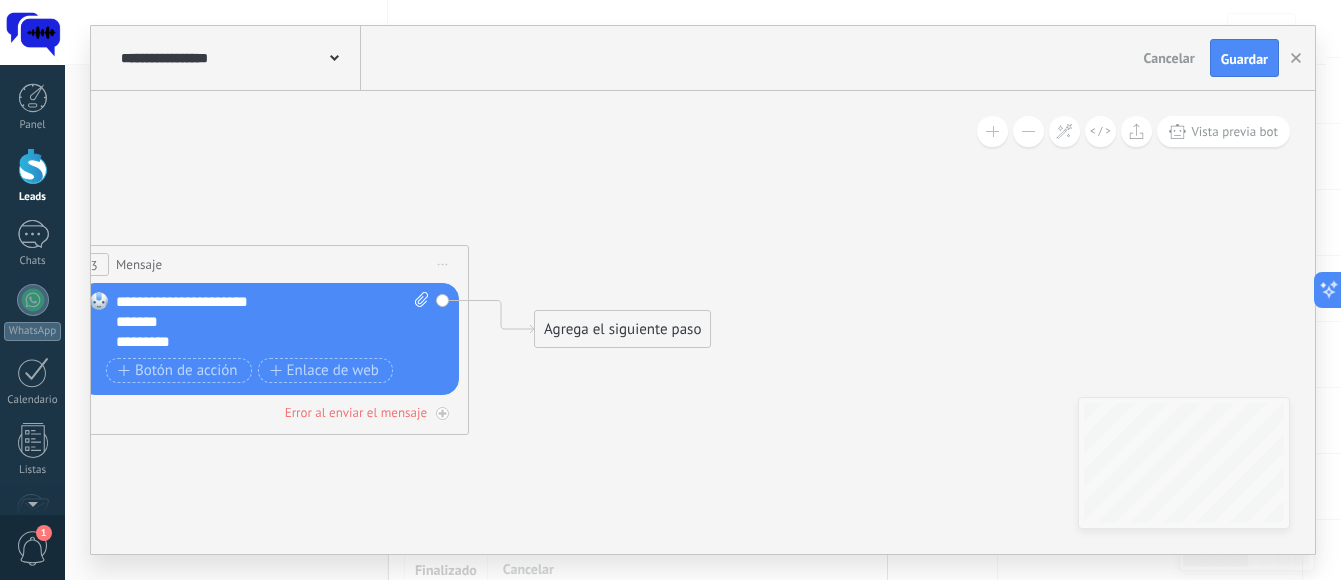 drag, startPoint x: 986, startPoint y: 231, endPoint x: 551, endPoint y: 252, distance: 435.5066 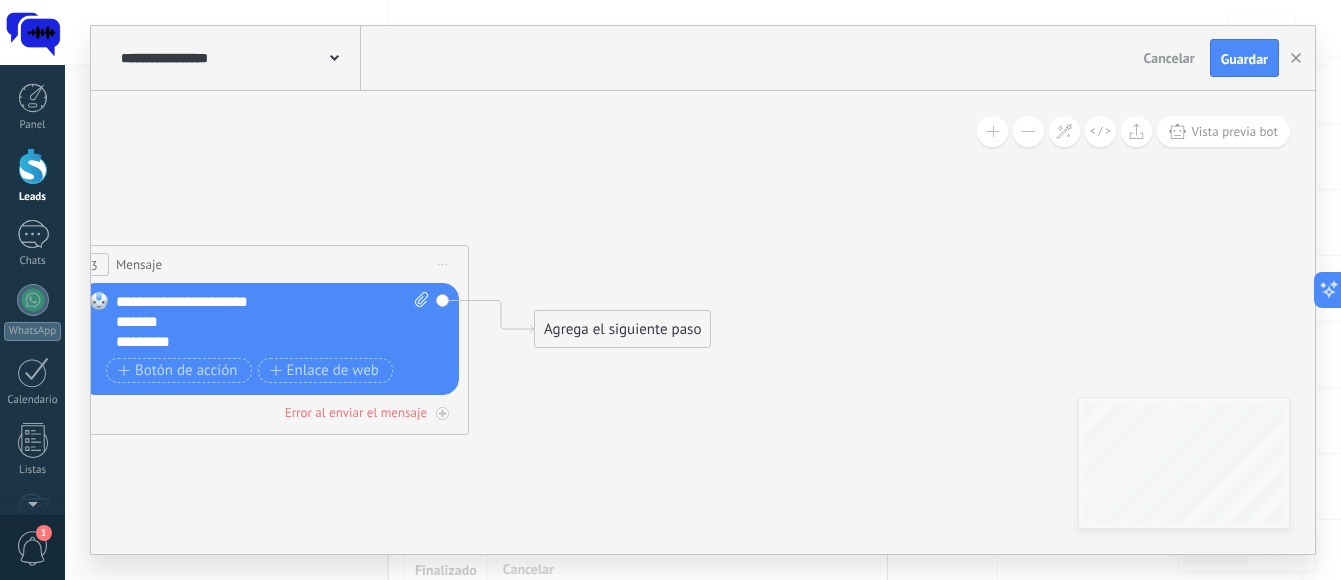 click on "Agrega el siguiente paso" at bounding box center [622, 329] 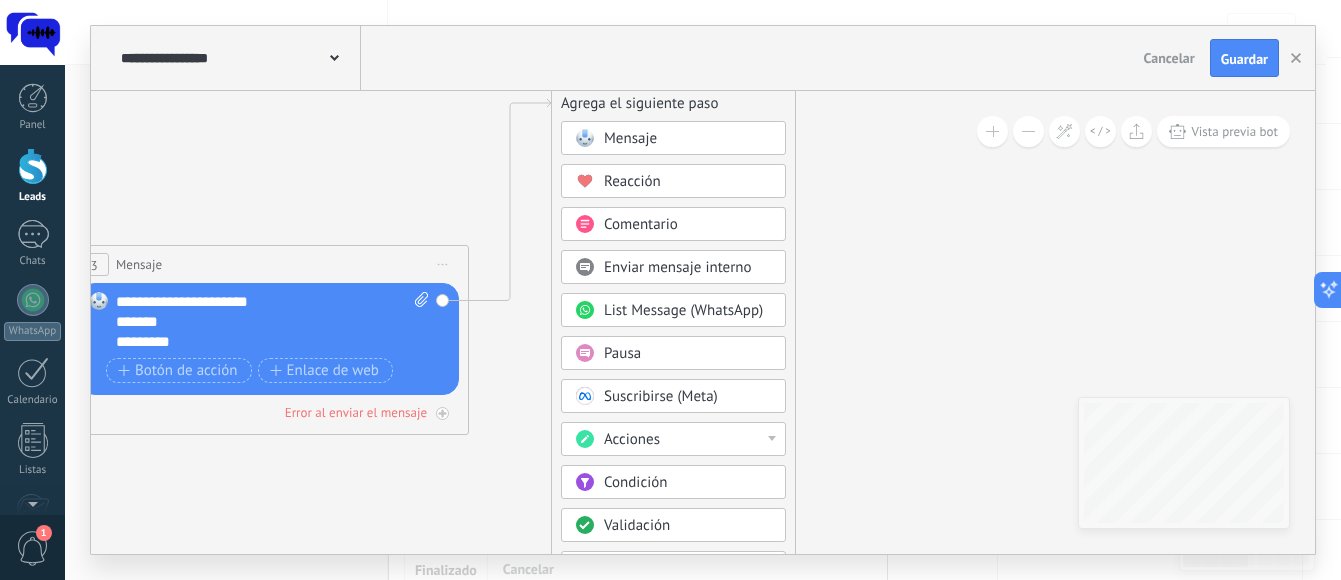 drag, startPoint x: 565, startPoint y: 321, endPoint x: 582, endPoint y: 100, distance: 221.65288 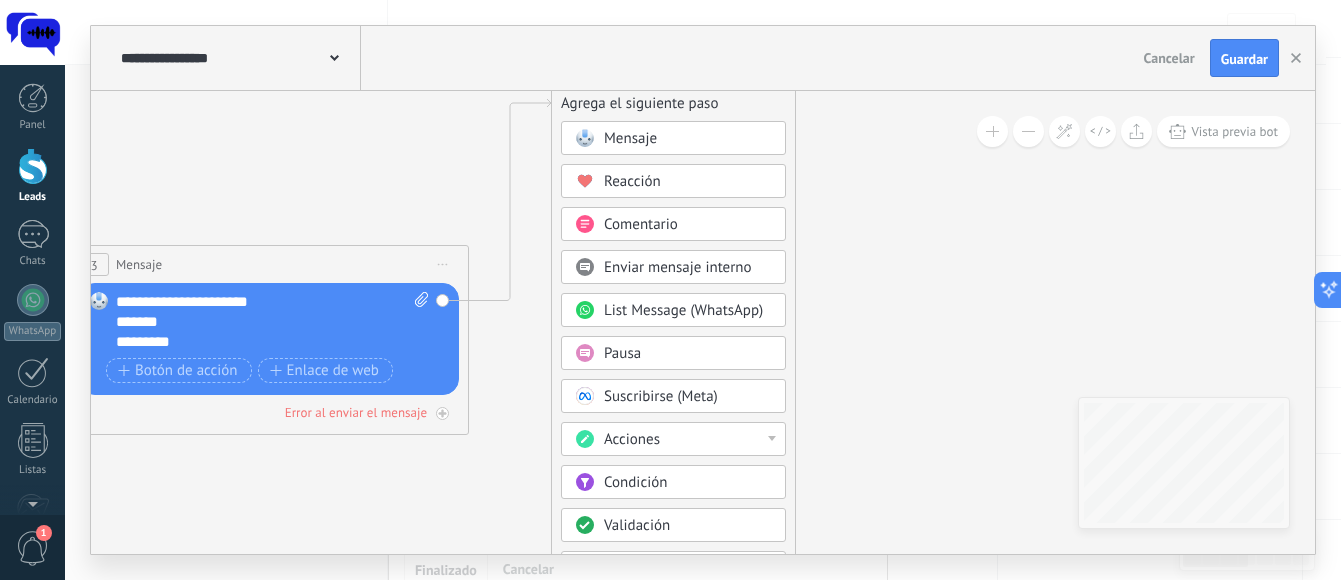 click on "Condición" at bounding box center [635, 482] 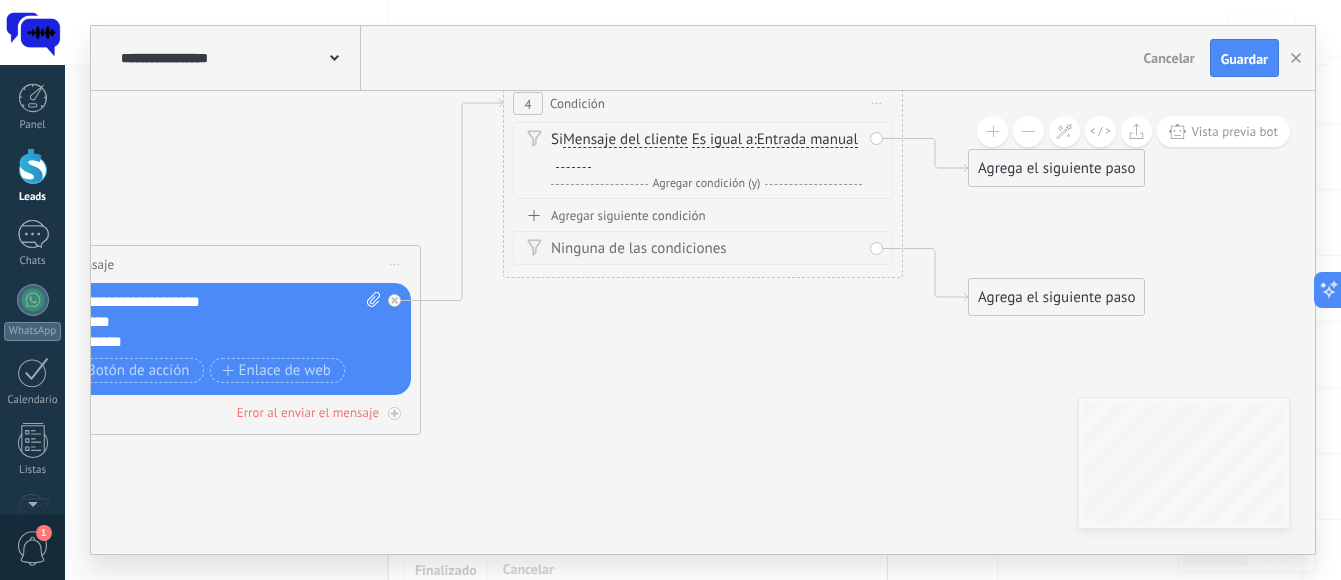 click on "Si
Mensaje del cliente
Mensaje del cliente
Emoción de la conversación
Comentario del cliente
El cliente
Código de chat activo
Mensajero de chat activo
Fuente de cliente potencial
Estado de la conversación
Estado de respuesta
Estado de interacción
a" at bounding box center [706, 150] 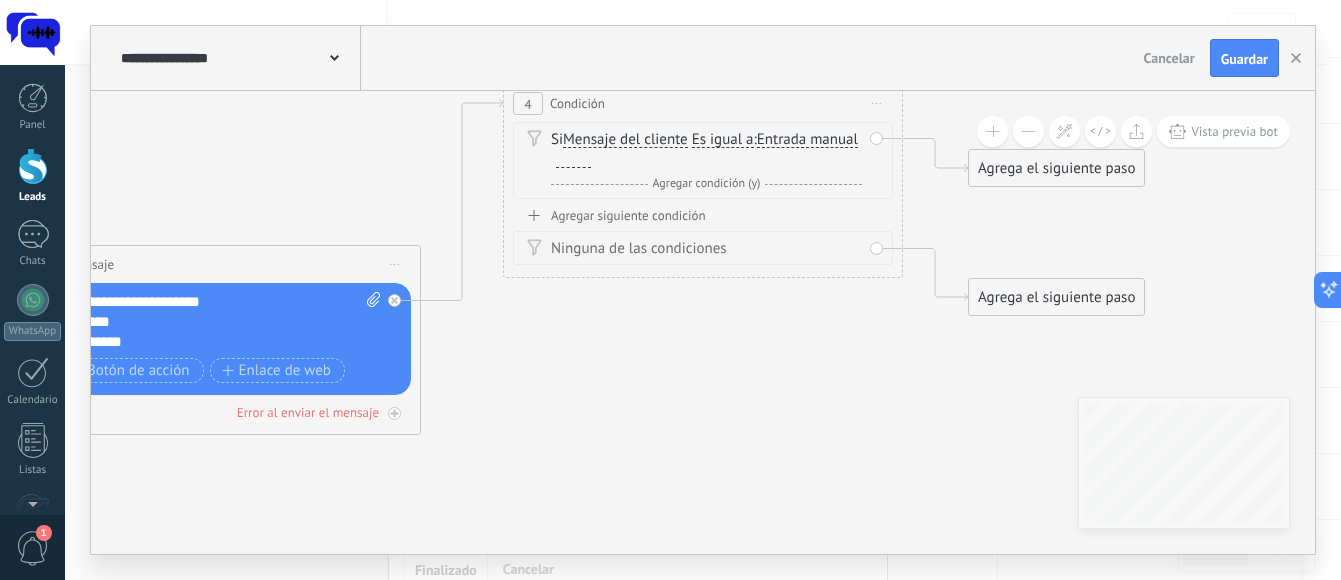 click on "Es igual a" at bounding box center (723, 140) 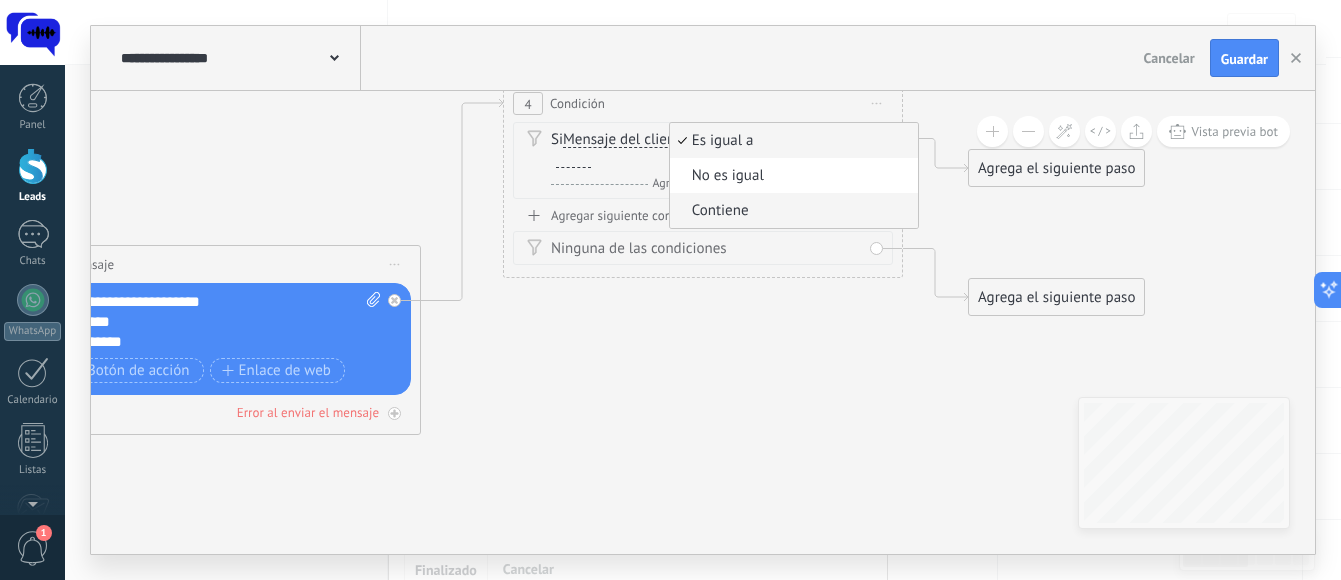 click on "Contiene" at bounding box center [791, 211] 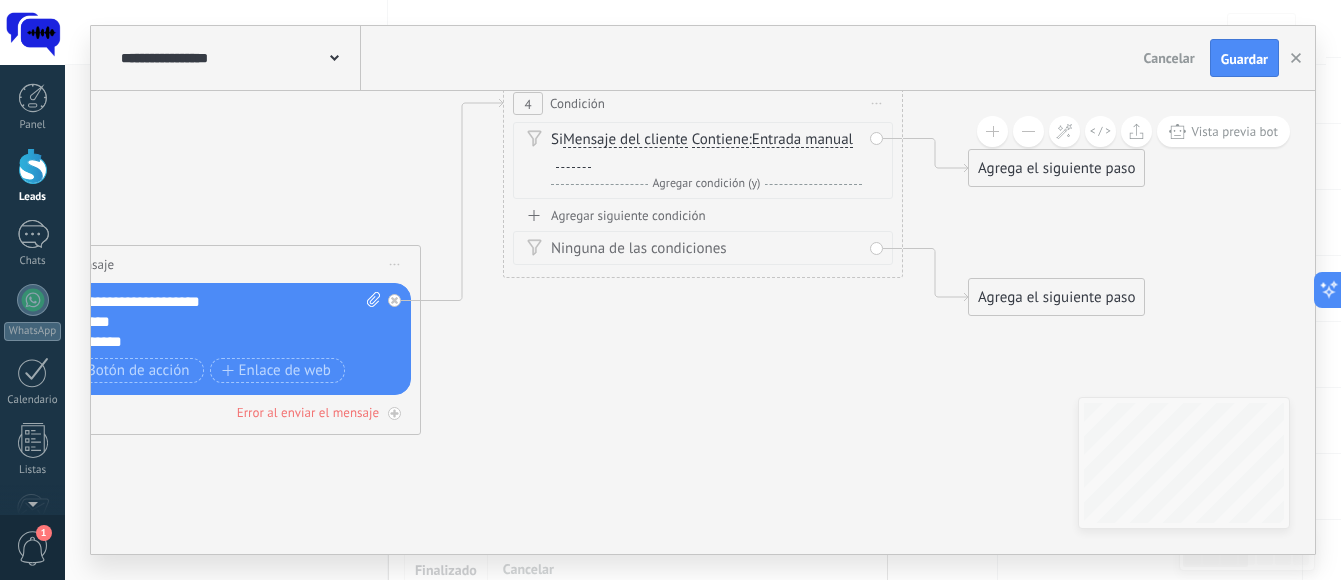 click at bounding box center (573, 160) 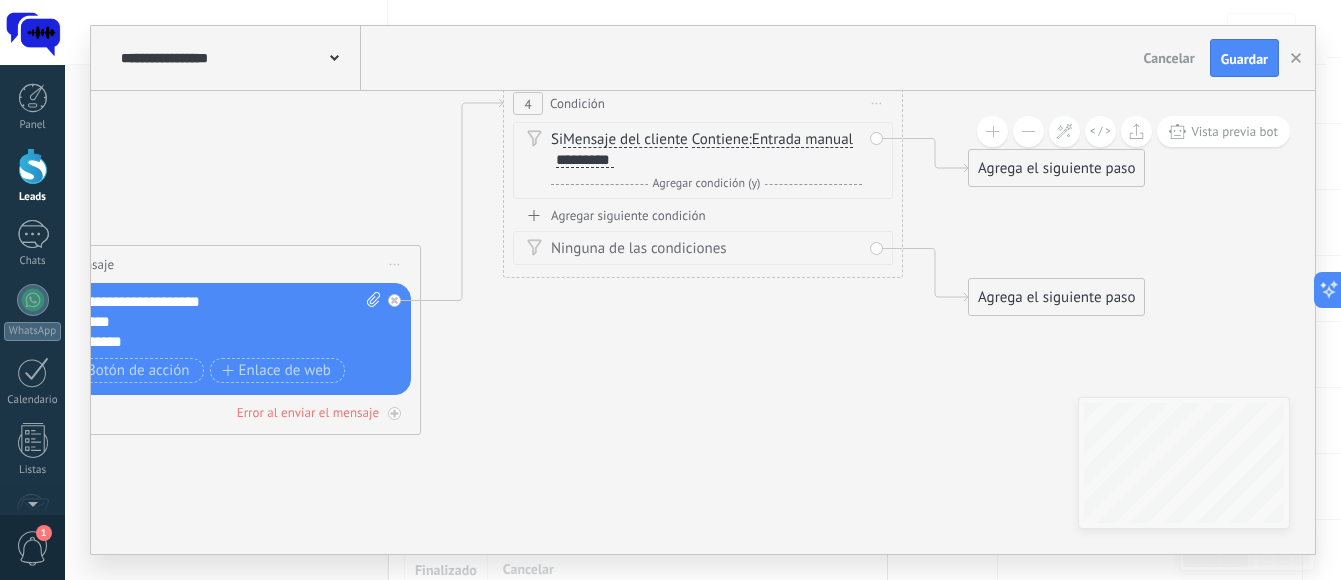 click on "Agrega el siguiente paso" at bounding box center (1056, 168) 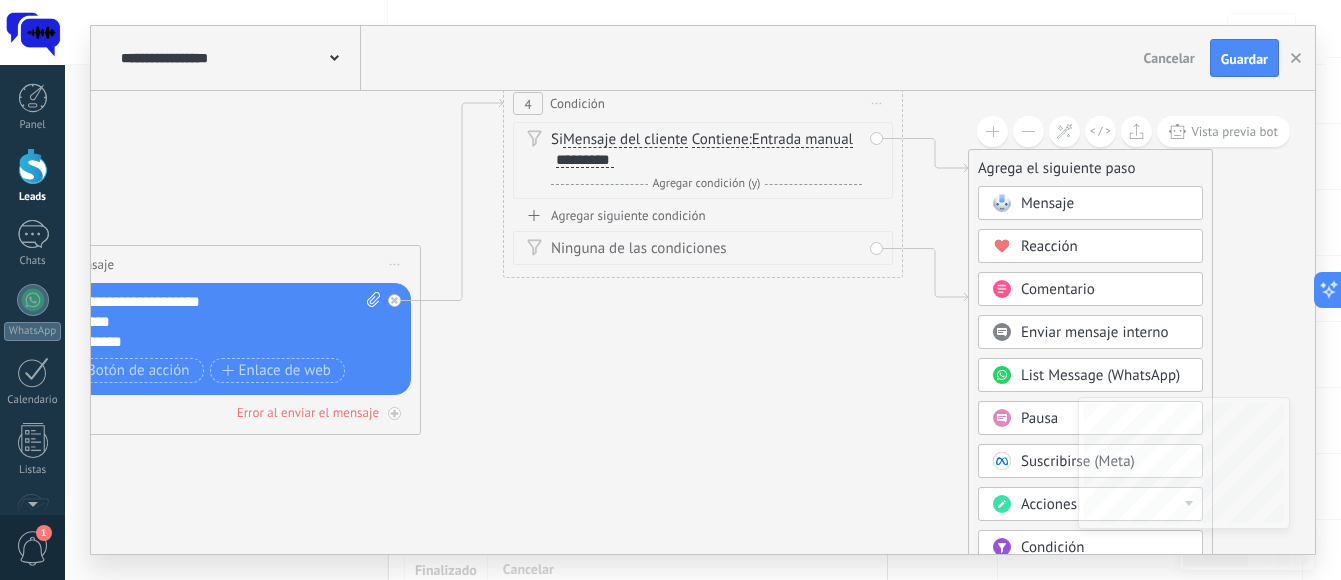 click on "Contiene" at bounding box center (720, 140) 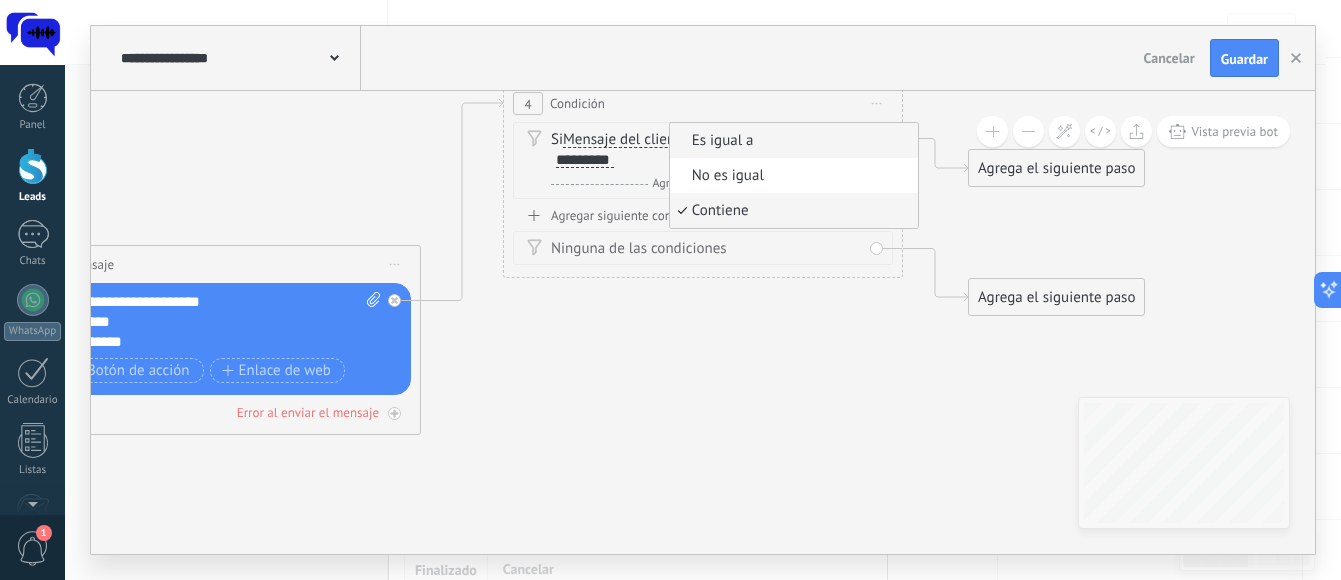 click on "Es igual a" at bounding box center [791, 141] 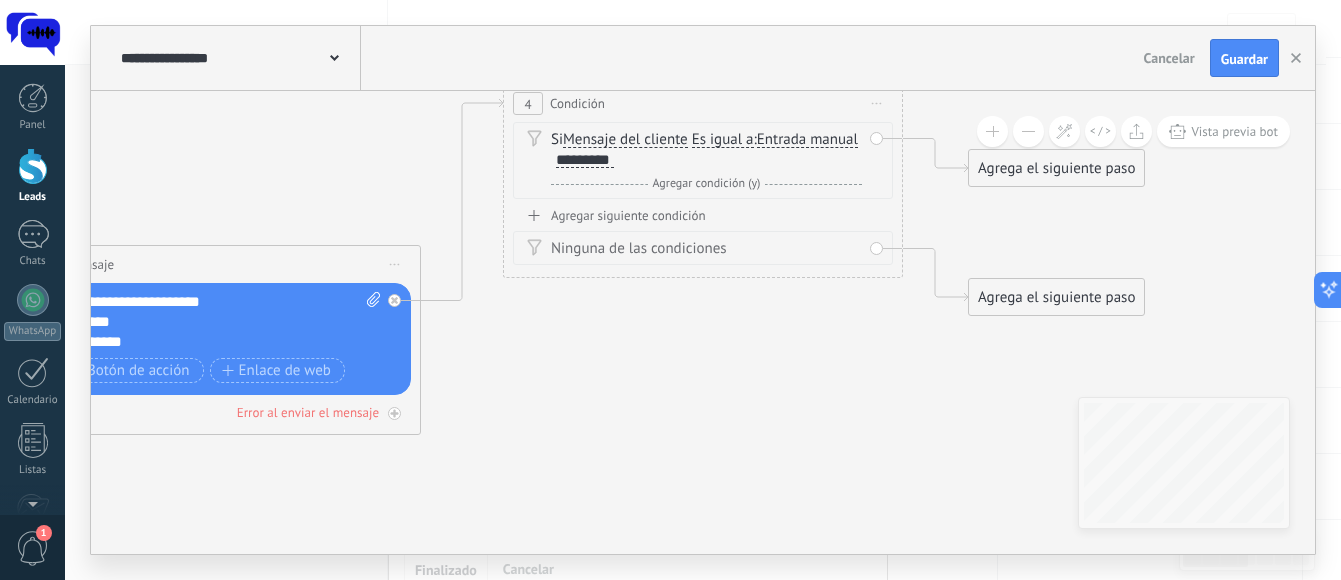 click on "*********" at bounding box center (585, 160) 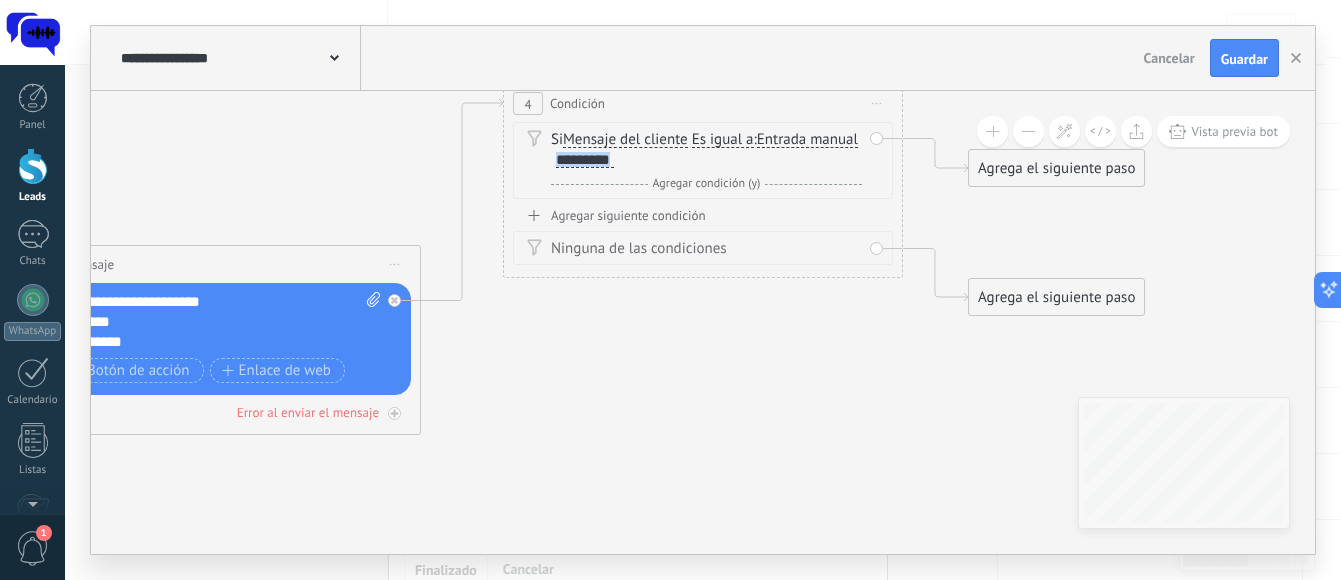 click on "*********" at bounding box center (585, 160) 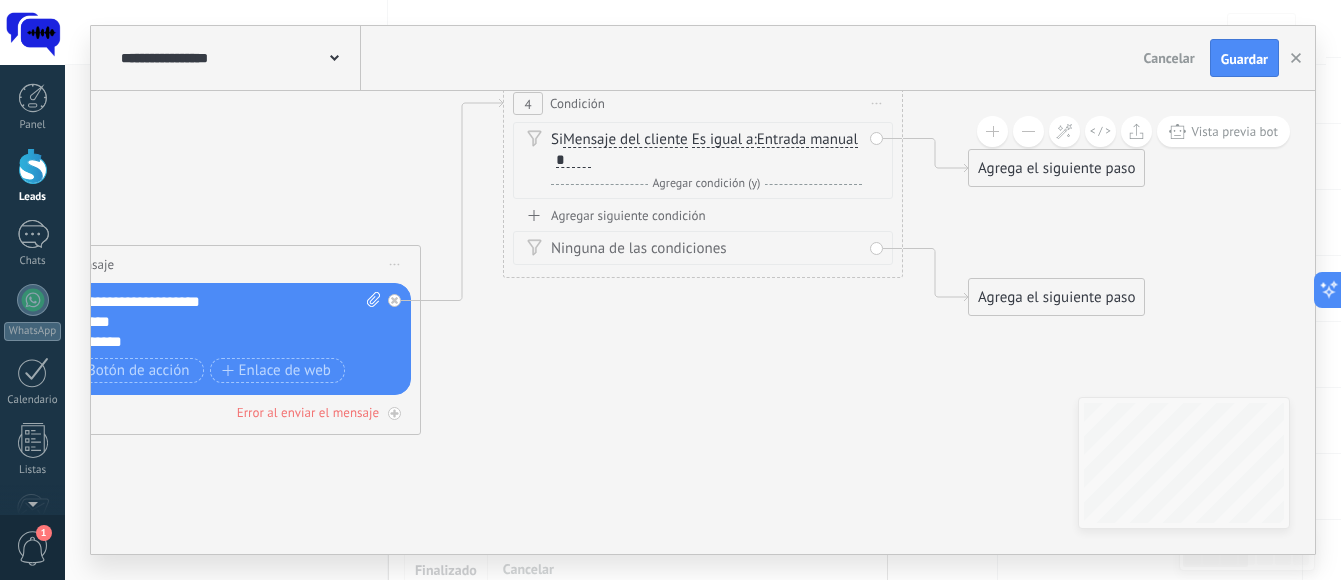 click 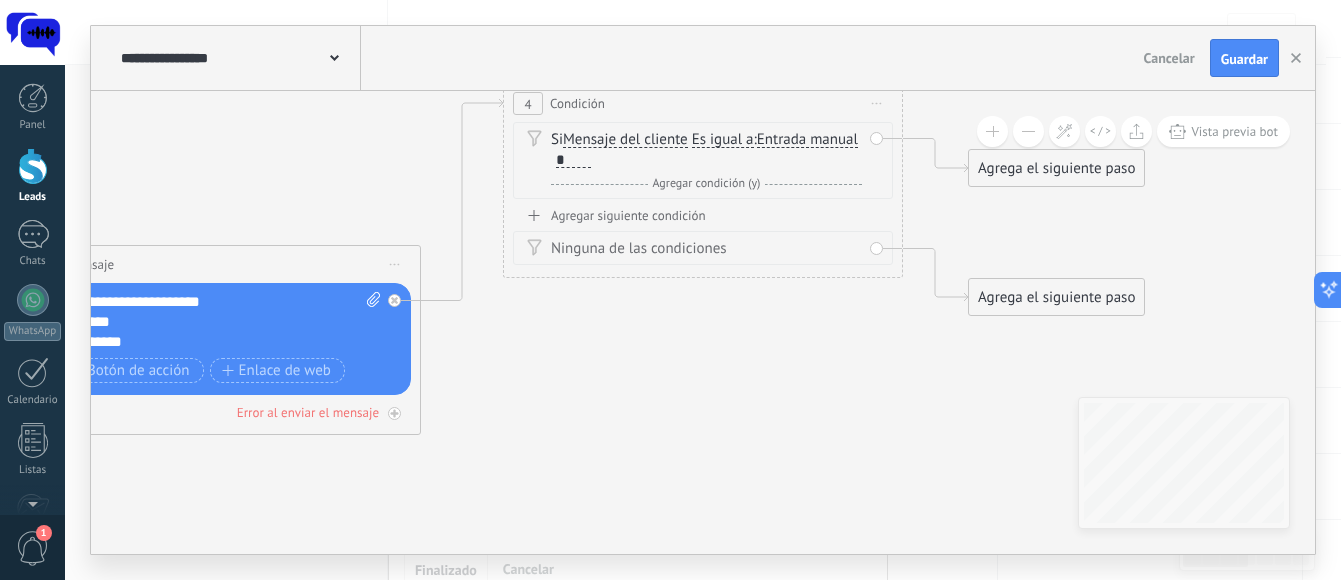 click on "Agregar siguiente condición" at bounding box center (703, 215) 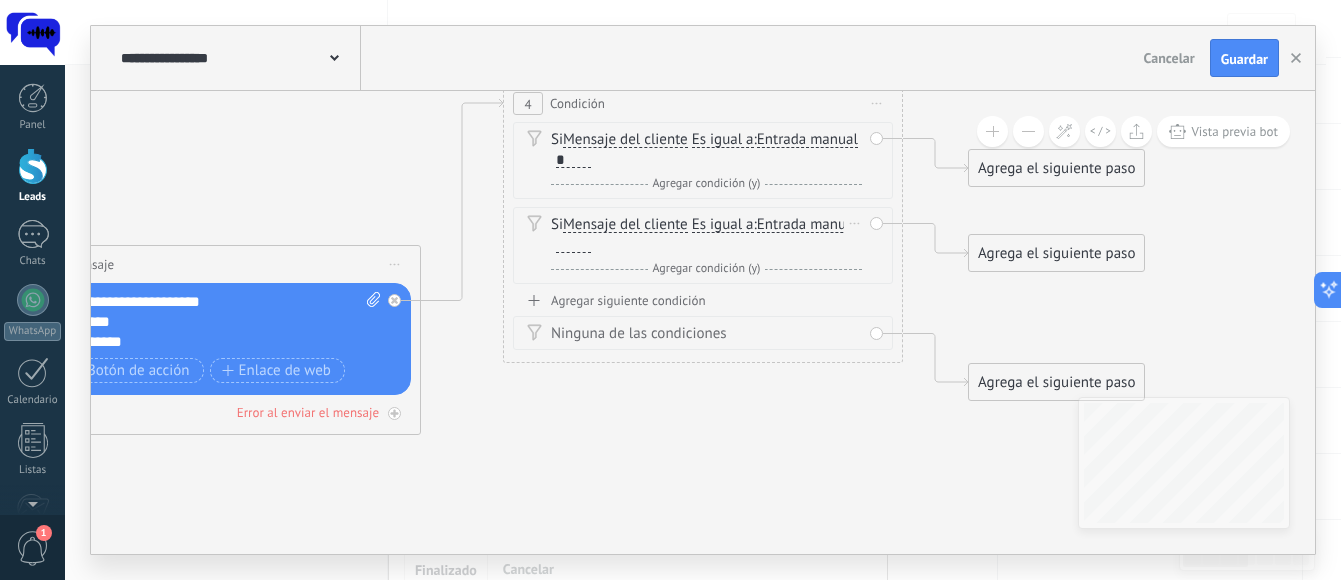 click at bounding box center (573, 245) 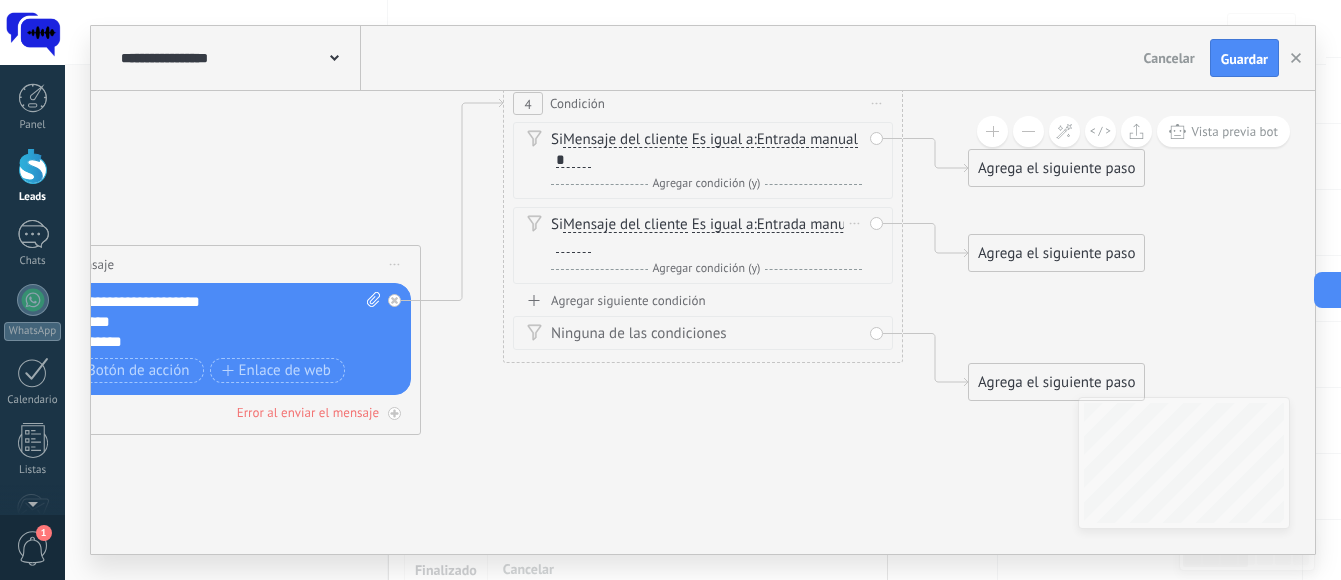 type 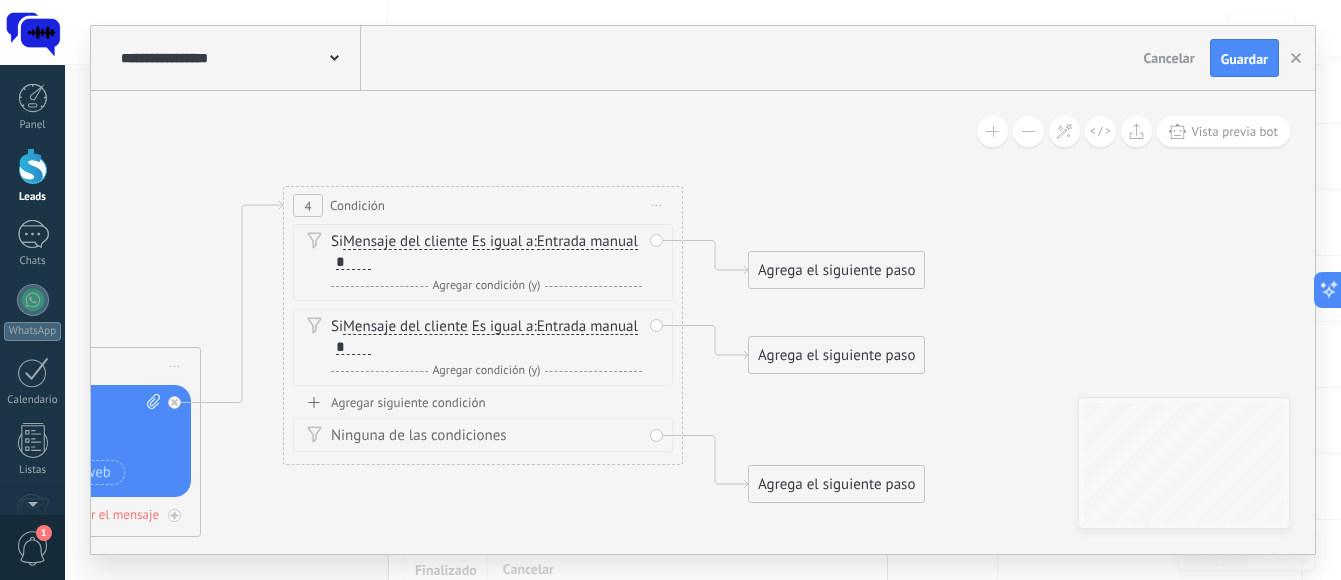 drag, startPoint x: 674, startPoint y: 435, endPoint x: 461, endPoint y: 532, distance: 234.047 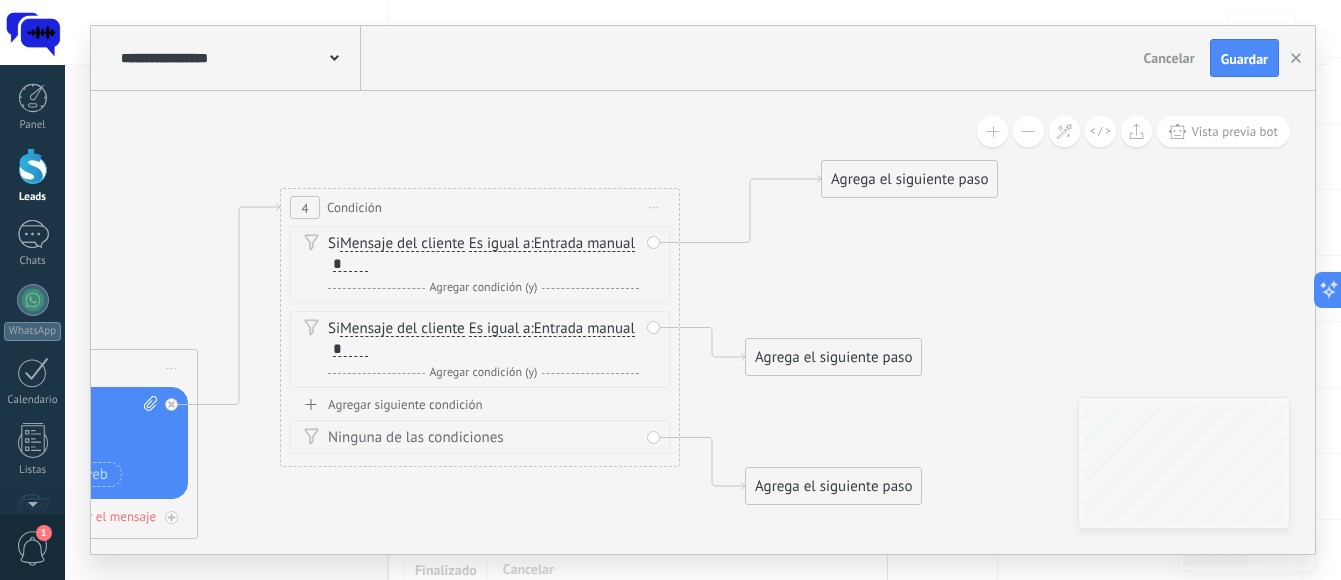 drag, startPoint x: 812, startPoint y: 276, endPoint x: 888, endPoint y: 183, distance: 120.10412 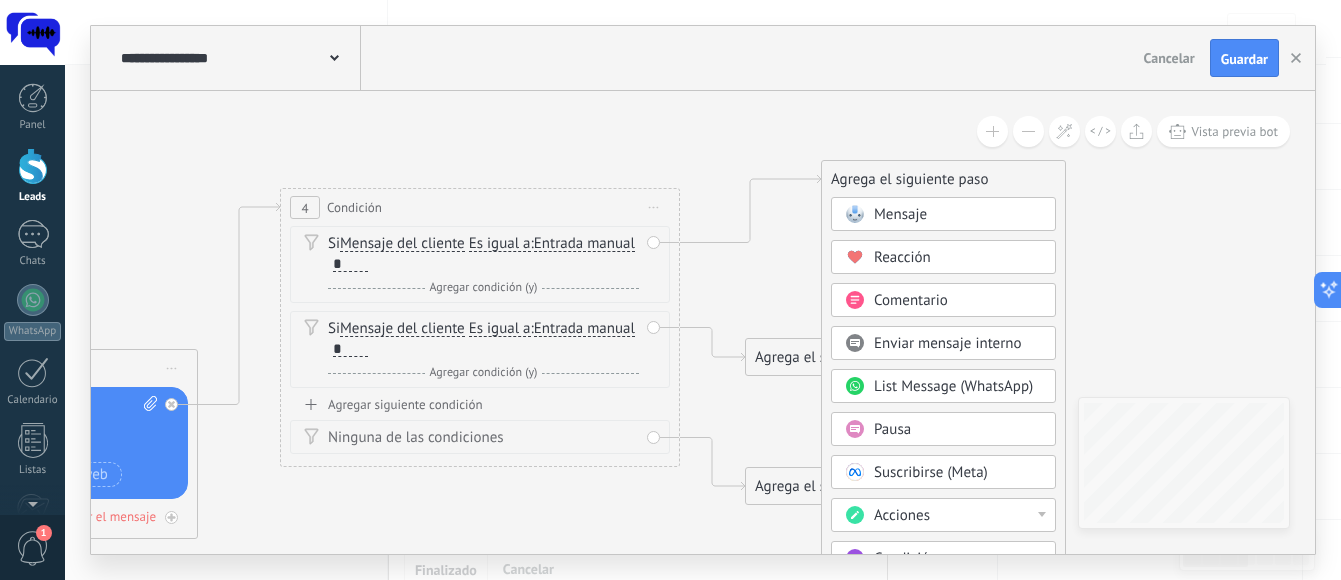 click on "Mensaje" at bounding box center (900, 214) 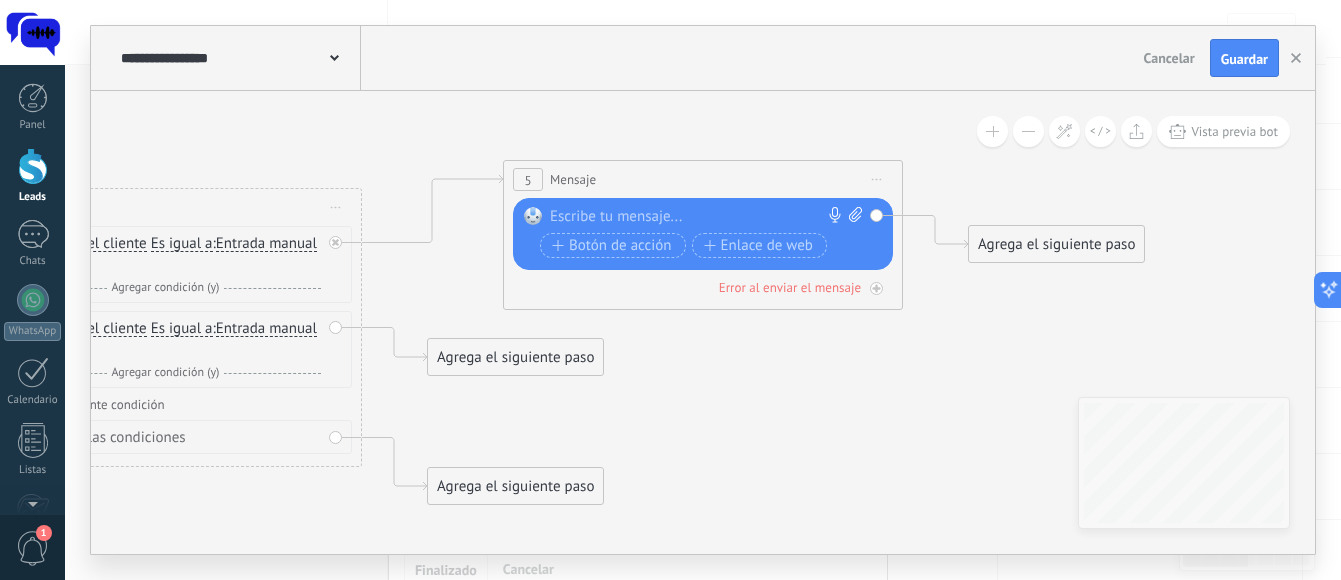 click at bounding box center [698, 217] 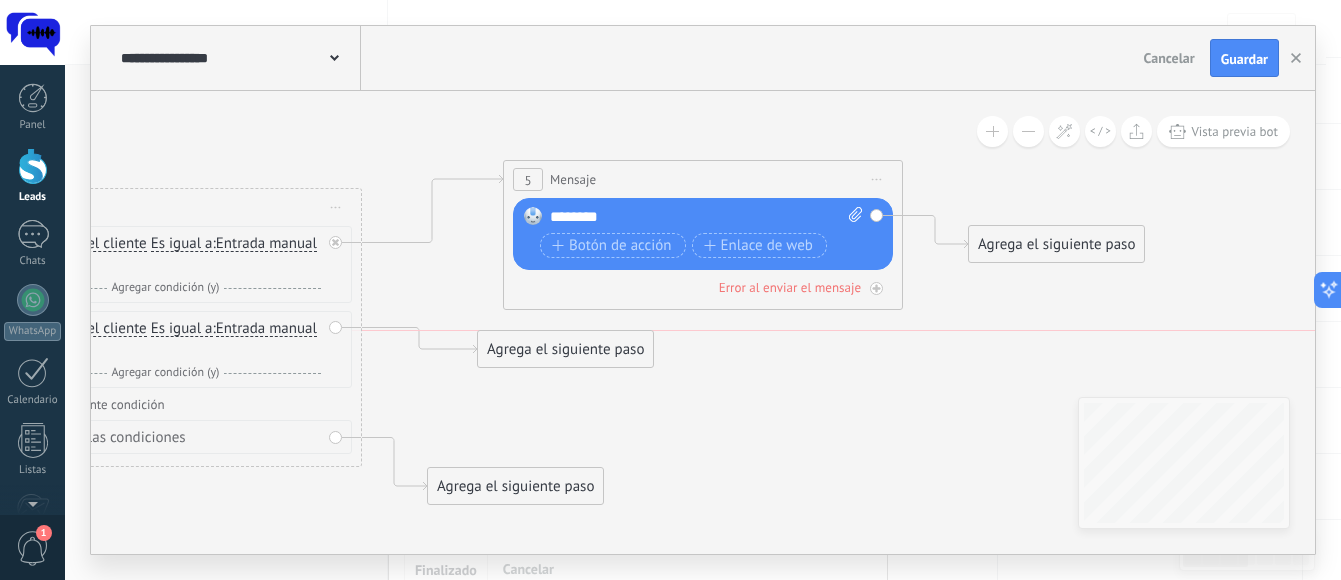 drag, startPoint x: 519, startPoint y: 353, endPoint x: 576, endPoint y: 353, distance: 57 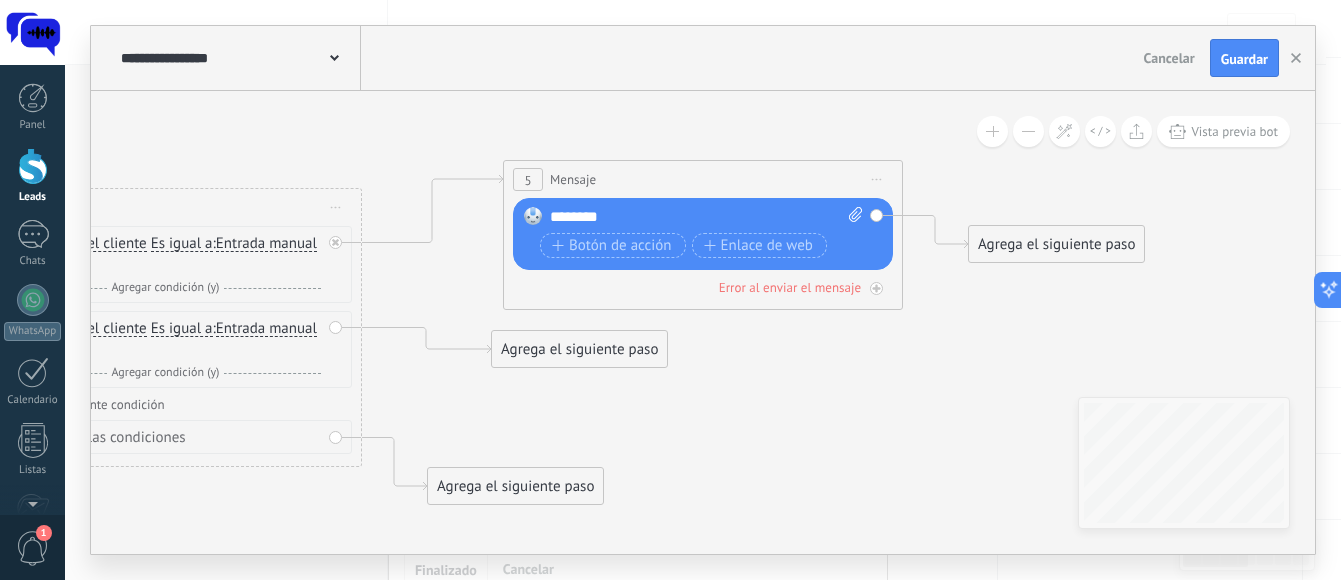 click on "Agrega el siguiente paso" at bounding box center [579, 349] 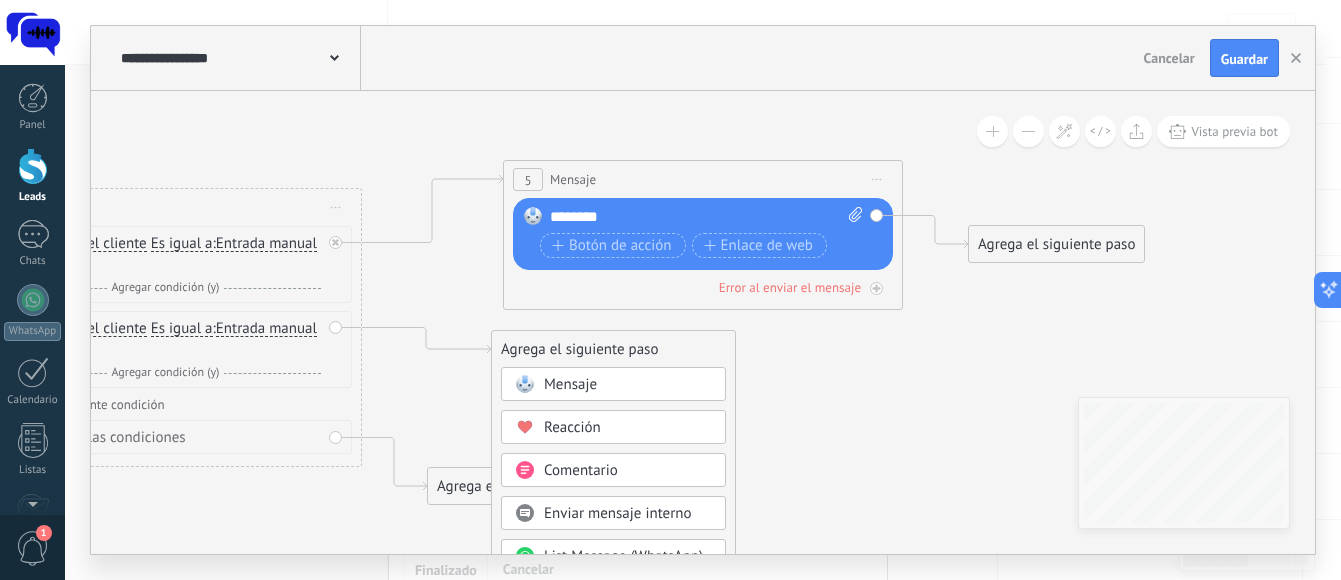 click on "Mensaje" at bounding box center (570, 384) 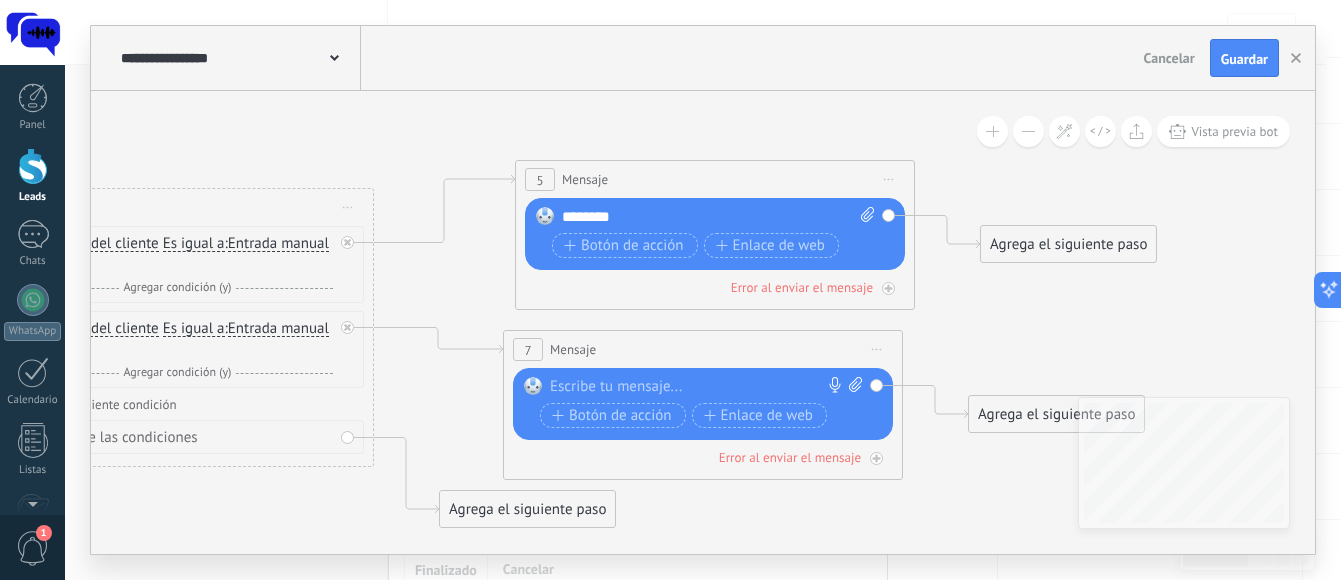 click at bounding box center [698, 387] 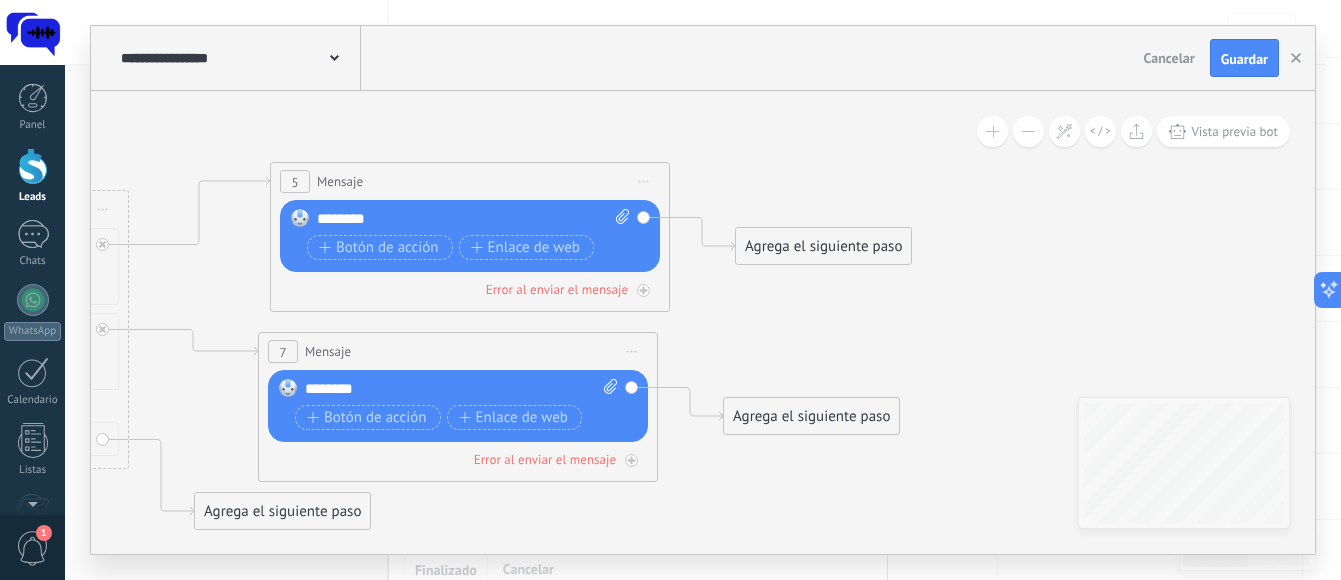 drag, startPoint x: 399, startPoint y: 139, endPoint x: 155, endPoint y: 141, distance: 244.0082 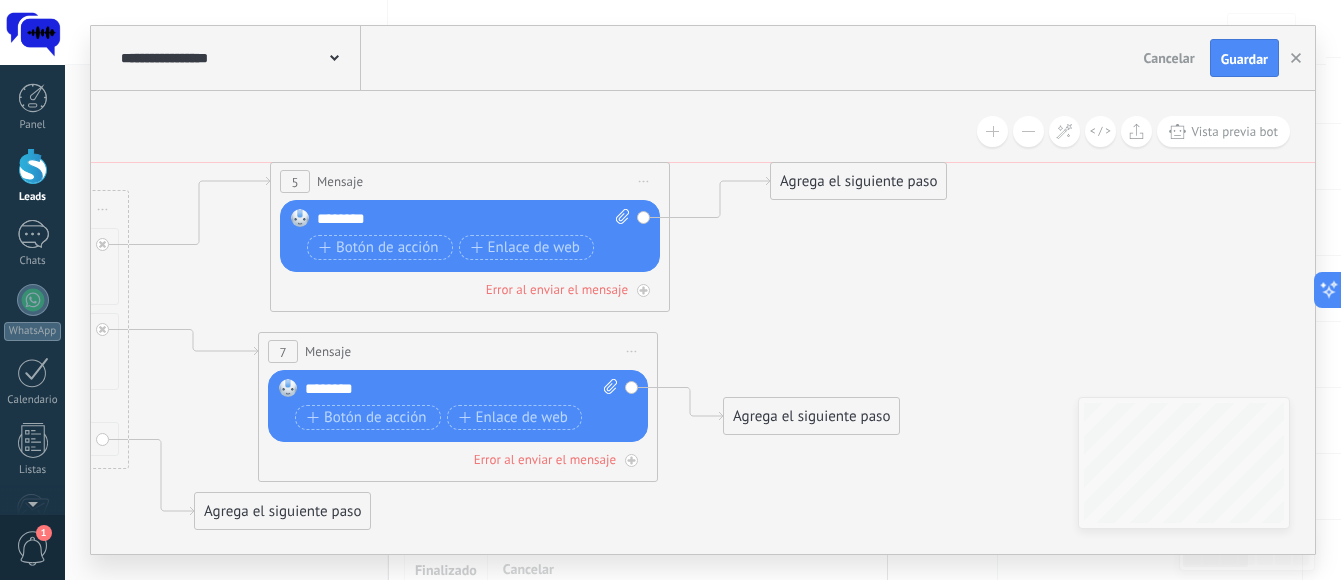 drag, startPoint x: 786, startPoint y: 239, endPoint x: 819, endPoint y: 169, distance: 77.388626 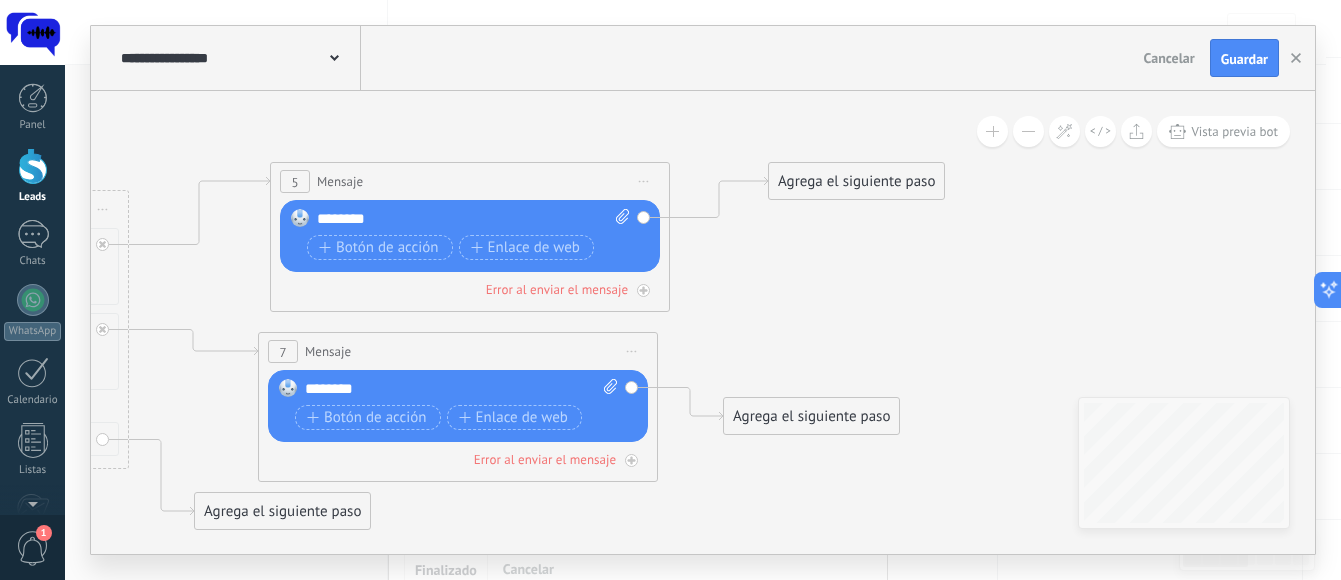 click on "Agrega el siguiente paso" at bounding box center (856, 181) 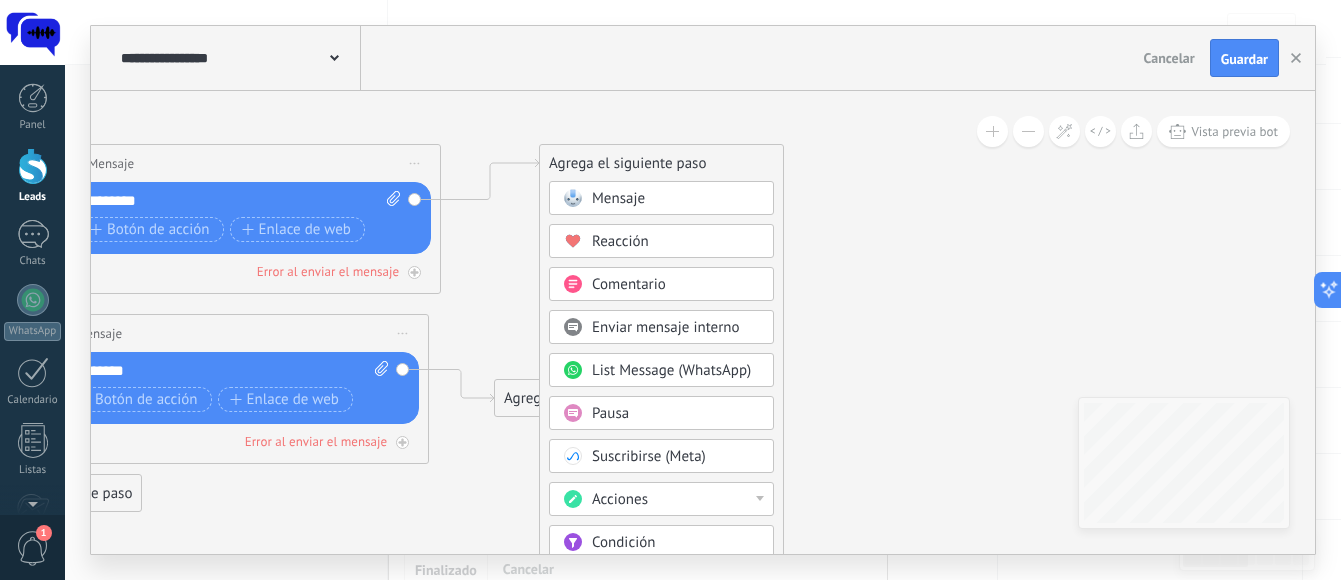 drag, startPoint x: 706, startPoint y: 271, endPoint x: 476, endPoint y: 253, distance: 230.70328 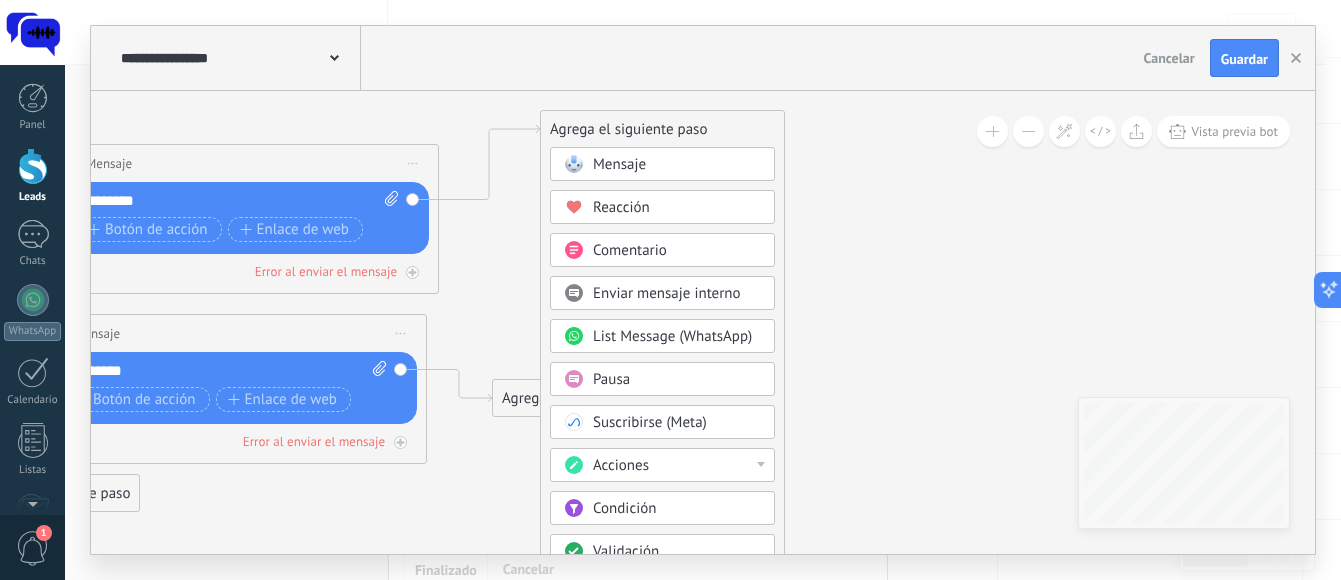 drag, startPoint x: 649, startPoint y: 150, endPoint x: 652, endPoint y: 117, distance: 33.13608 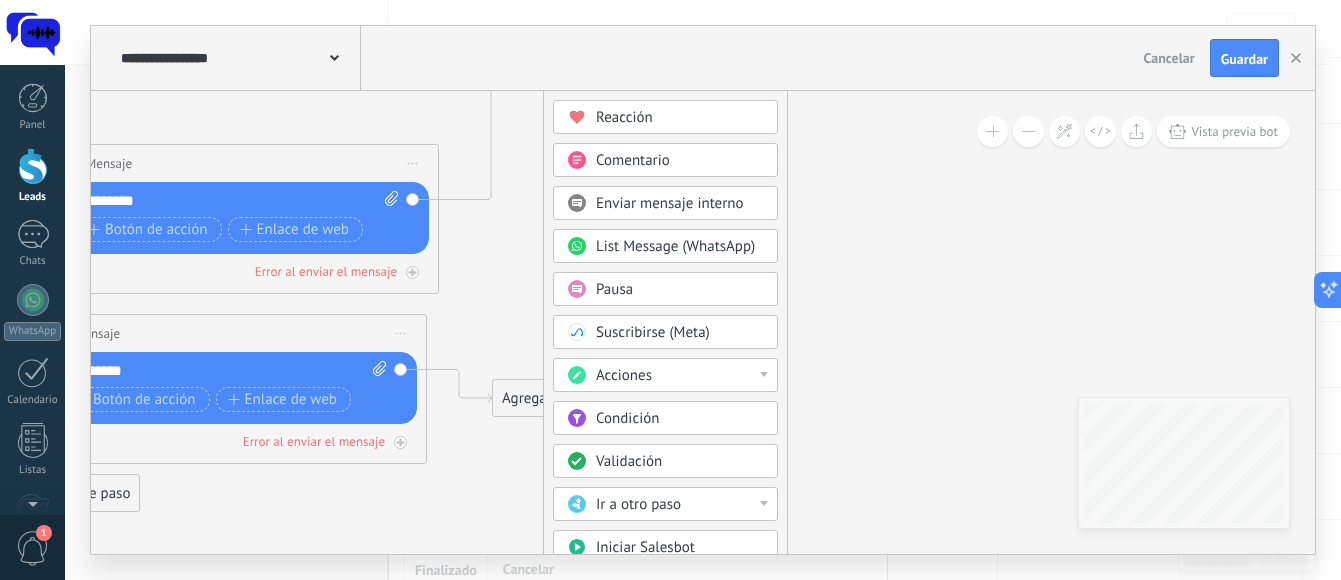 drag, startPoint x: 671, startPoint y: 126, endPoint x: 674, endPoint y: 36, distance: 90.04999 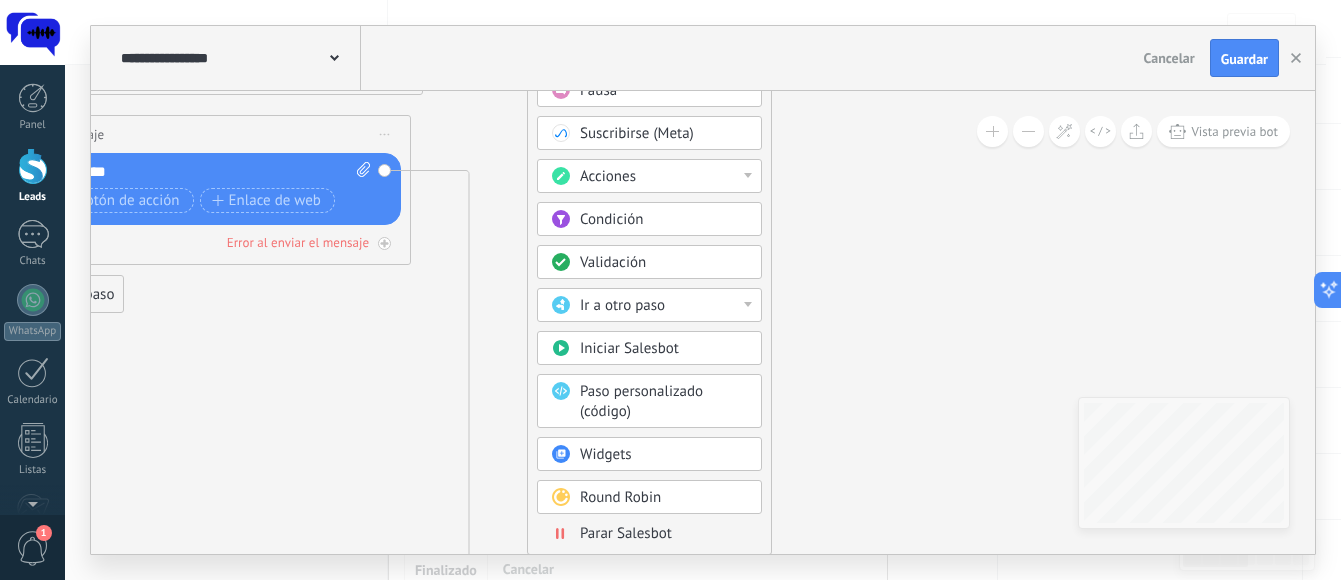 drag, startPoint x: 846, startPoint y: 357, endPoint x: 826, endPoint y: 162, distance: 196.02296 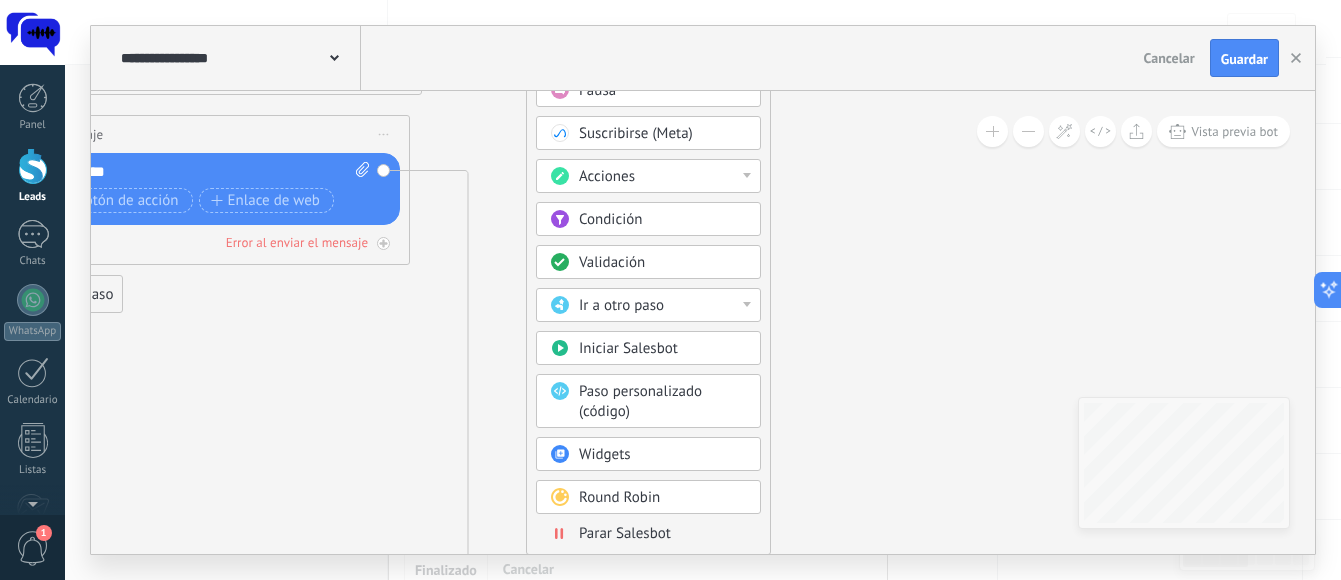 click on "Acciones" at bounding box center (663, 177) 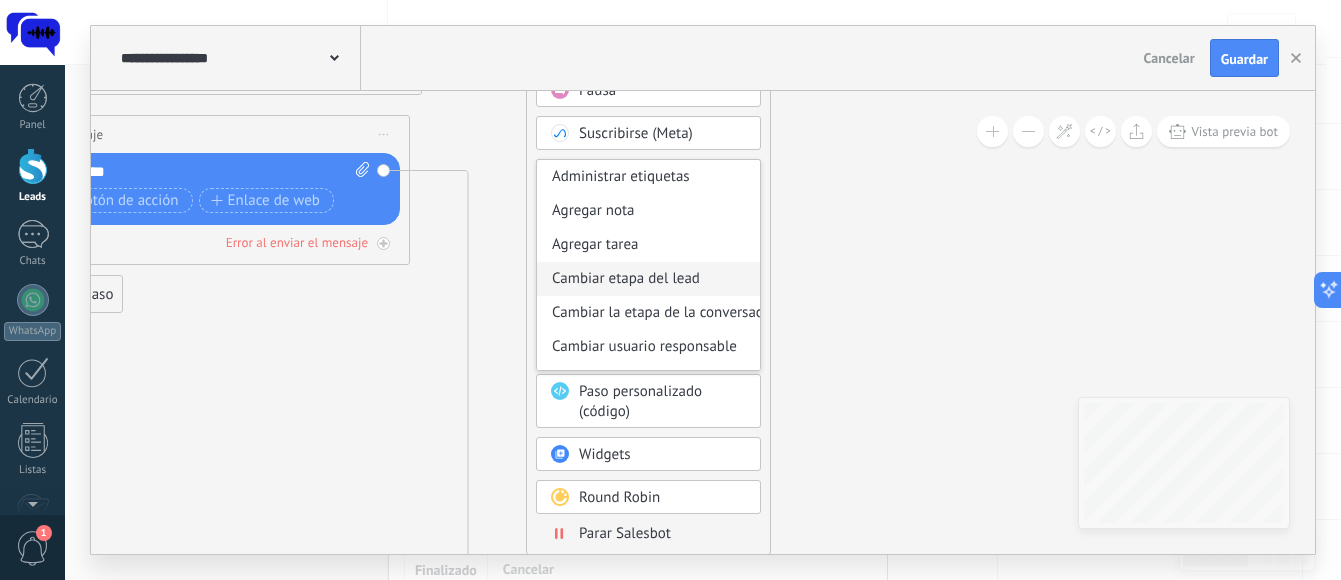 click on "Cambiar etapa del lead" at bounding box center (648, 279) 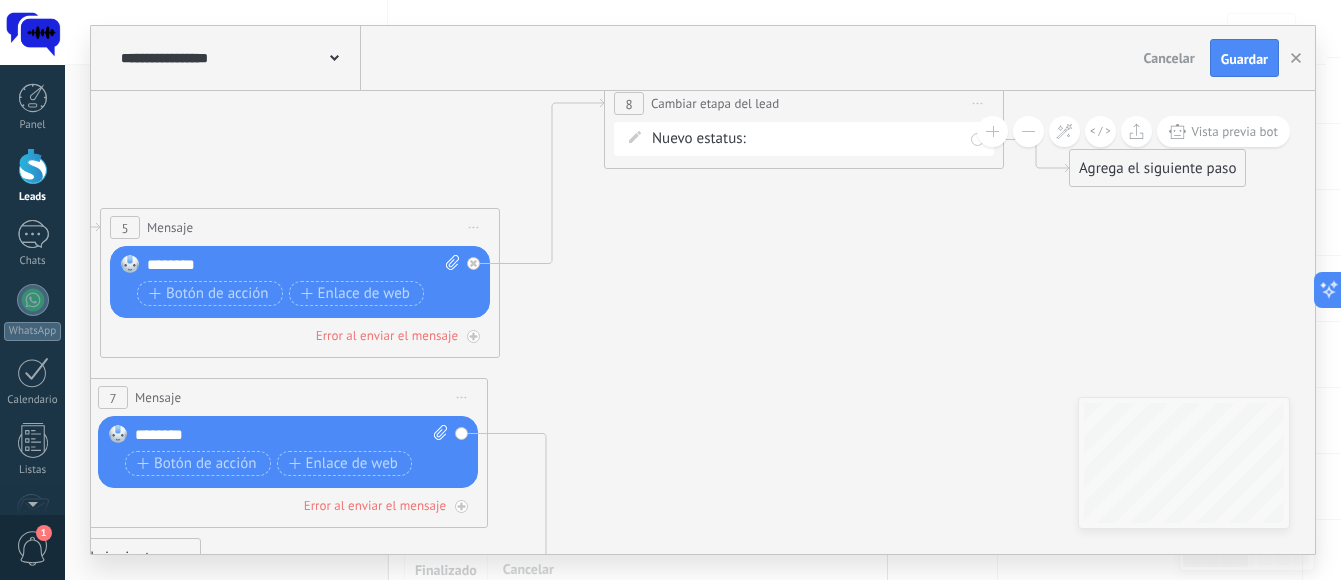 drag, startPoint x: 639, startPoint y: 135, endPoint x: 741, endPoint y: 398, distance: 282.08685 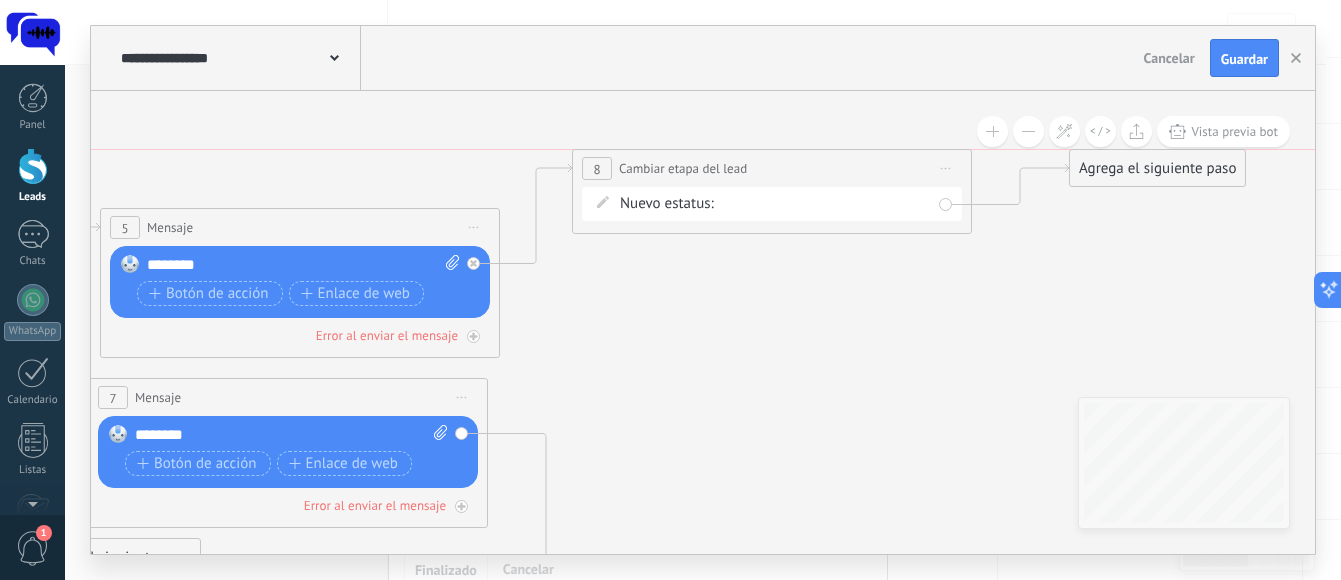 drag, startPoint x: 814, startPoint y: 114, endPoint x: 784, endPoint y: 168, distance: 61.77378 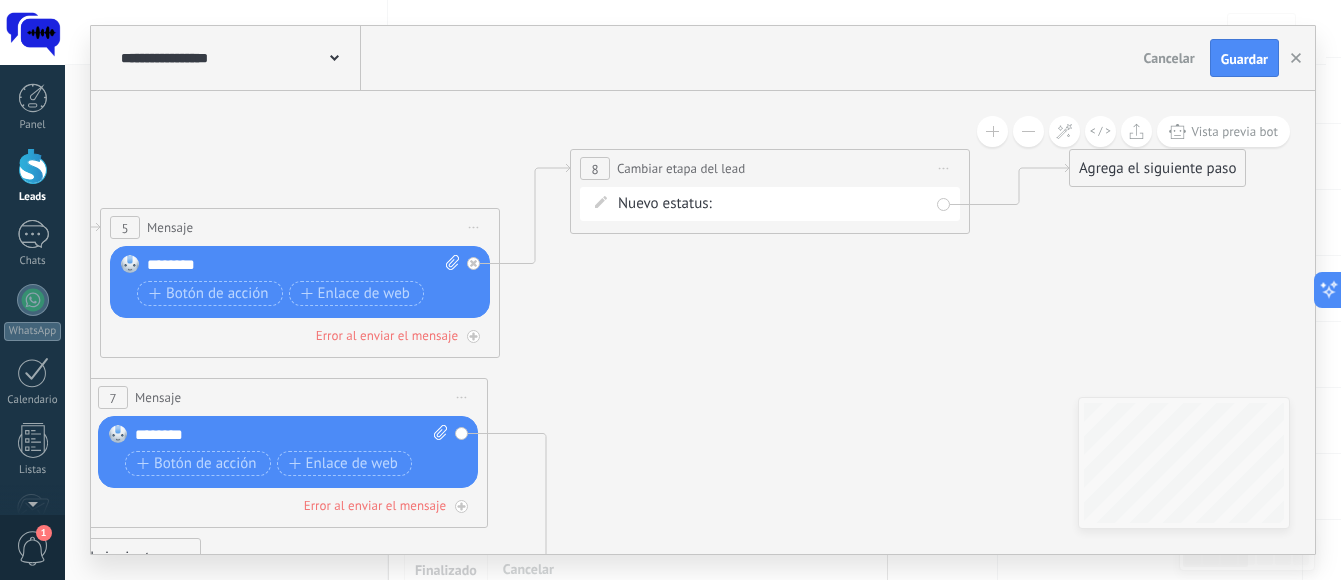 click on "Contacto inicial Negociación Debate contractual Discusión de contrato Logrado con éxito Venta Perdido" at bounding box center (0, 0) 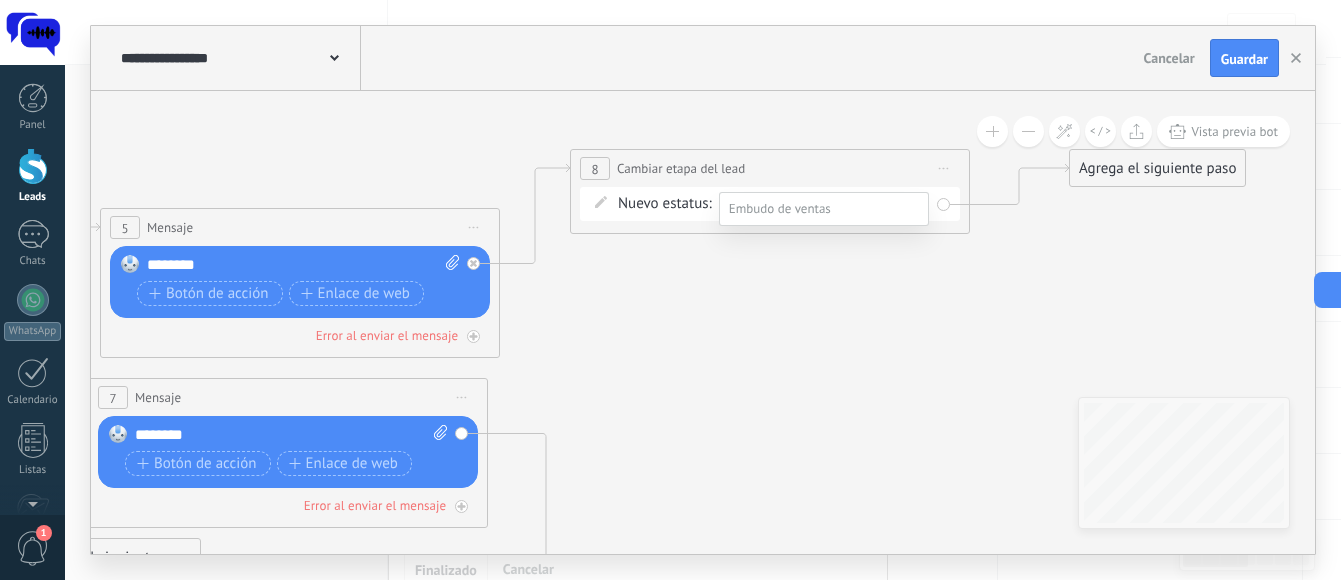 click on "Negociación" at bounding box center (0, 0) 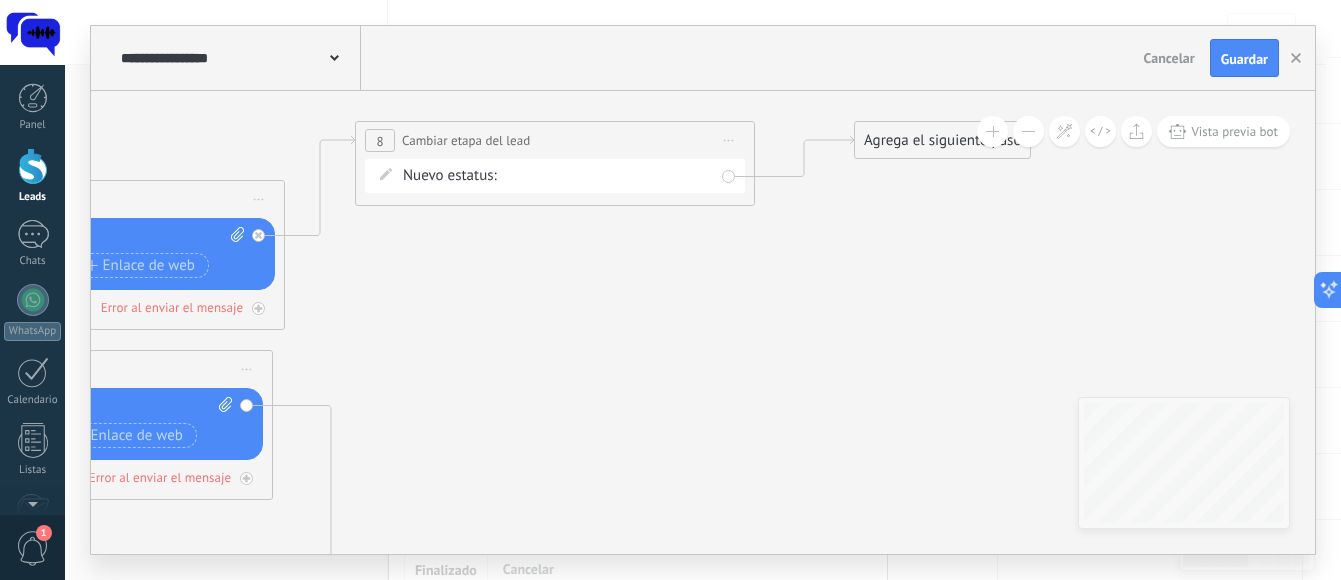 drag, startPoint x: 874, startPoint y: 288, endPoint x: 648, endPoint y: 263, distance: 227.37854 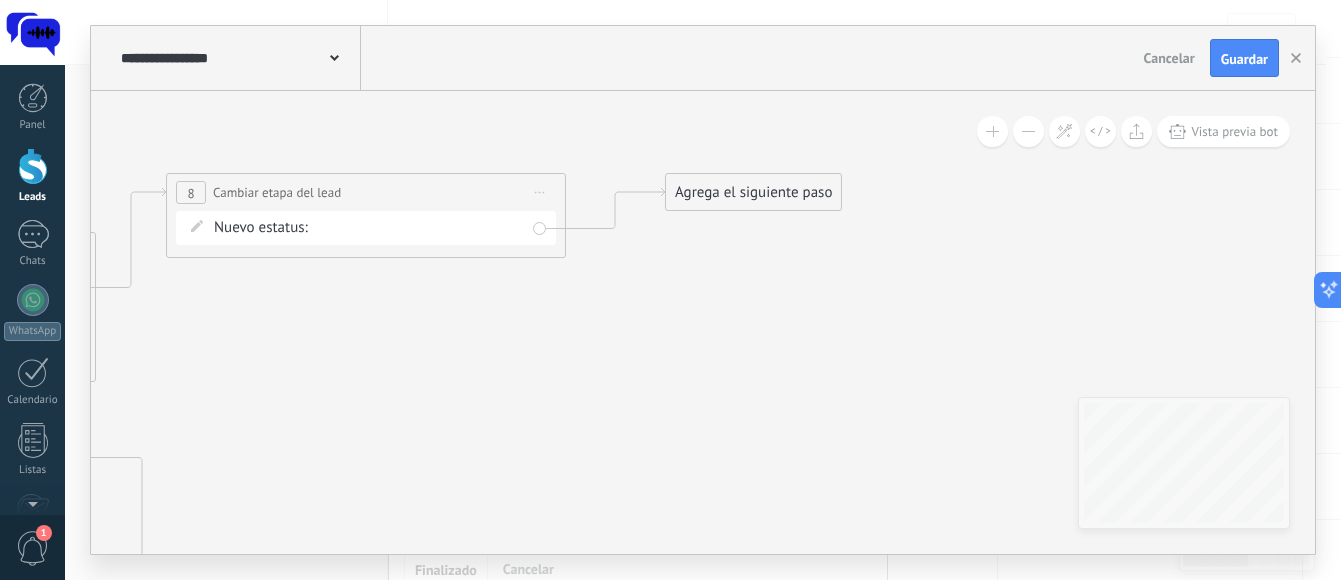 drag, startPoint x: 825, startPoint y: 225, endPoint x: 621, endPoint y: 279, distance: 211.02606 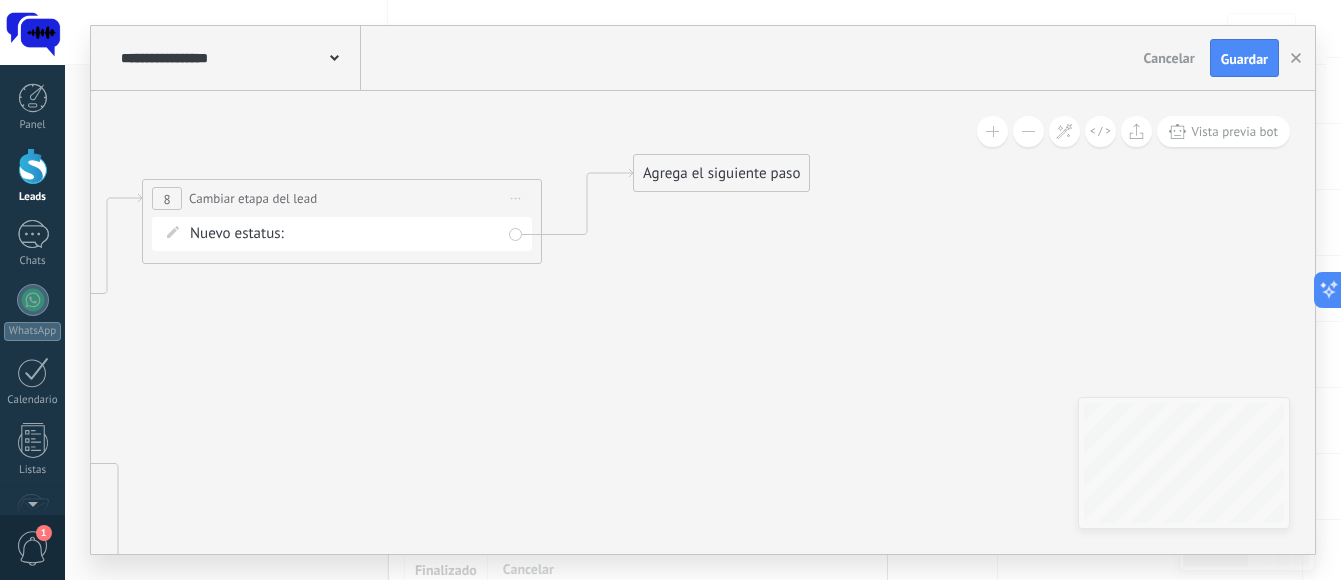 drag, startPoint x: 670, startPoint y: 182, endPoint x: 677, endPoint y: 174, distance: 10.630146 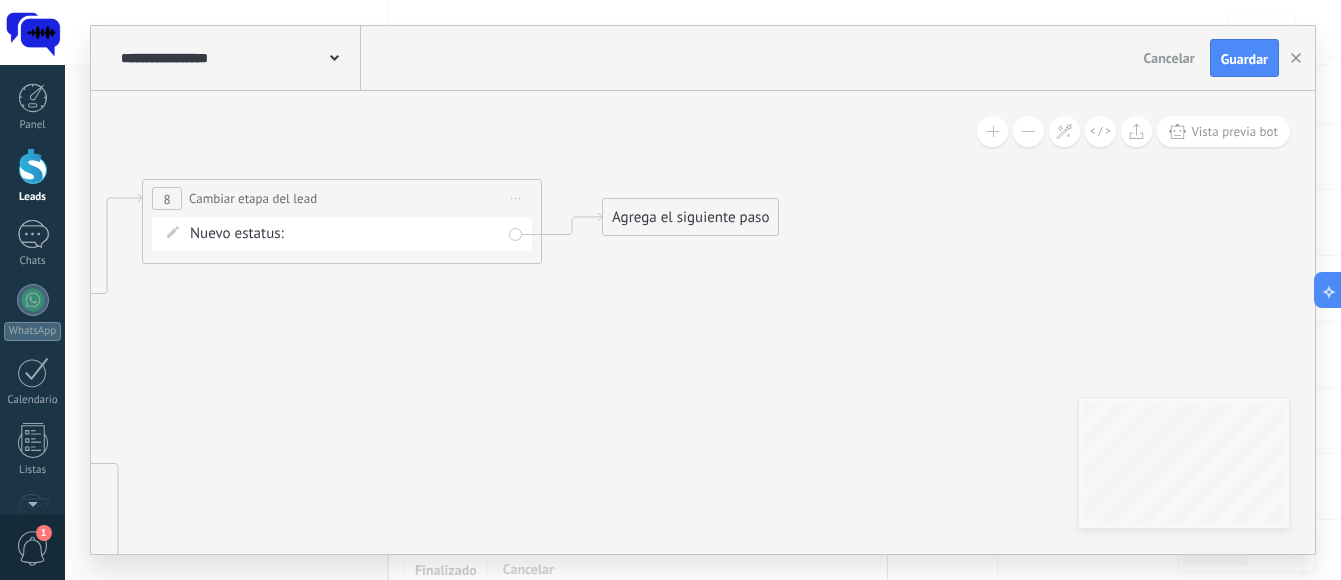 drag, startPoint x: 667, startPoint y: 224, endPoint x: 638, endPoint y: 206, distance: 34.132095 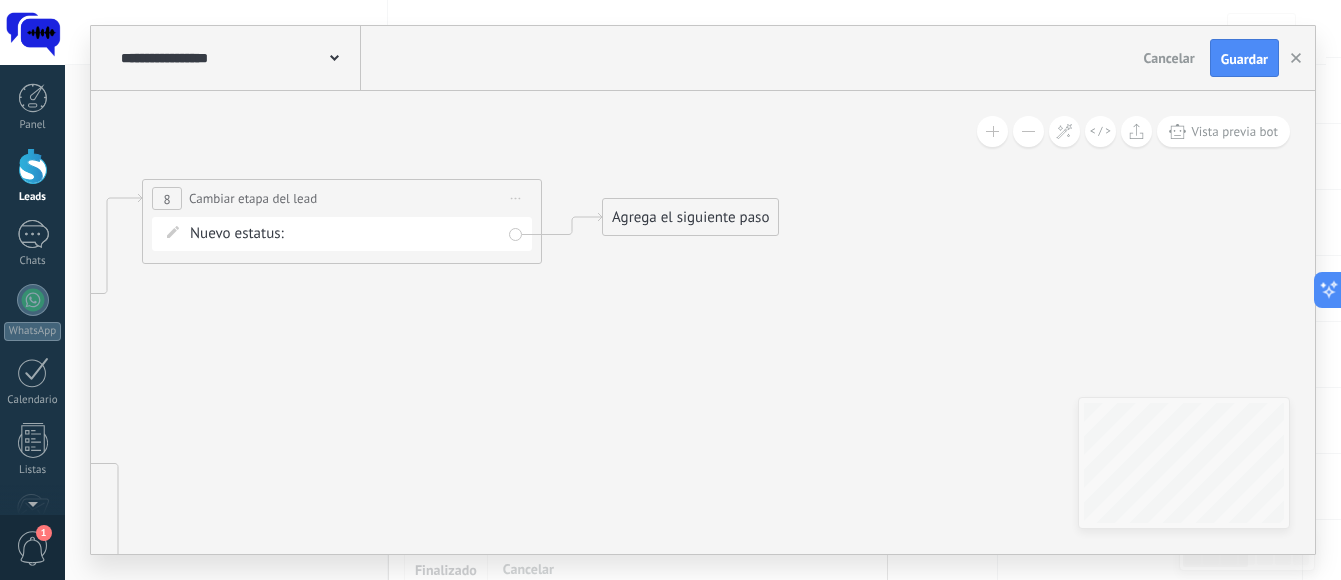 click on "**********" at bounding box center [-2588, 438] 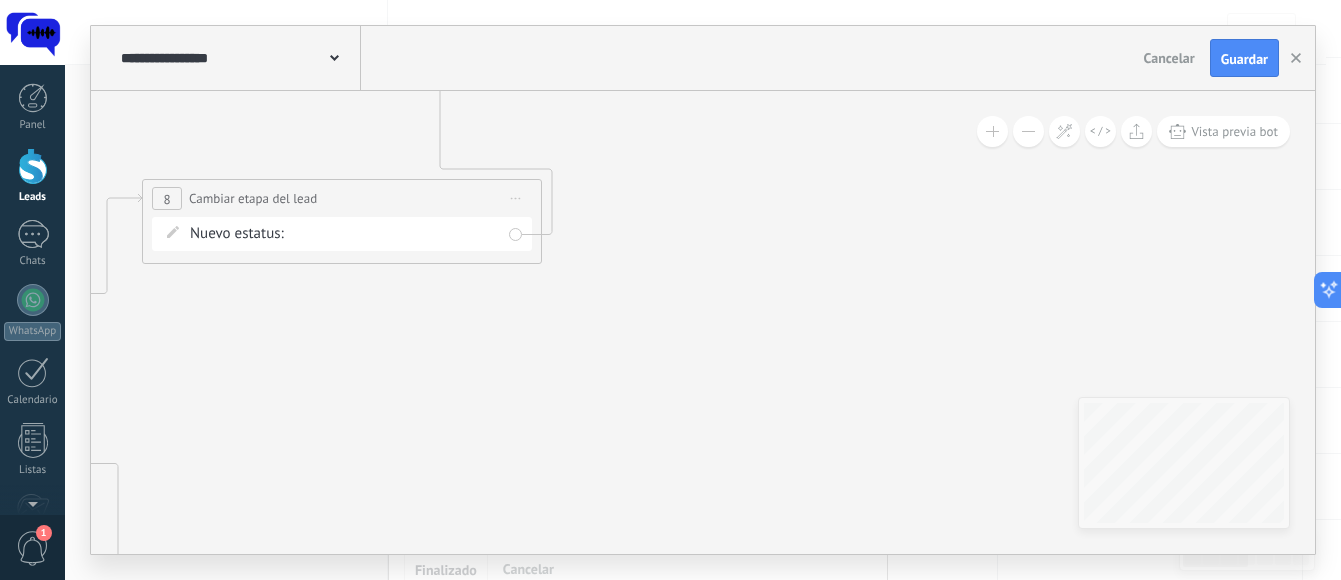 drag, startPoint x: 442, startPoint y: 384, endPoint x: 849, endPoint y: 21, distance: 545.3604 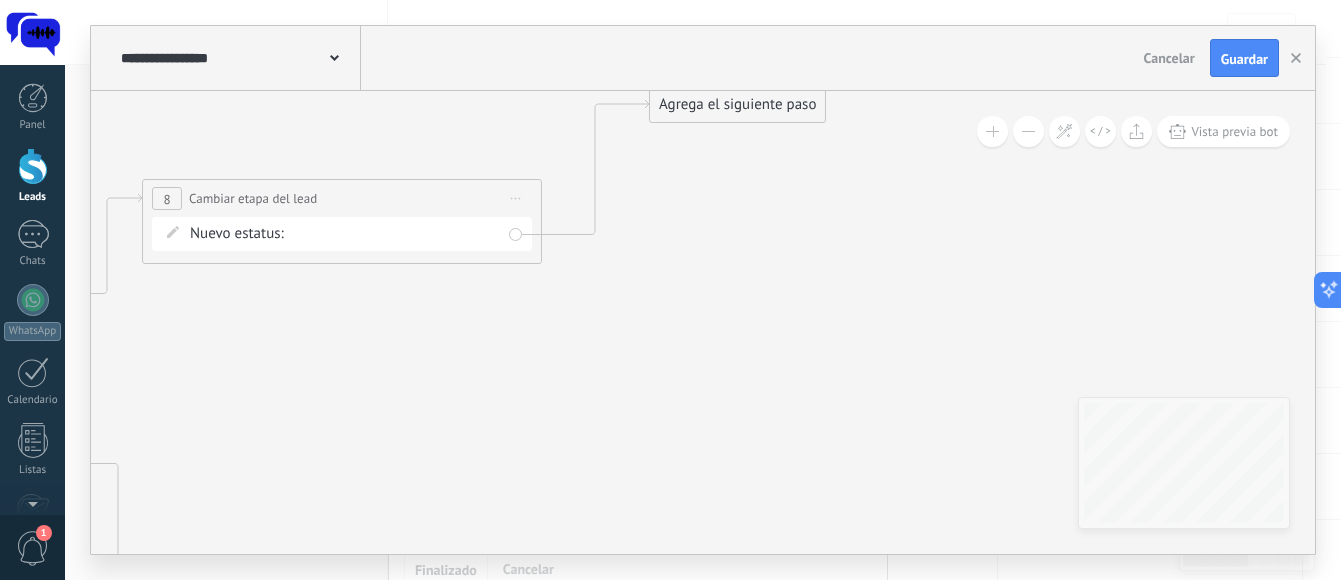 click on "Agrega el siguiente paso" at bounding box center (737, 104) 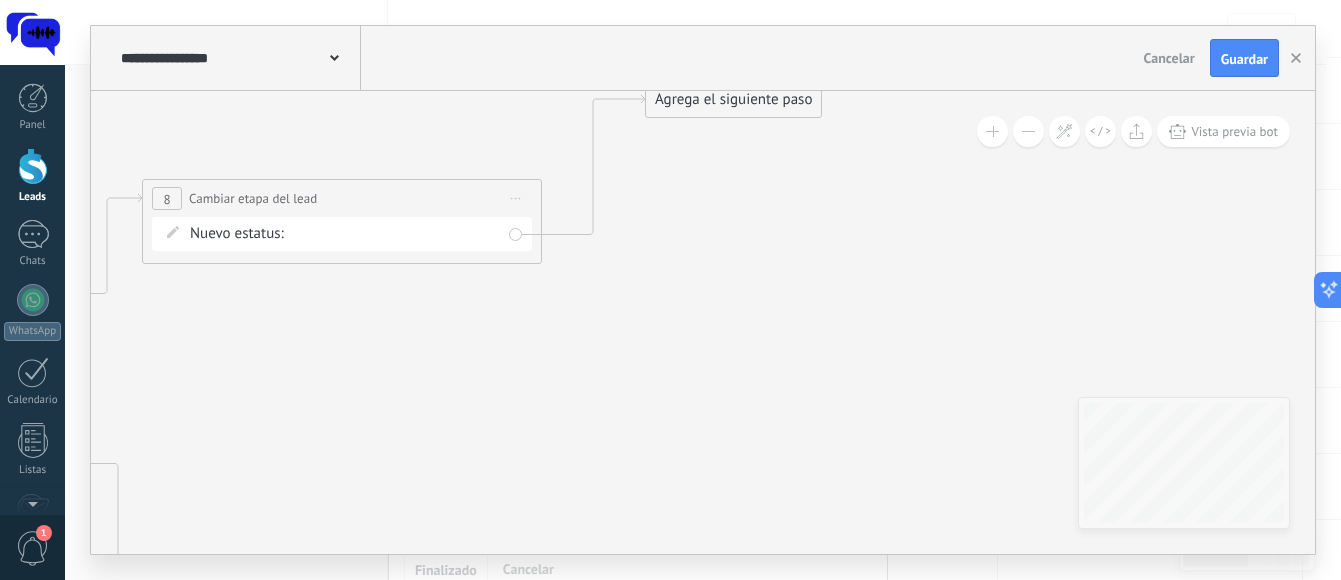 click on "Agrega el siguiente paso" at bounding box center [733, 99] 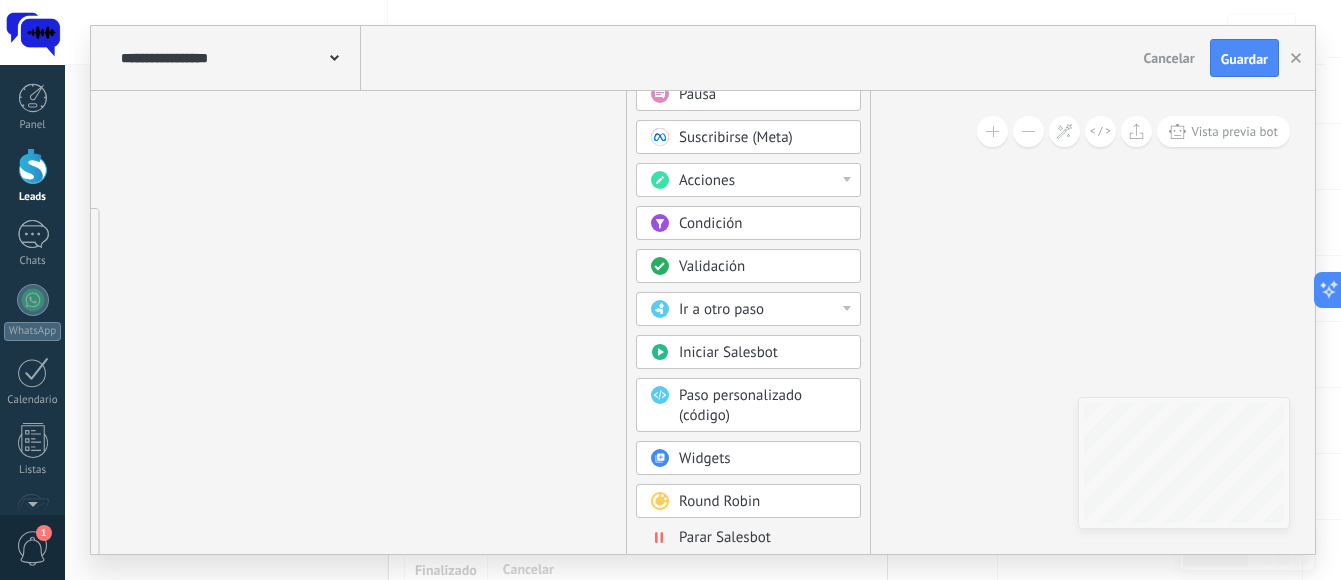 drag, startPoint x: 1012, startPoint y: 346, endPoint x: 993, endPoint y: 96, distance: 250.72096 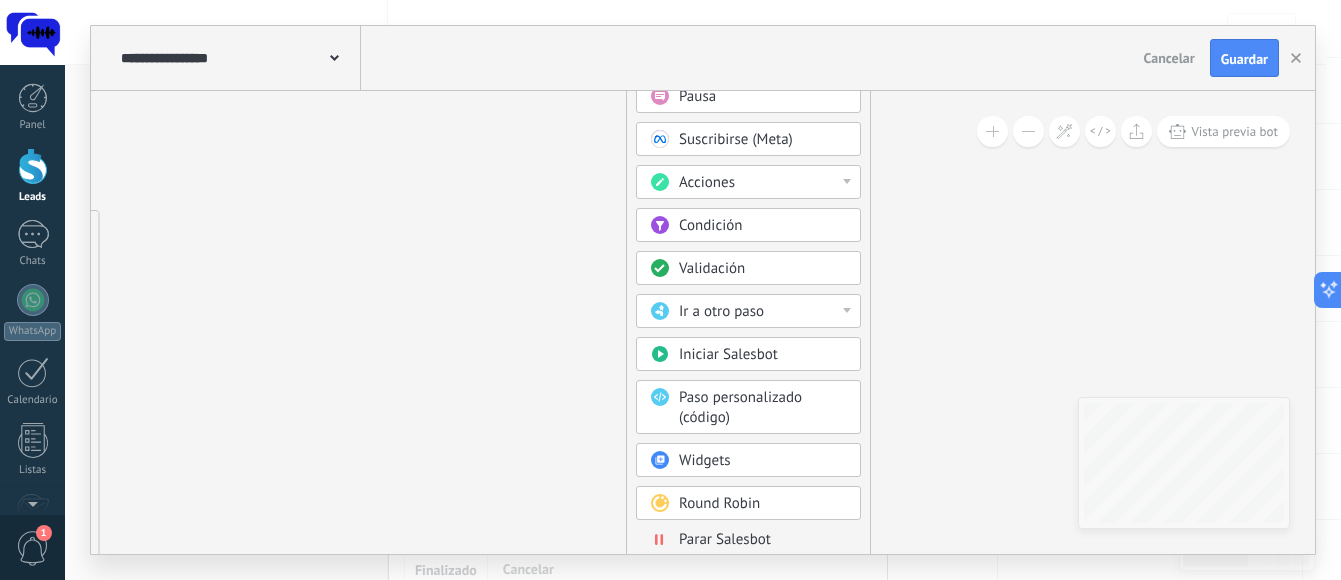 click on "Parar Salesbot" at bounding box center (725, 539) 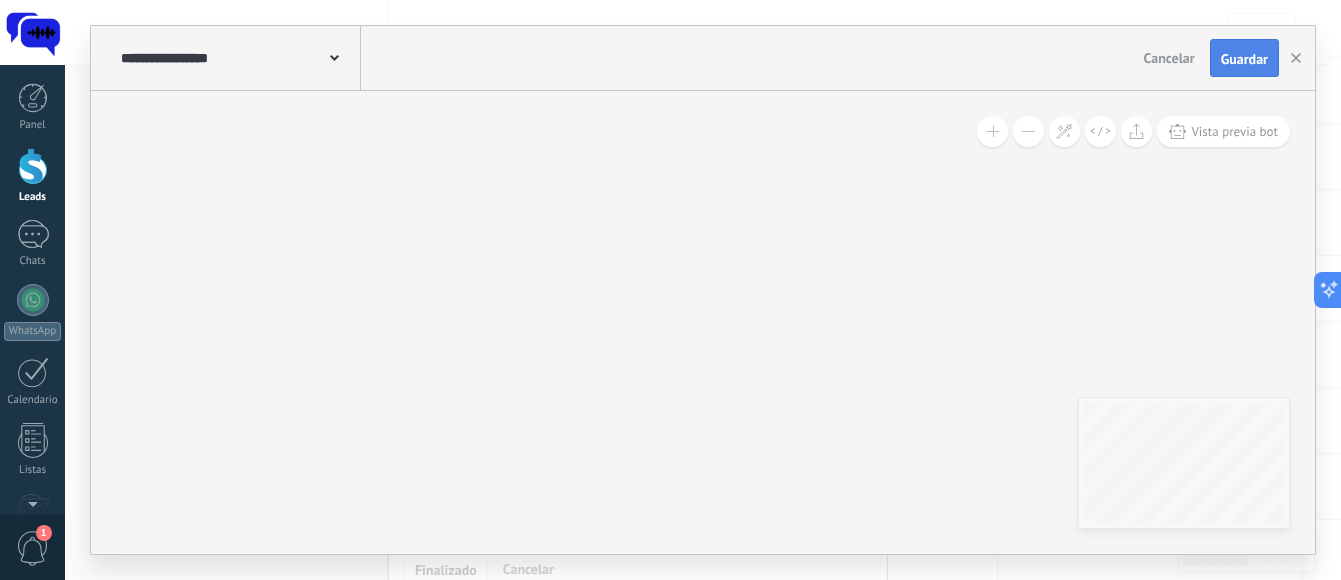 click on "Guardar" at bounding box center (1244, 59) 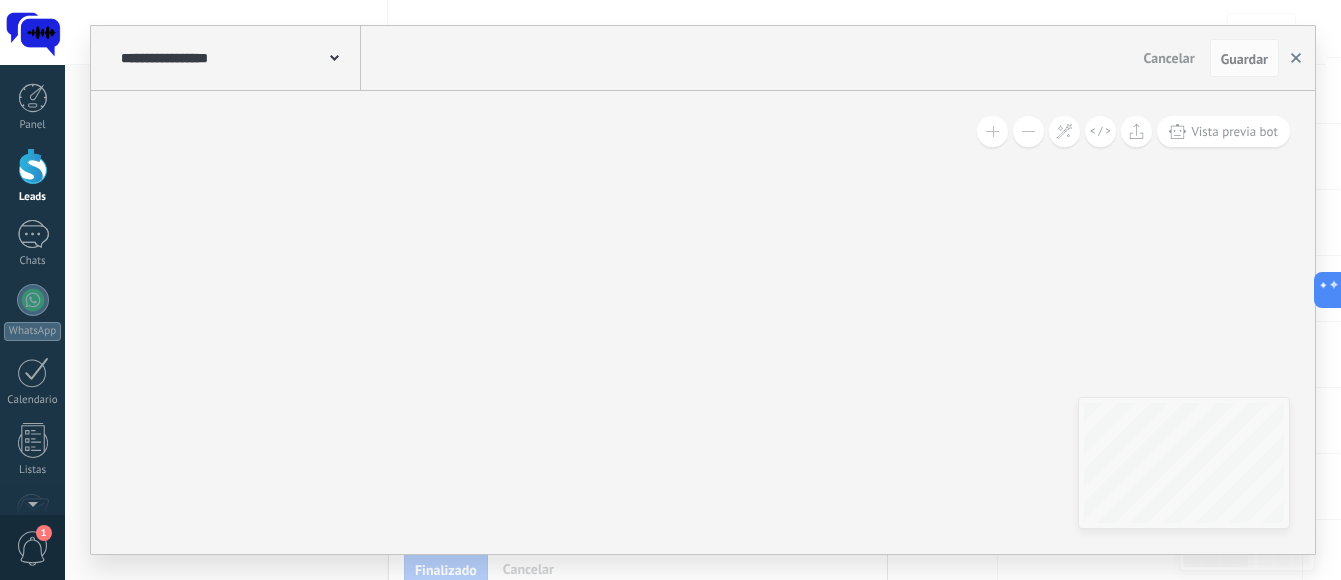 type 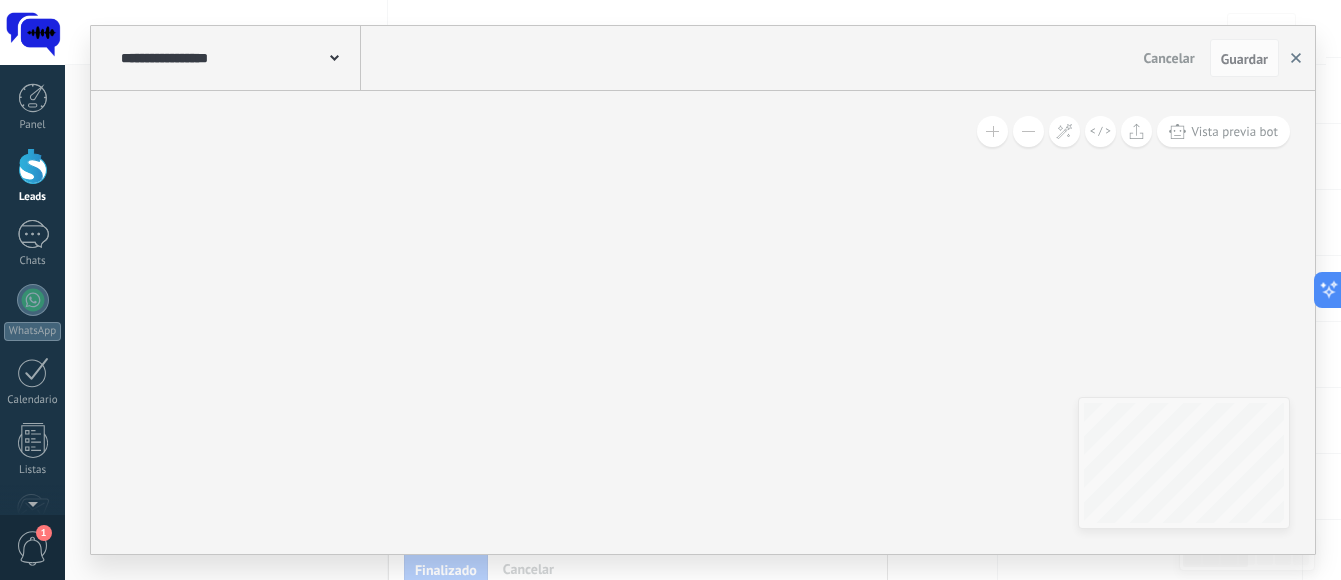 click at bounding box center (1296, 58) 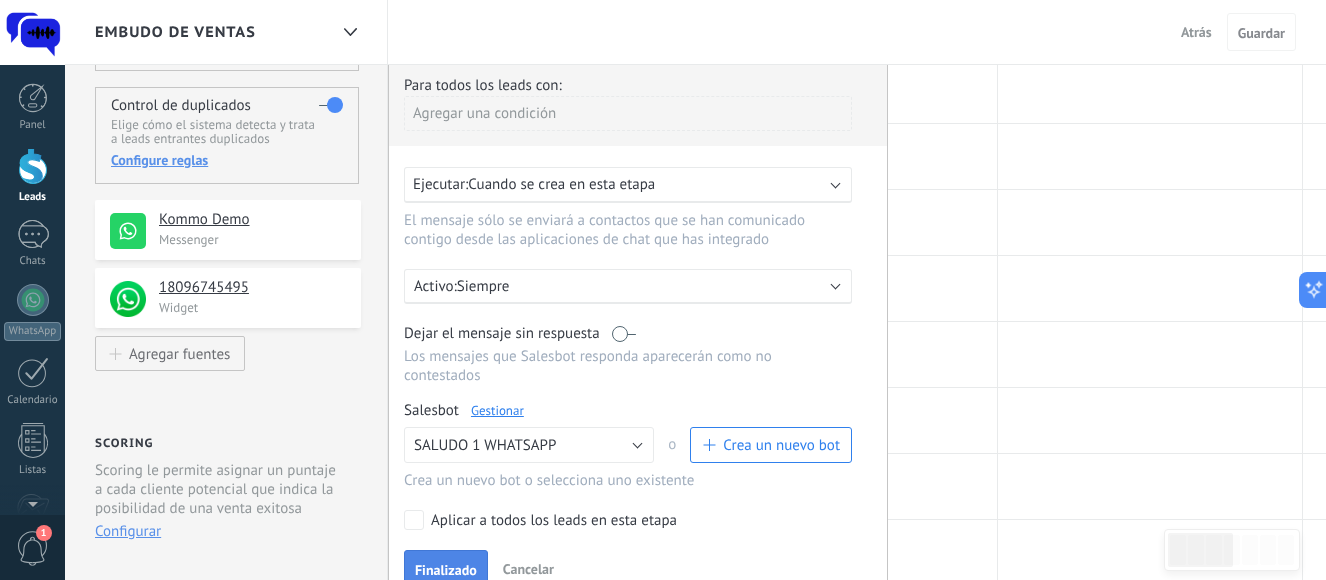click on "Finalizado" at bounding box center (446, 570) 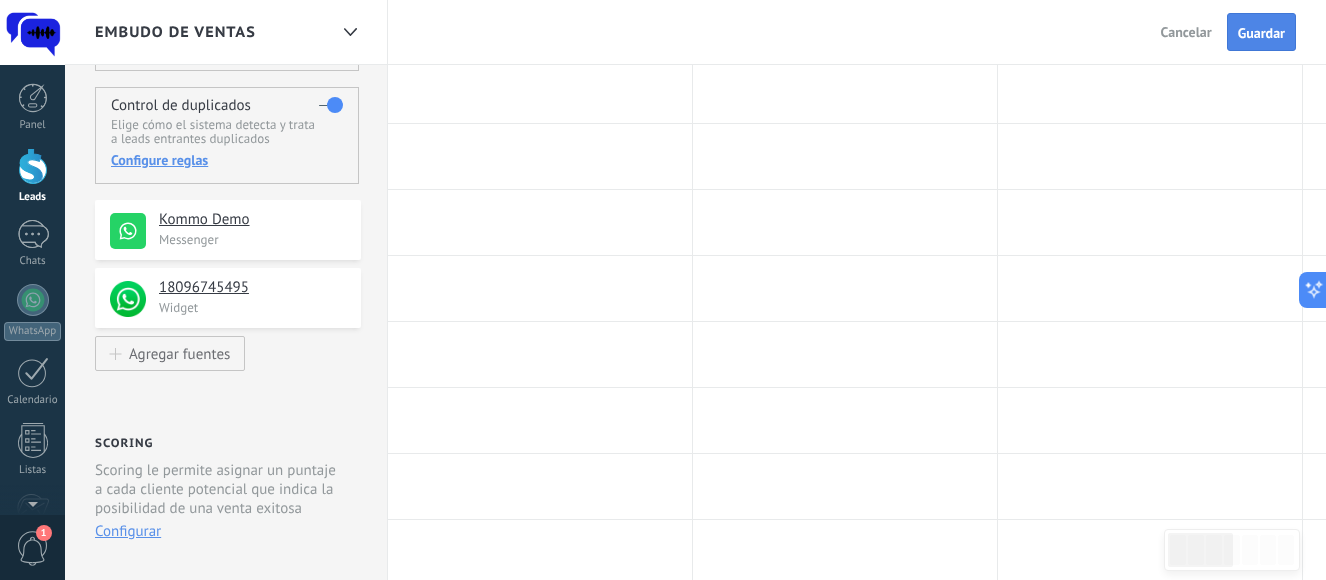 click on "Guardar" at bounding box center (1261, 33) 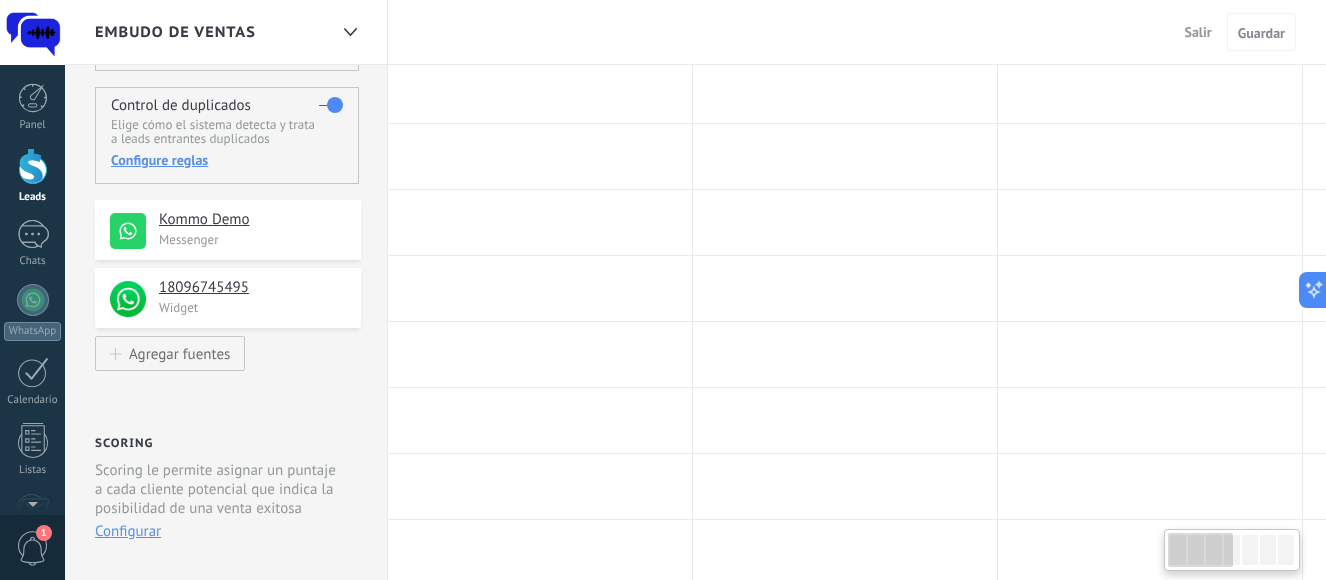 scroll, scrollTop: 0, scrollLeft: 0, axis: both 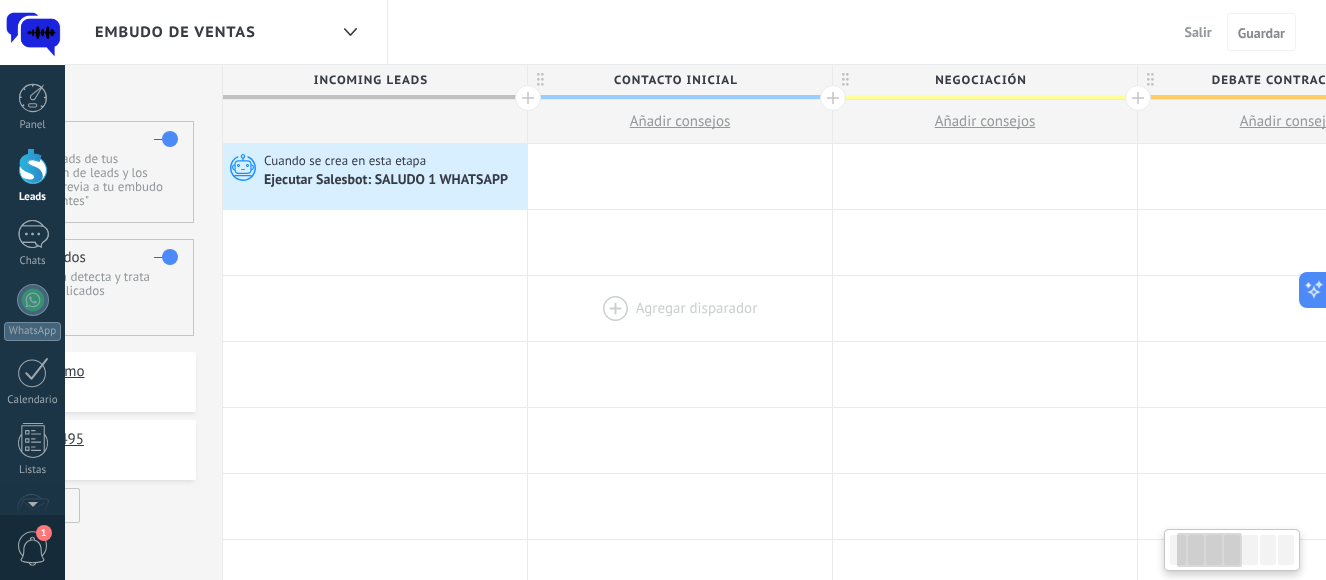 drag, startPoint x: 746, startPoint y: 301, endPoint x: 674, endPoint y: 301, distance: 72 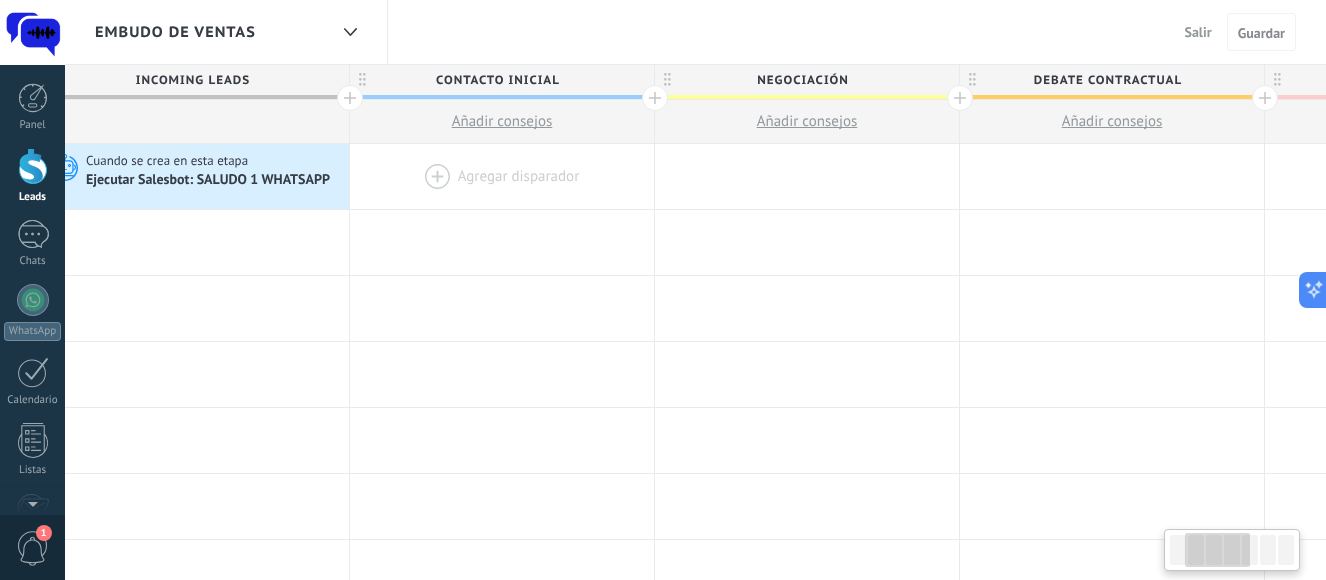 scroll, scrollTop: 0, scrollLeft: 361, axis: horizontal 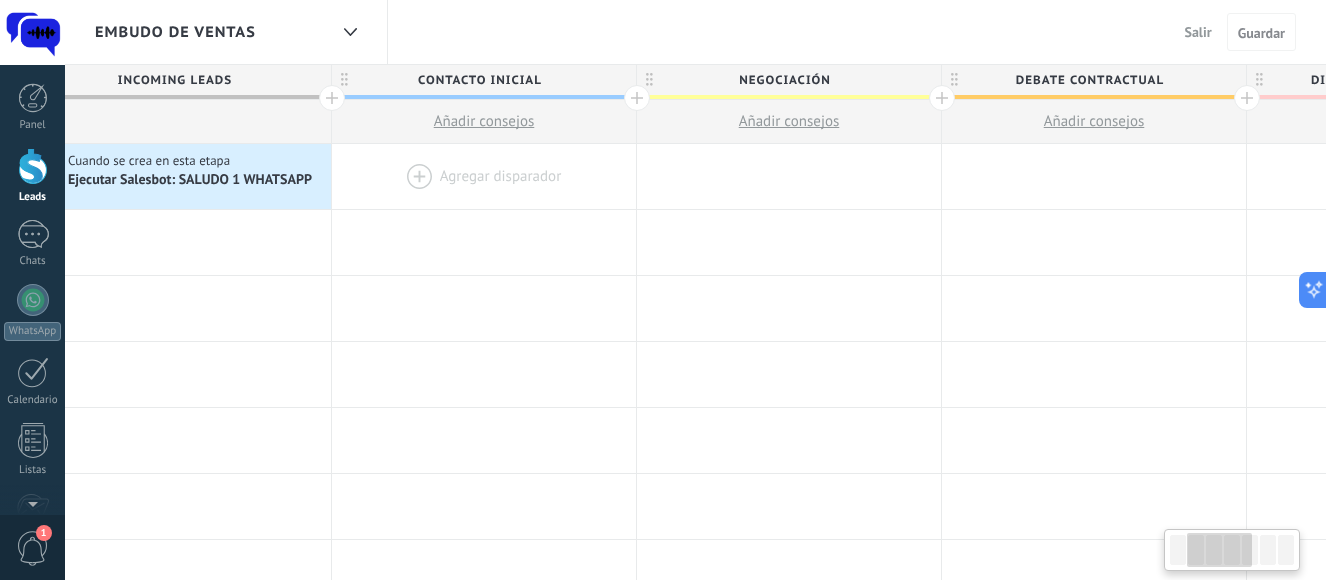drag, startPoint x: 812, startPoint y: 195, endPoint x: 618, endPoint y: 183, distance: 194.37077 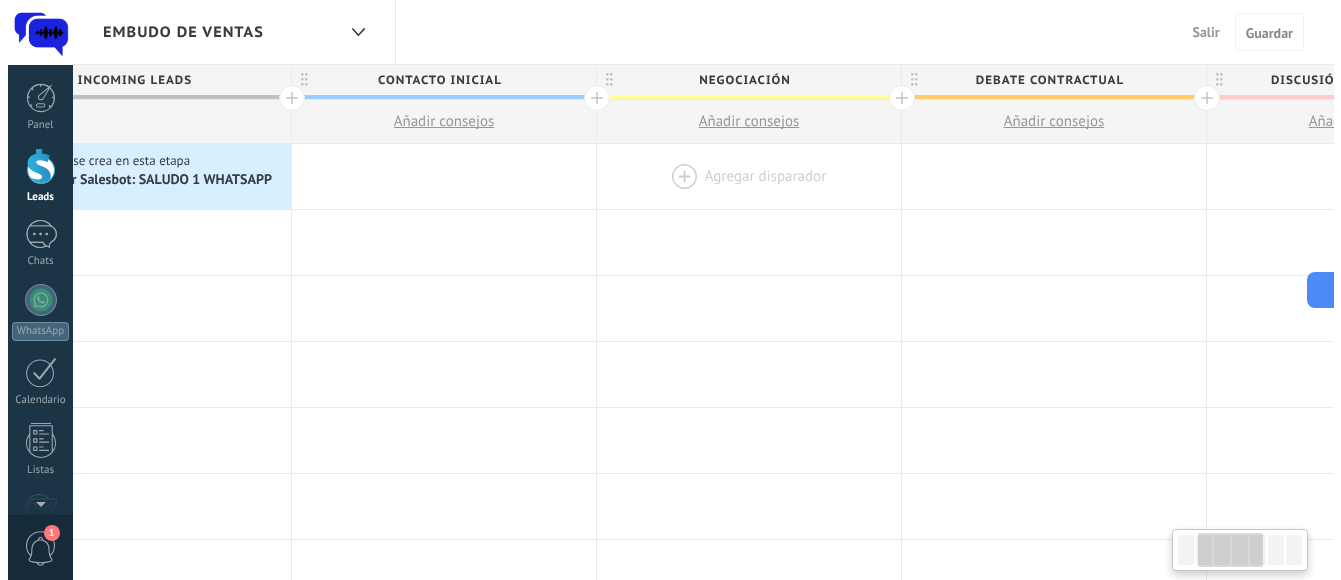 scroll, scrollTop: 0, scrollLeft: 427, axis: horizontal 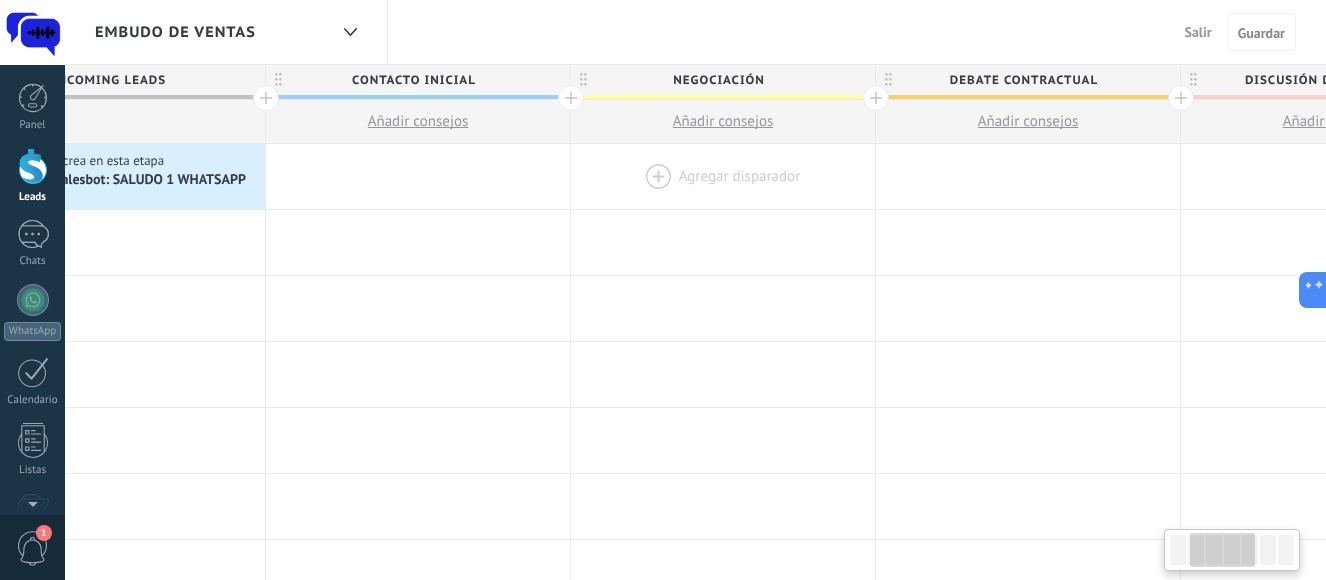 drag, startPoint x: 659, startPoint y: 181, endPoint x: 633, endPoint y: 186, distance: 26.476404 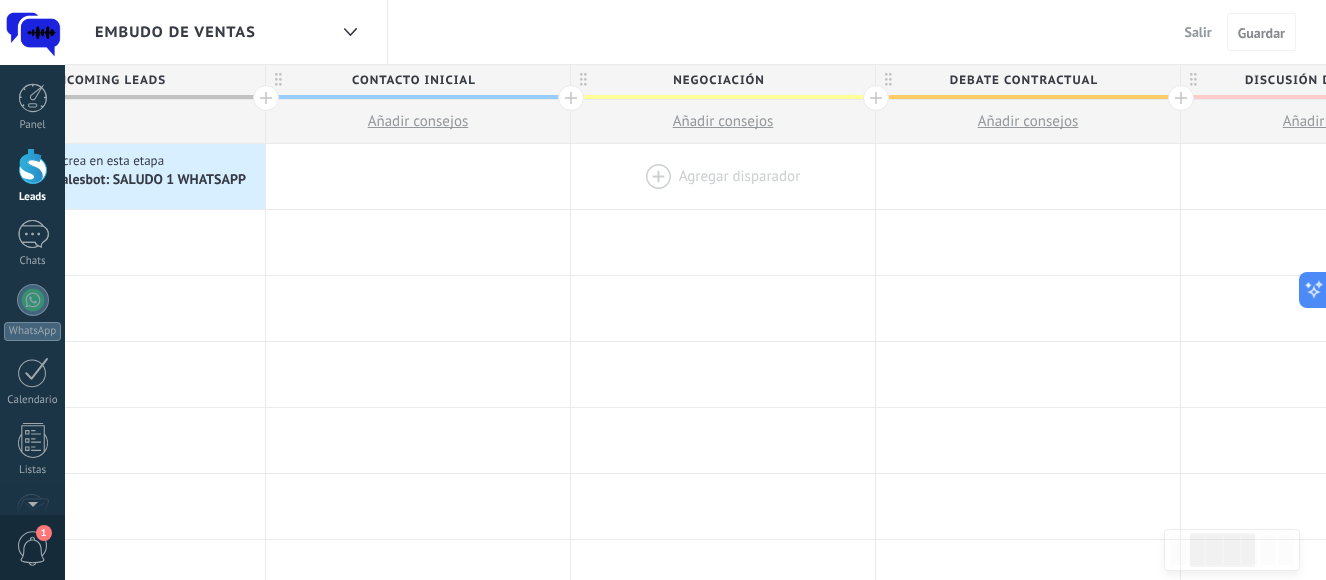 click at bounding box center (723, 176) 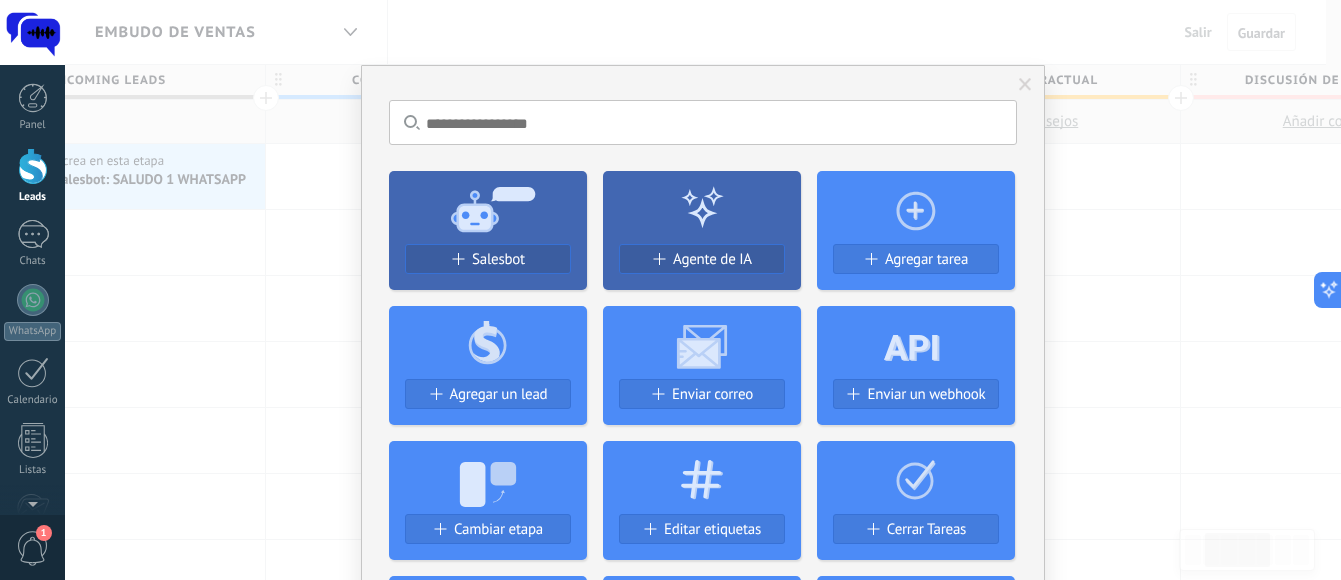 click on "No hay resultados Salesbot Agente de IA Agregar tarea Agregar un lead Enviar correo Enviar un webhook Cambiar etapa Editar etiquetas Cerrar Tareas Generar formulario Cambiar el usuario responsable del lead Cambiar campo Borrar archivos Widgets" at bounding box center [703, 290] 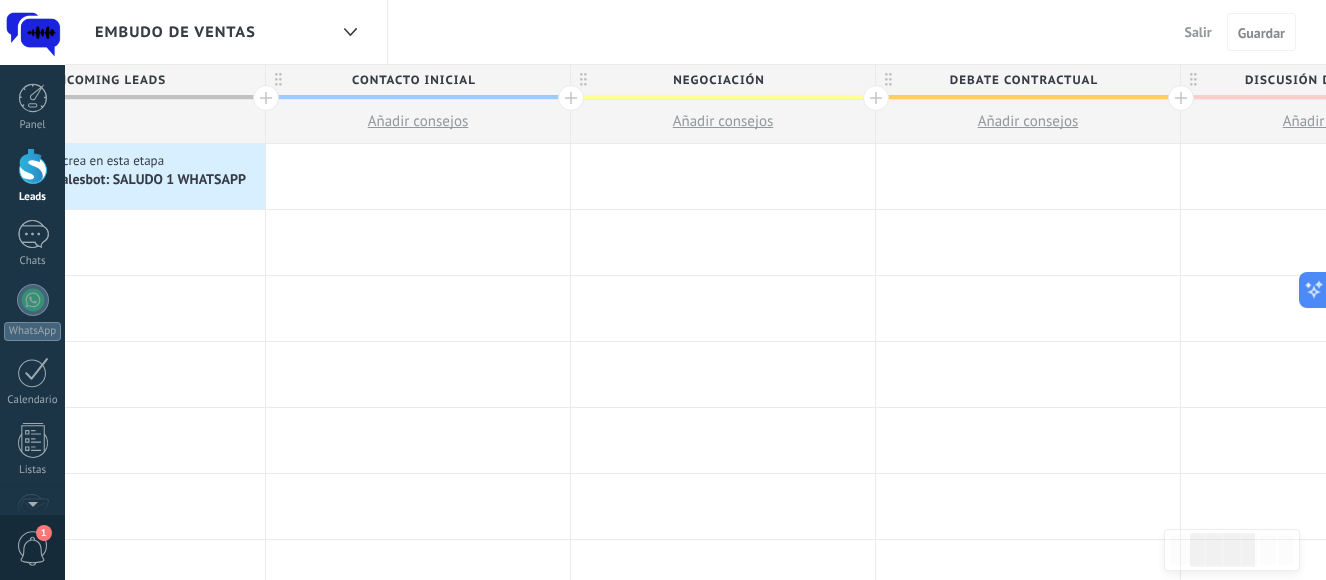 click on "Salir" at bounding box center [1198, 32] 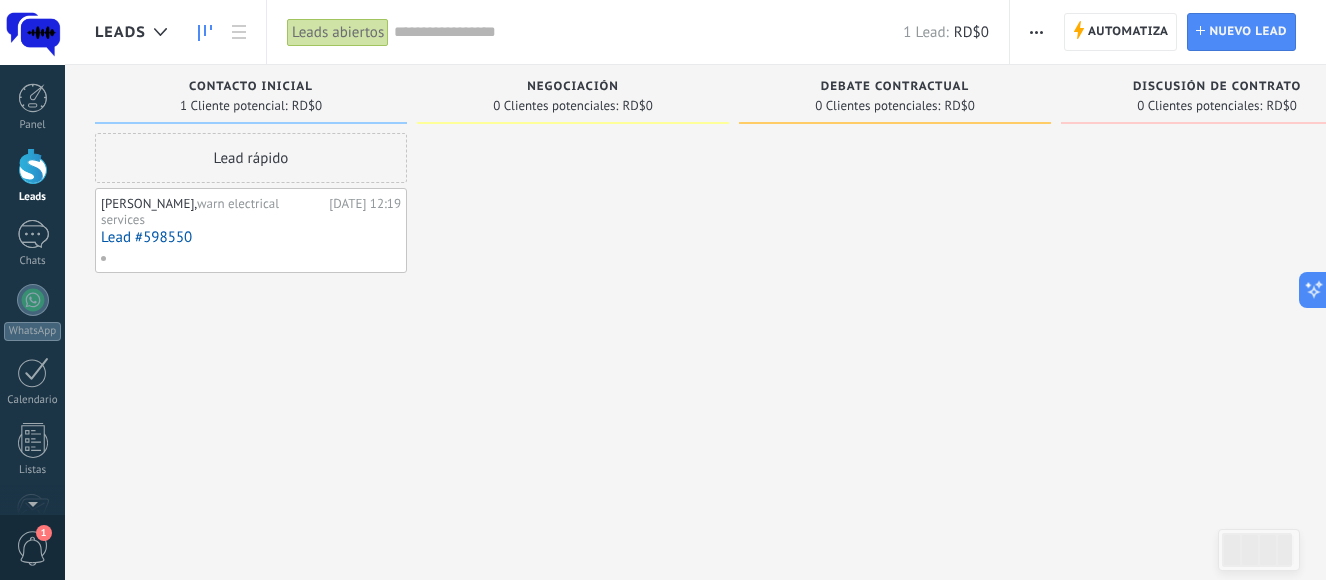 click on "Lead #598550" at bounding box center (251, 237) 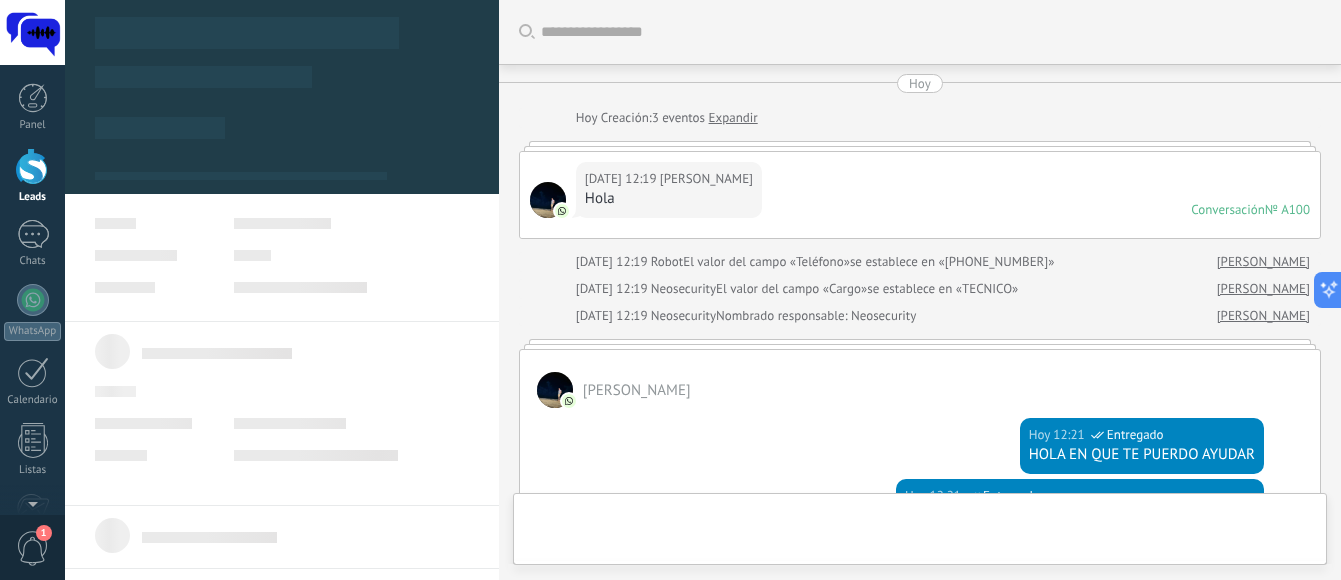 scroll, scrollTop: 1009, scrollLeft: 0, axis: vertical 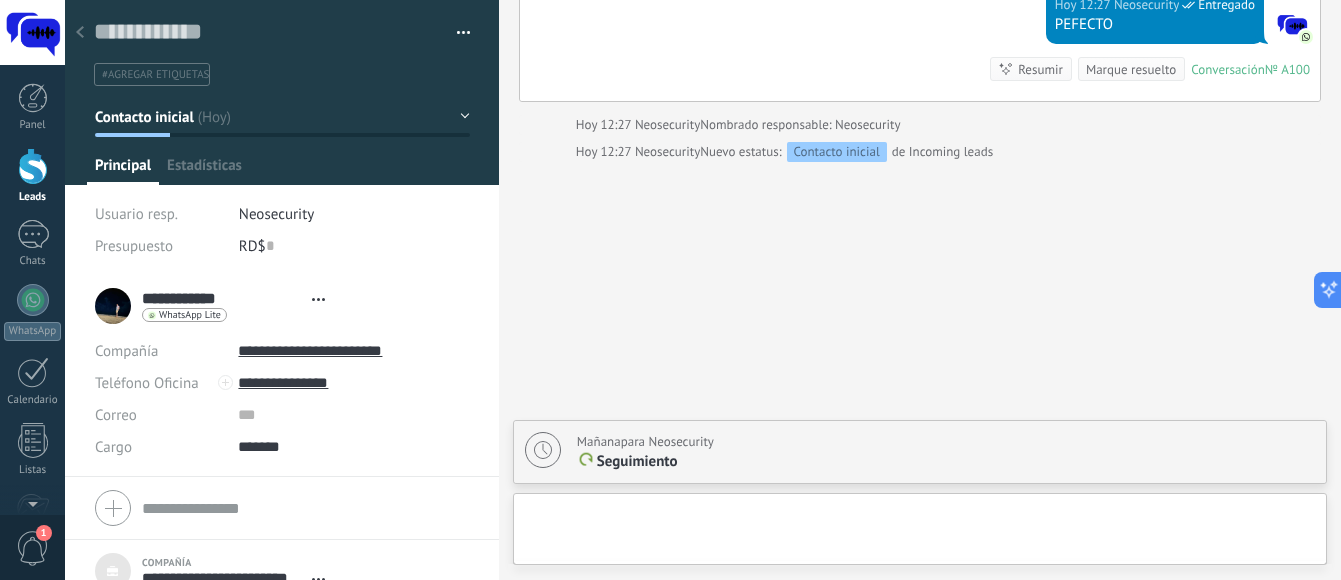 type on "***" 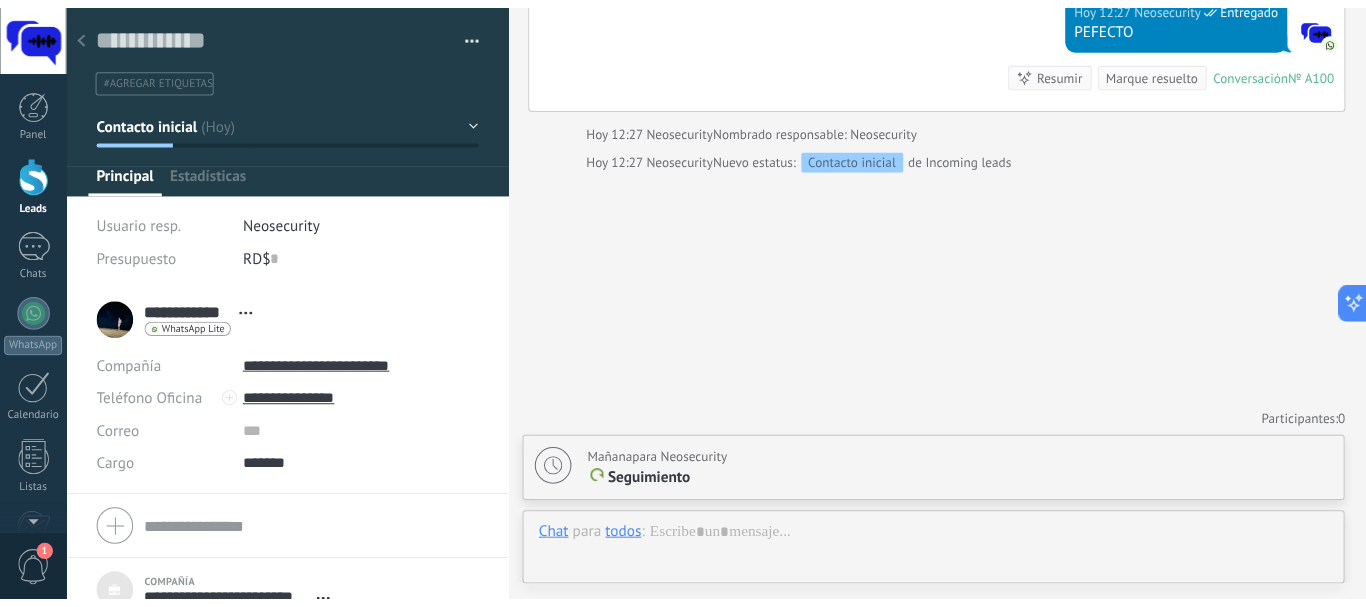 scroll, scrollTop: 20, scrollLeft: 0, axis: vertical 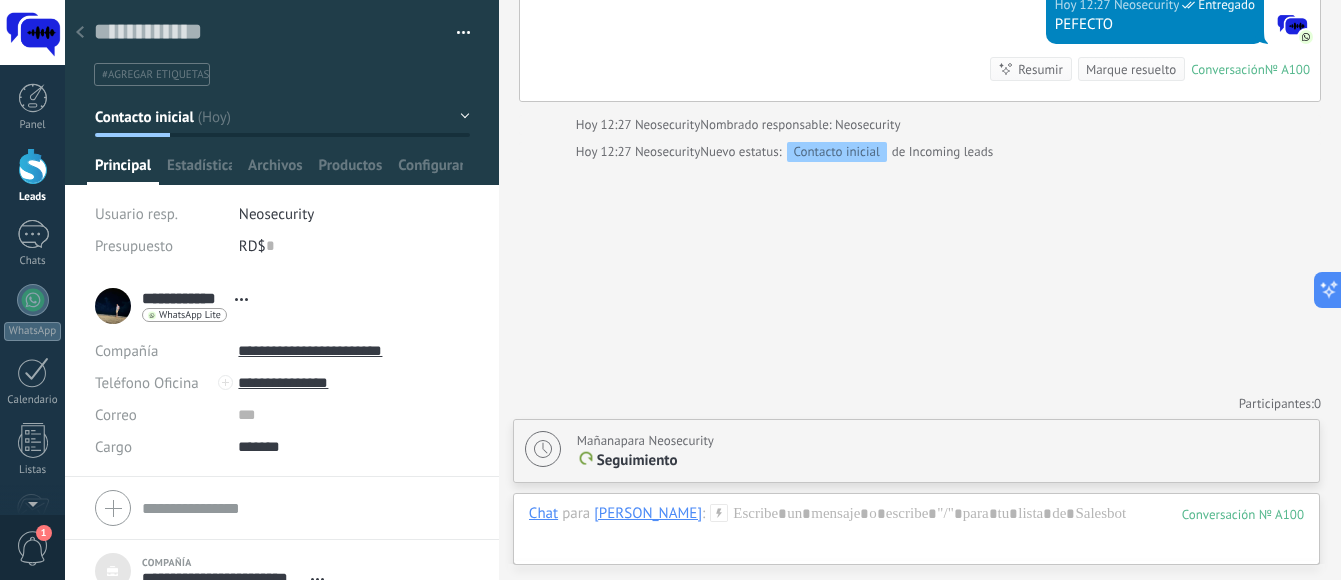 click at bounding box center (456, 33) 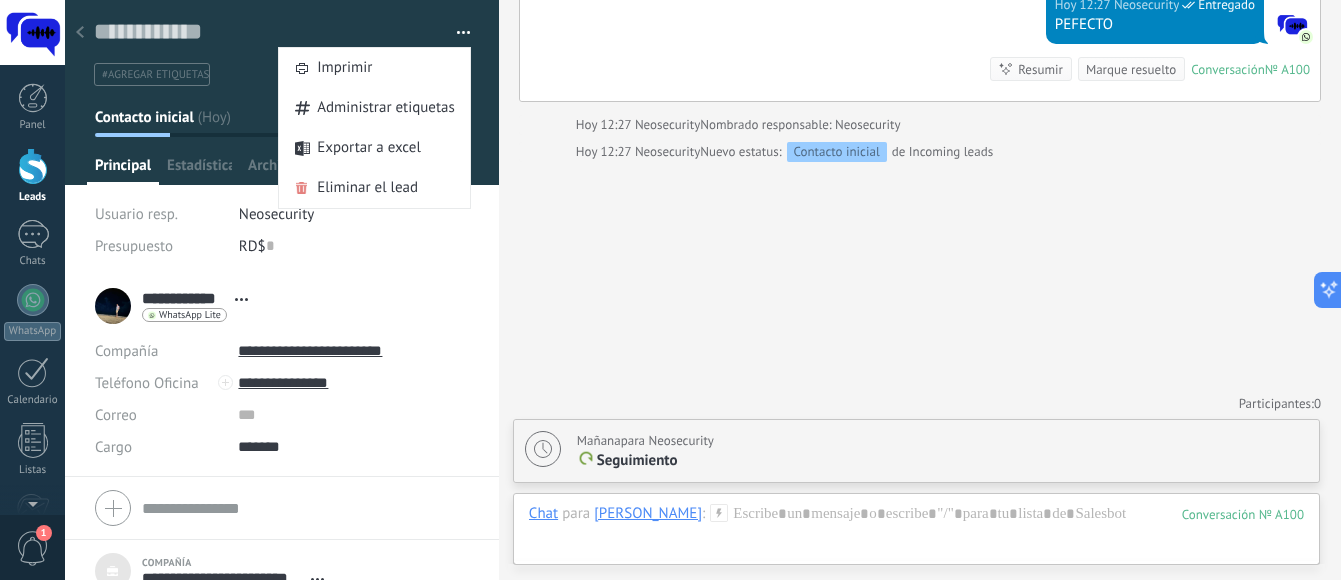 click at bounding box center (282, 92) 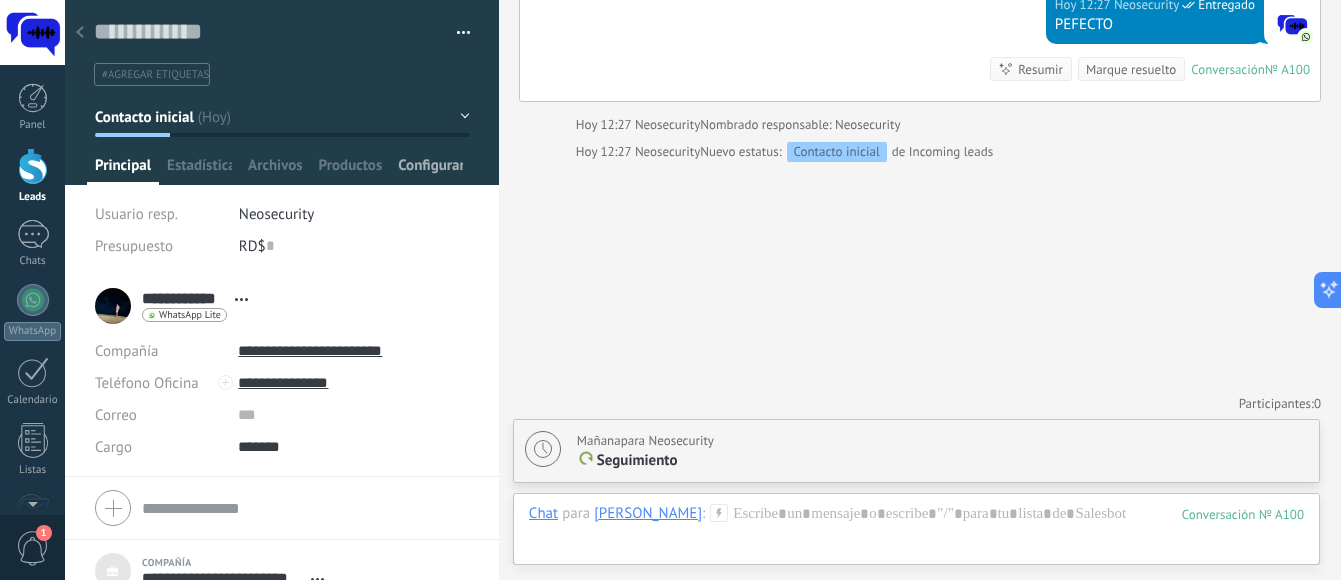 click on "Configurar" at bounding box center (430, 170) 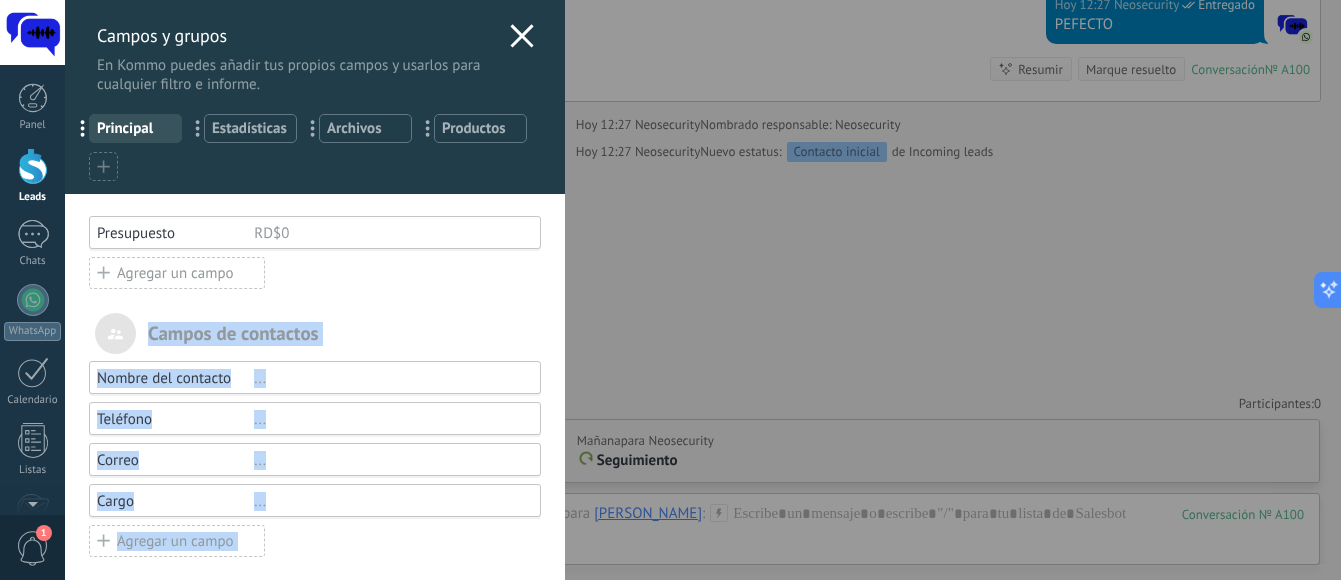 drag, startPoint x: 557, startPoint y: 315, endPoint x: 566, endPoint y: 399, distance: 84.48077 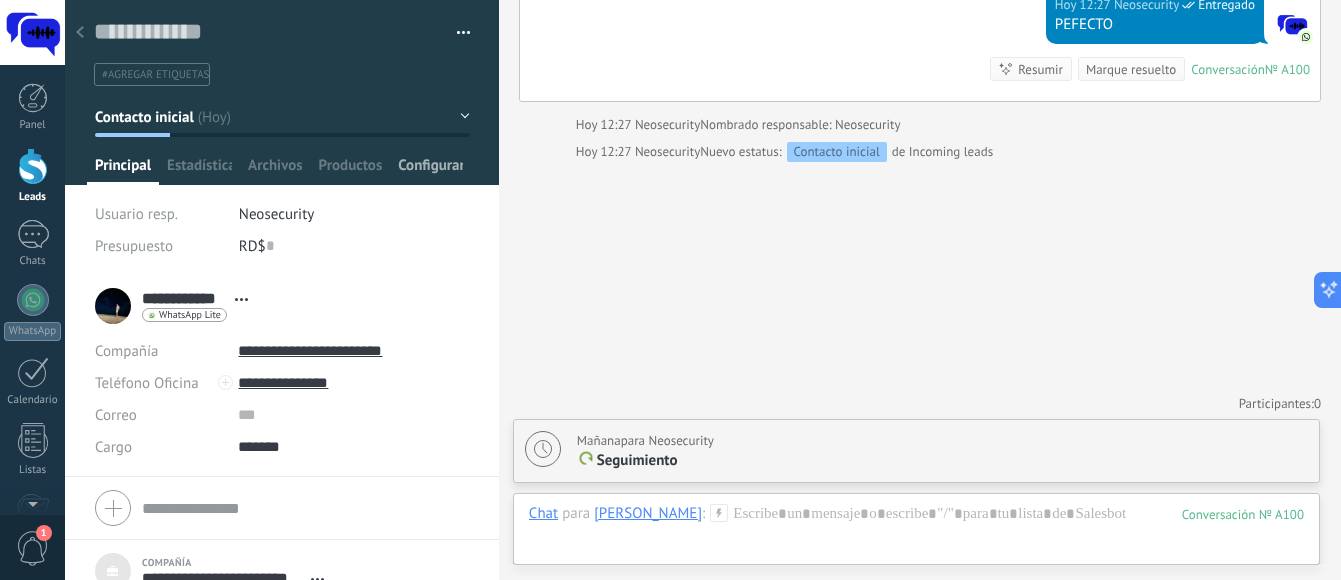 click on "Configurar" at bounding box center (430, 170) 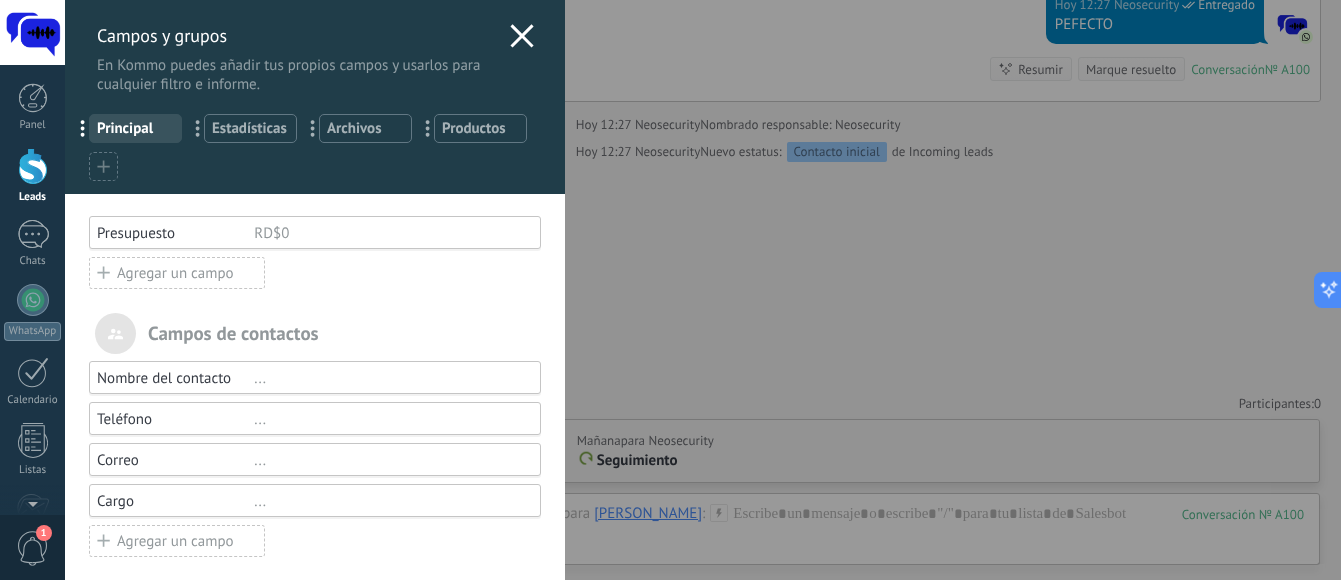 click on "Agregar un campo" at bounding box center (177, 273) 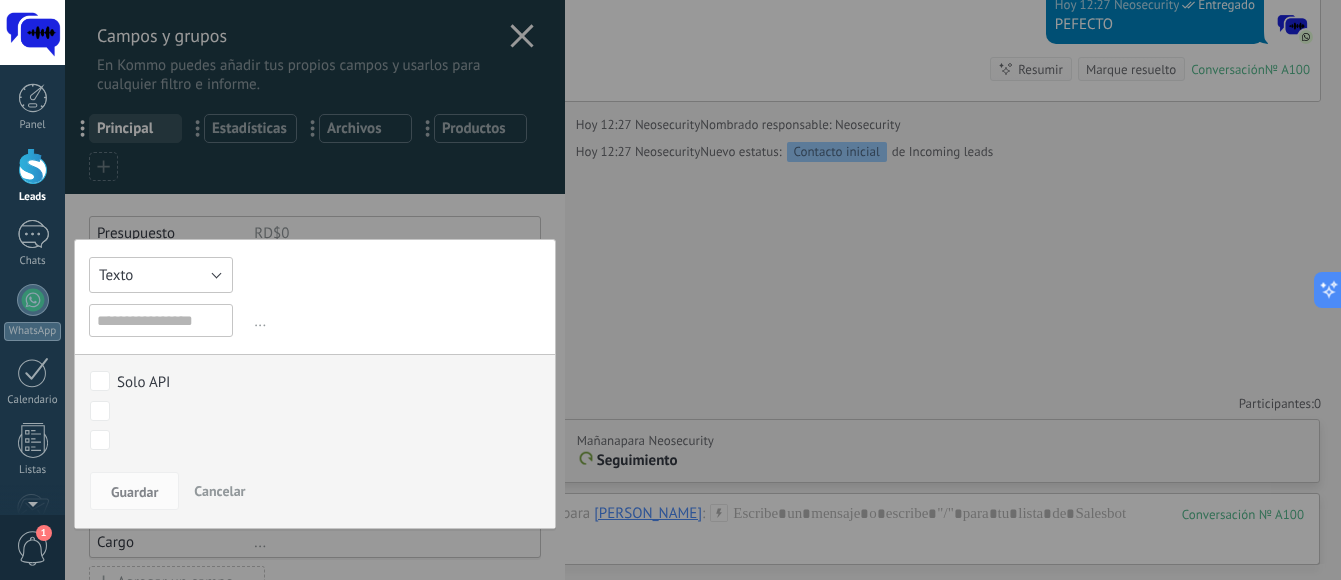 click on "Texto" at bounding box center [161, 275] 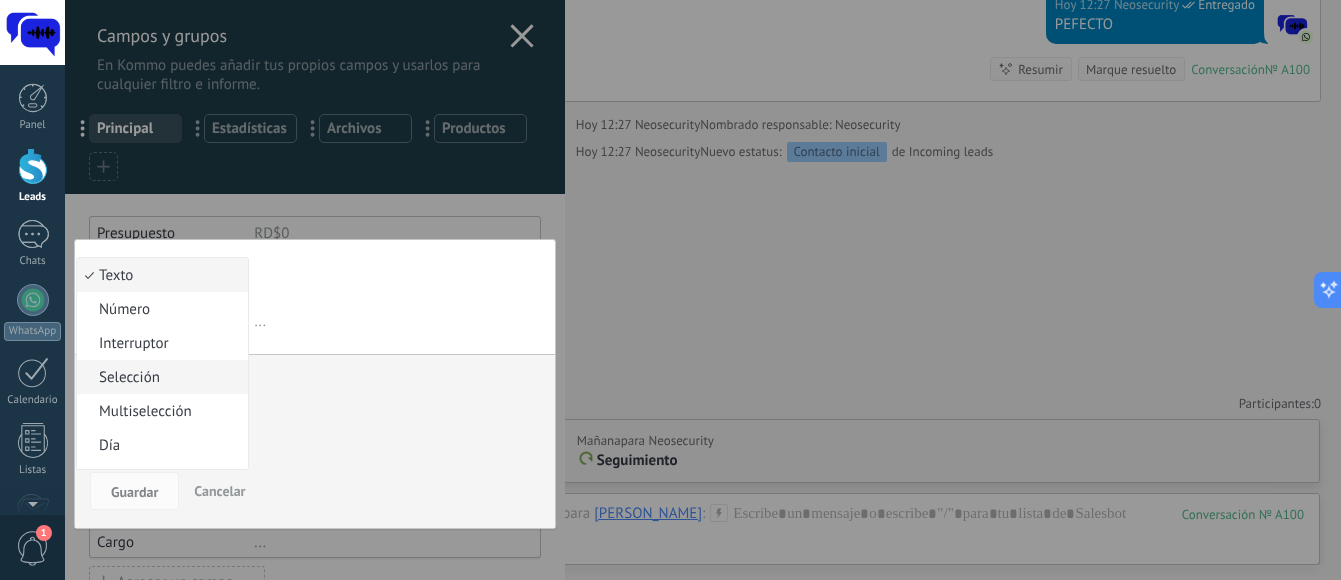 click on "Texto Número Interruptor Selección Multiselección Día URL Texto Largo Interruptor Dirección corta Dirección Cumpleaños Tax ID Fecha y hora Moneda Catálogos y listados Archivar Texto ... El campo de moneda te permite introducir divisas diferentes a la moneda utilizada en tu cuenta Use la expresión para calcular el valor = [ — inserta un campo * — multiplicar / — dividir + — agregar - — sustraer ( ) — paréntesis Puede especificar el cálculo del valor automático por la fórmula.Por ejemplo, la fórmula  [Presupuesto] * 0.2  lo ayudará a calcular un descuento del 20 % del presupuesto. Solo API Contacto inicial Negociación Debate contractual Discusión de contrato Logrado con éxito Venta Perdido Contacto inicial Negociación Debate contractual Discusión de contrato Logrado con éxito Venta Perdido Guardar Cancelar" at bounding box center (315, 384) 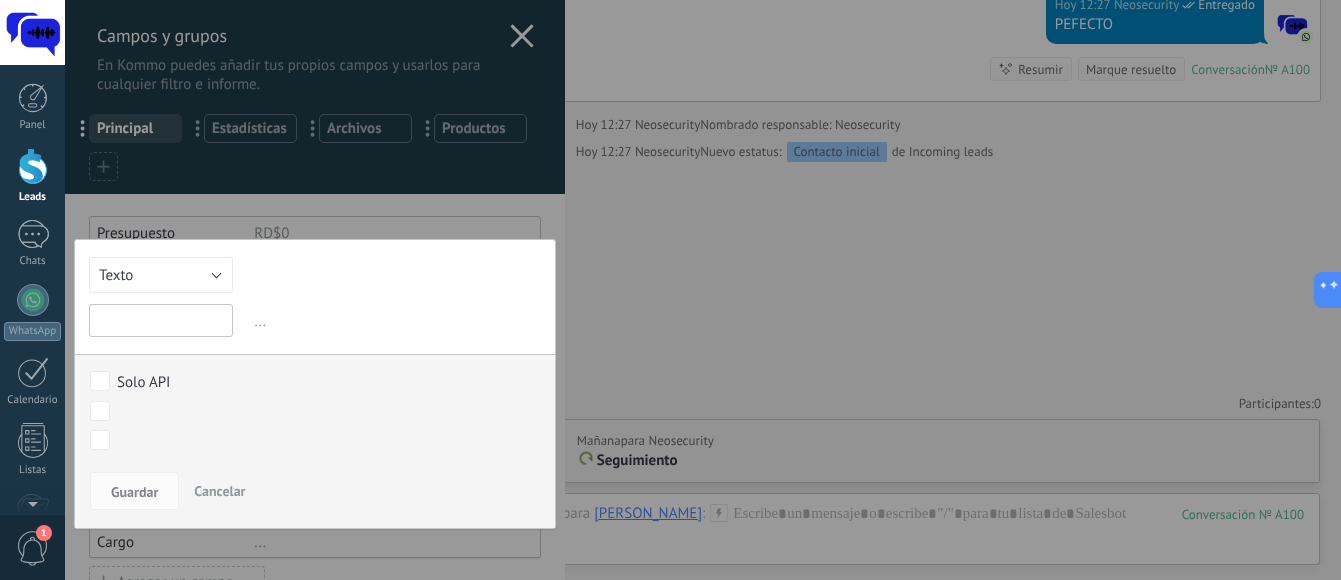 click at bounding box center [161, 320] 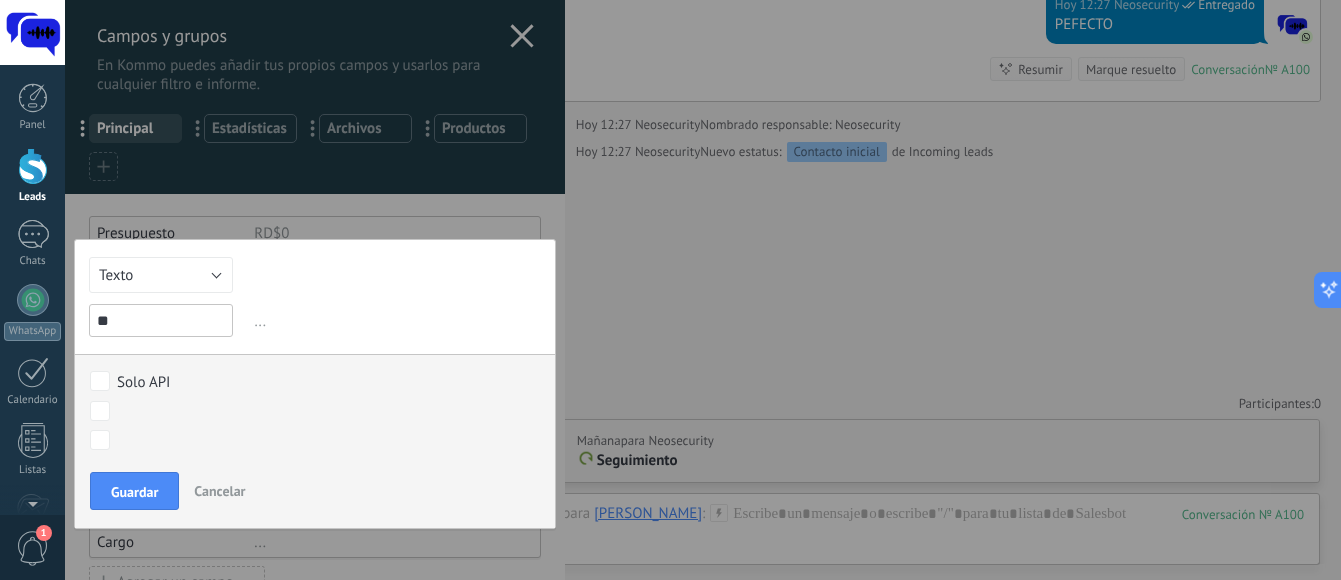 type on "*" 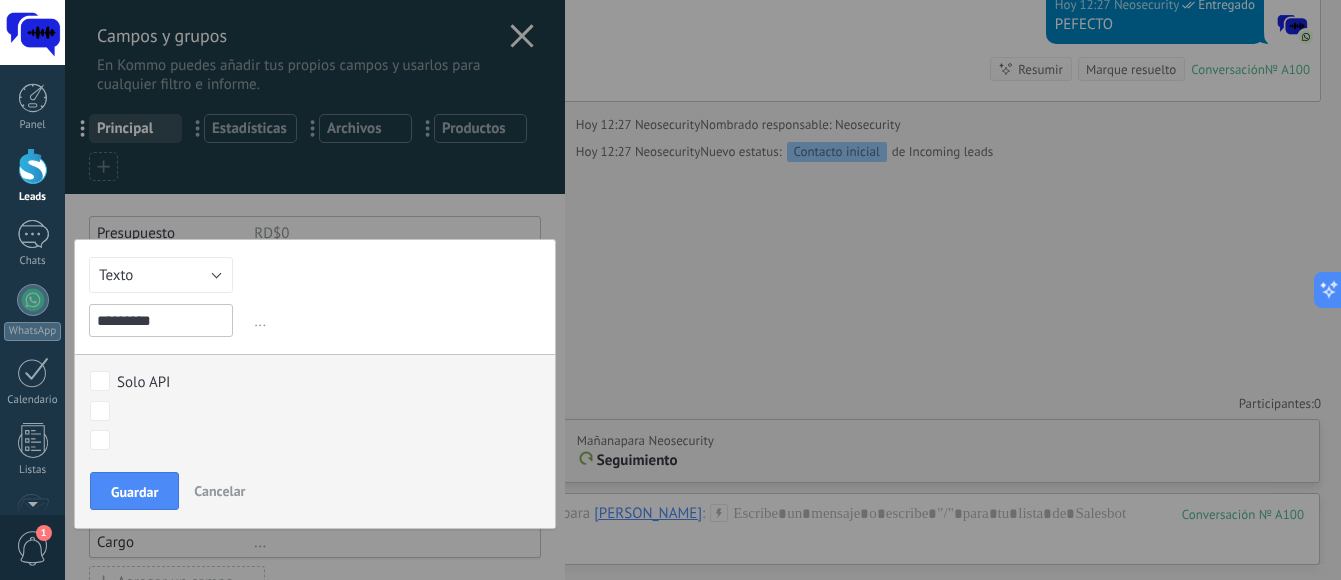 type on "*********" 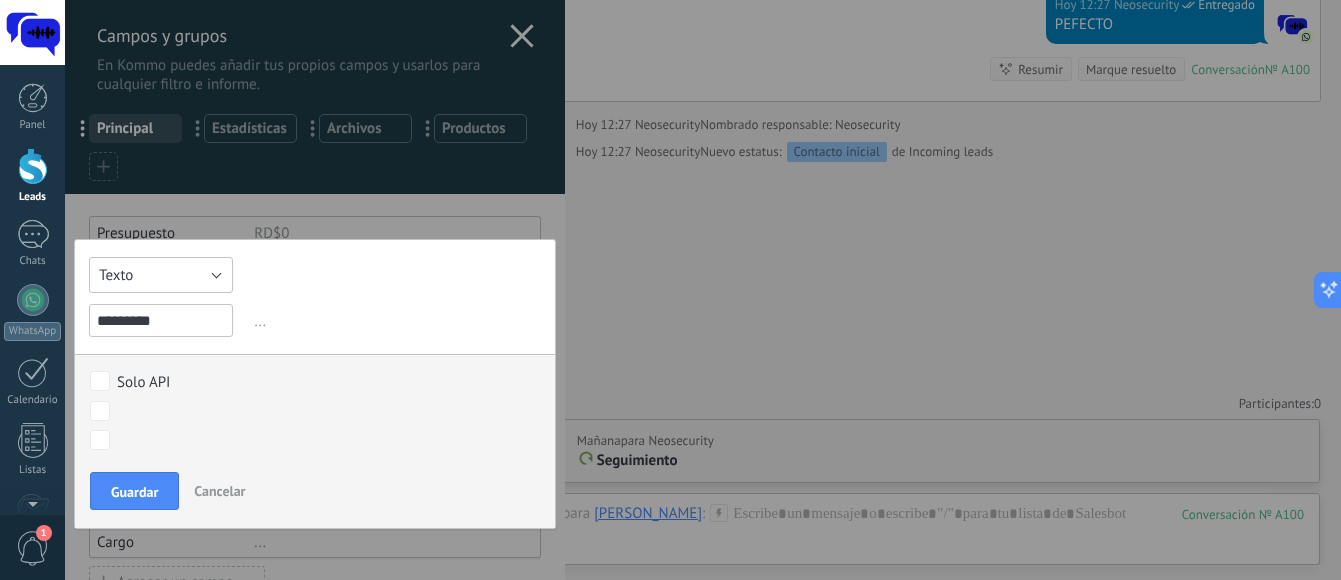 click on "Texto" at bounding box center [161, 275] 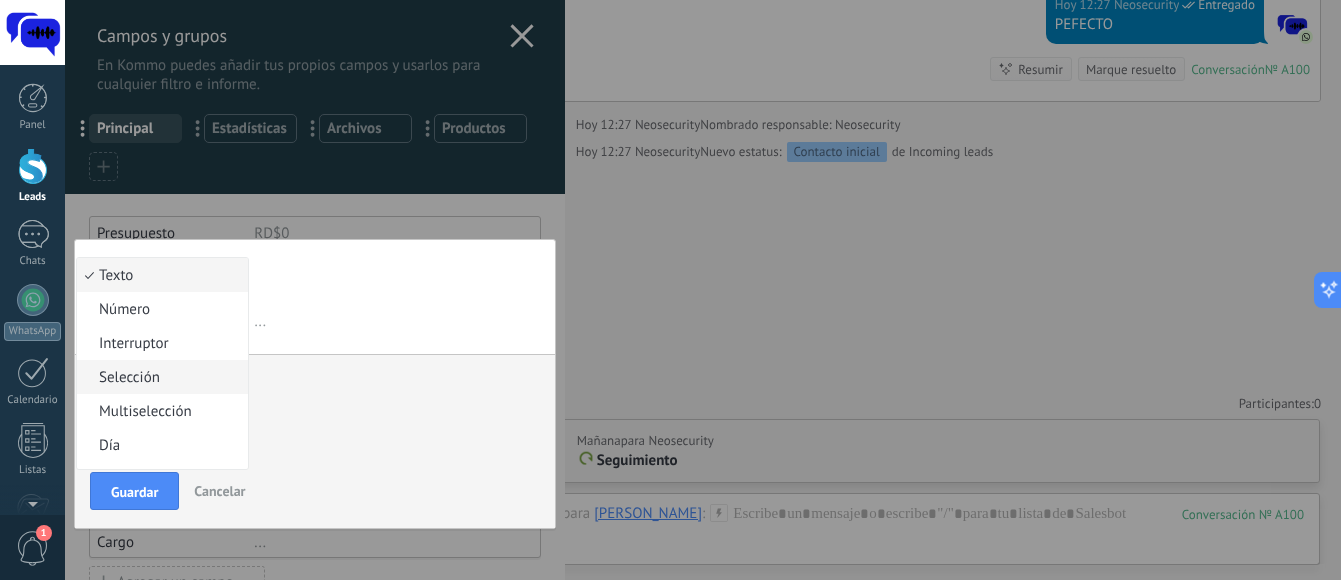 click on "Texto Número Interruptor Selección Multiselección Día URL Texto Largo Interruptor Dirección corta Dirección Cumpleaños Tax ID Fecha y hora Moneda Catálogos y listados Archivar Texto ********* ... El campo de moneda te permite introducir divisas diferentes a la moneda utilizada en tu cuenta Use la expresión para calcular el valor = [ — inserta un campo * — multiplicar / — dividir + — agregar - — sustraer ( ) — paréntesis Puede especificar el cálculo del valor automático por la fórmula.Por ejemplo, la fórmula  [Presupuesto] * 0.2  lo ayudará a calcular un descuento del 20 % del presupuesto. Solo API Contacto inicial Negociación Debate contractual Discusión de contrato Logrado con éxito Venta Perdido Contacto inicial Negociación Debate contractual Discusión de contrato Logrado con éxito Venta Perdido Guardar Cancelar" at bounding box center [315, 384] 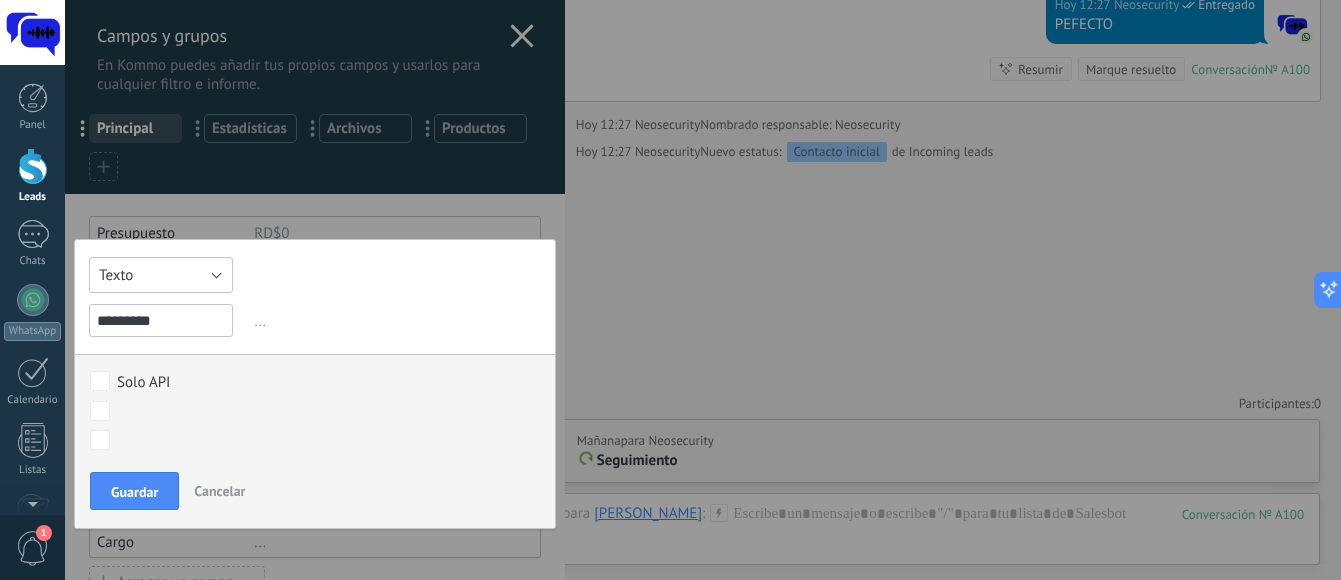 click on "Texto" at bounding box center (161, 275) 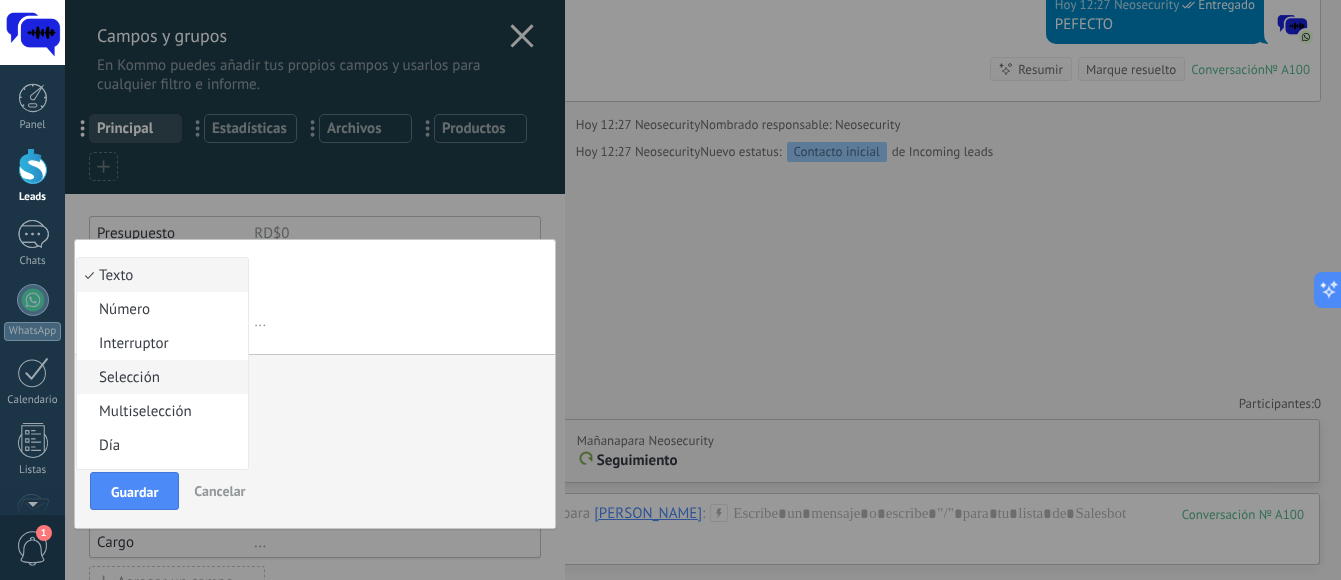 click on "Texto Número Interruptor Selección Multiselección Día URL Texto Largo Interruptor Dirección corta Dirección Cumpleaños Tax ID Fecha y hora Moneda Catálogos y listados Archivar Texto ********* ... El campo de moneda te permite introducir divisas diferentes a la moneda utilizada en tu cuenta Use la expresión para calcular el valor = [ — inserta un campo * — multiplicar / — dividir + — agregar - — sustraer ( ) — paréntesis Puede especificar el cálculo del valor automático por la fórmula.Por ejemplo, la fórmula  [Presupuesto] * 0.2  lo ayudará a calcular un descuento del 20 % del presupuesto. Solo API Contacto inicial Negociación Debate contractual Discusión de contrato Logrado con éxito Venta Perdido Contacto inicial Negociación Debate contractual Discusión de contrato Logrado con éxito Venta Perdido Guardar Cancelar" at bounding box center [315, 384] 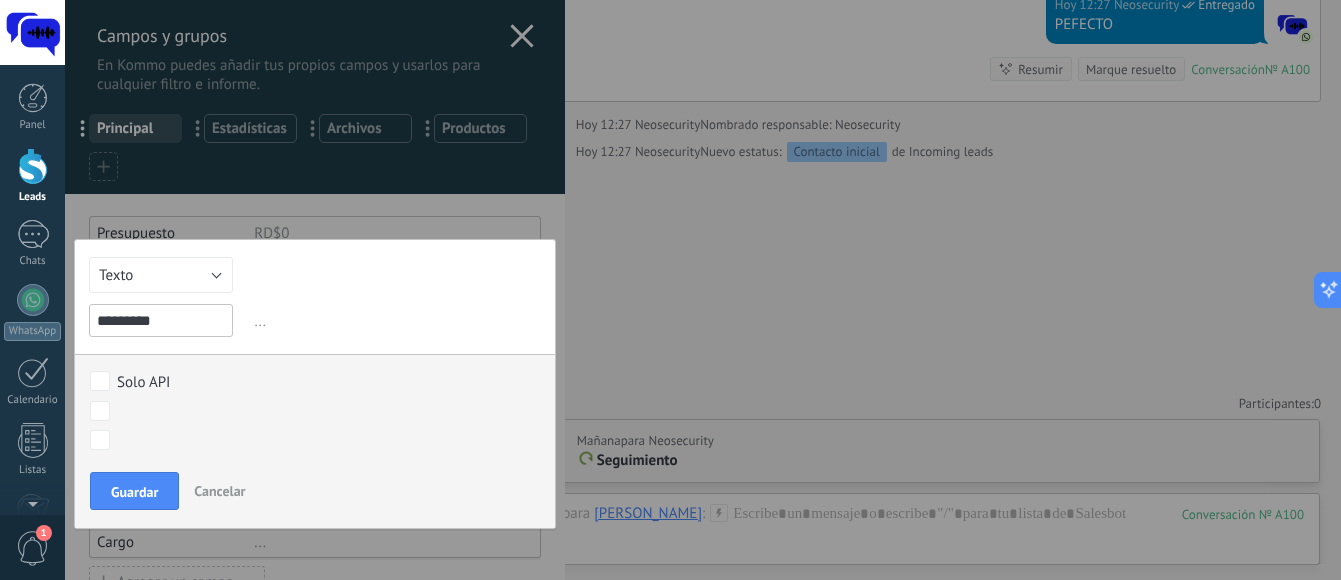 click on "*********" at bounding box center (161, 320) 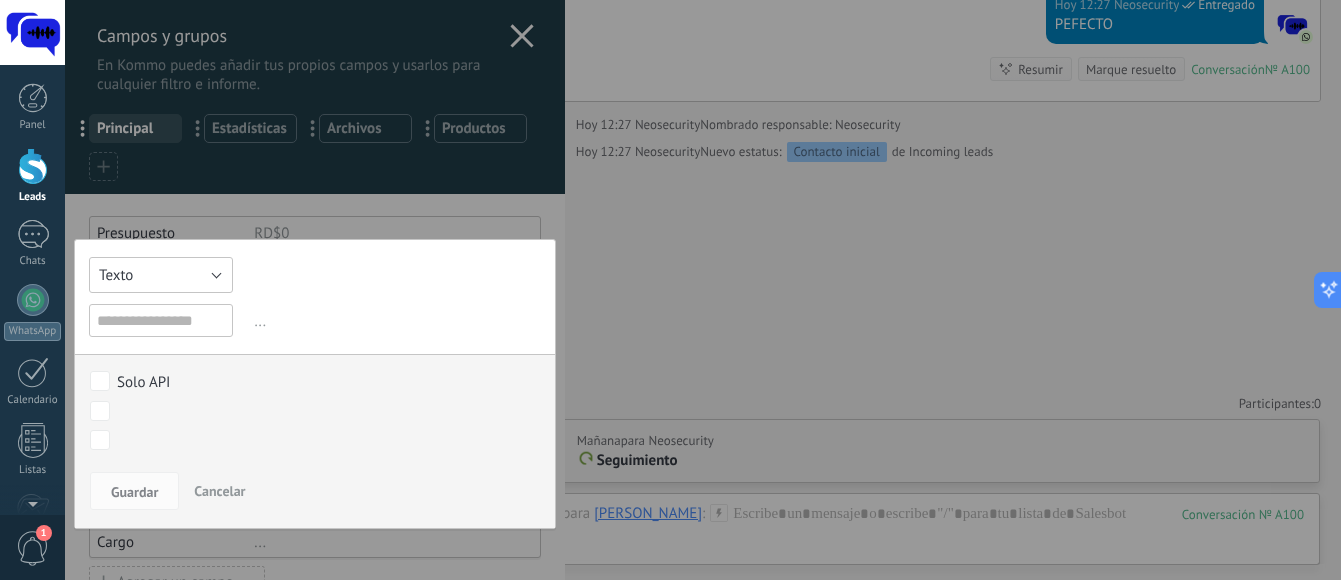 click on "Texto" at bounding box center [161, 275] 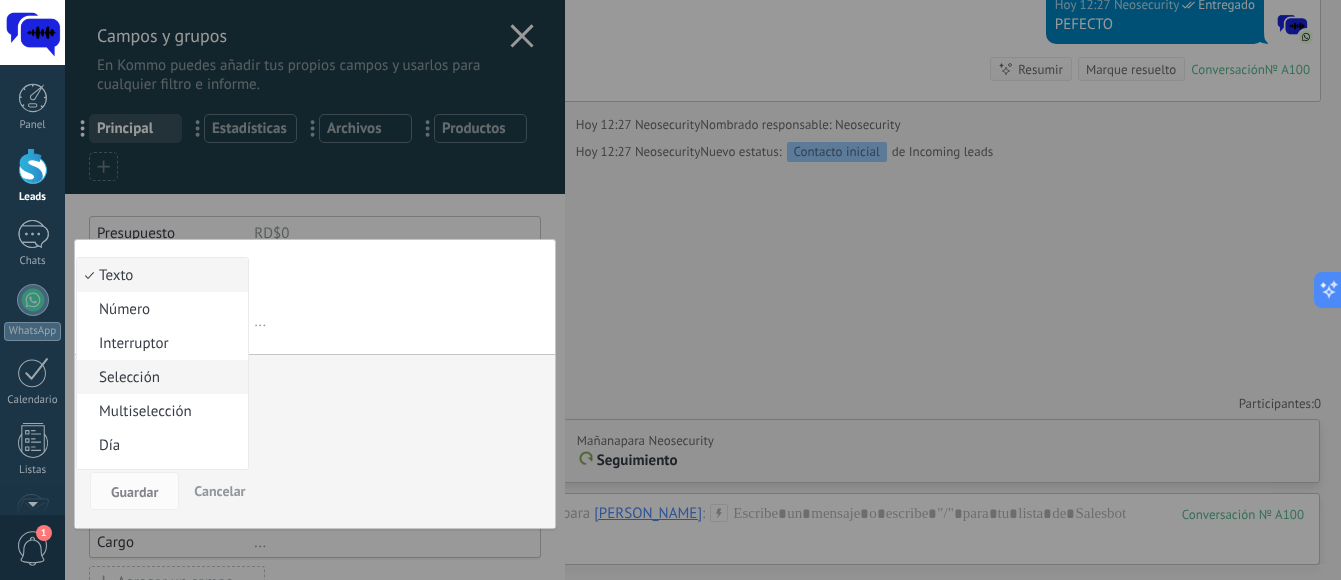 click on "Texto Número Interruptor Selección Multiselección Día URL Texto Largo Interruptor Dirección corta Dirección Cumpleaños Tax ID Fecha y hora Moneda Catálogos y listados Archivar Texto ... El campo de moneda te permite introducir divisas diferentes a la moneda utilizada en tu cuenta Use la expresión para calcular el valor = [ — inserta un campo * — multiplicar / — dividir + — agregar - — sustraer ( ) — paréntesis Puede especificar el cálculo del valor automático por la fórmula.Por ejemplo, la fórmula  [Presupuesto] * 0.2  lo ayudará a calcular un descuento del 20 % del presupuesto. Solo API Contacto inicial Negociación Debate contractual Discusión de contrato Logrado con éxito Venta Perdido Contacto inicial Negociación Debate contractual Discusión de contrato Logrado con éxito Venta Perdido Guardar Cancelar" at bounding box center (315, 384) 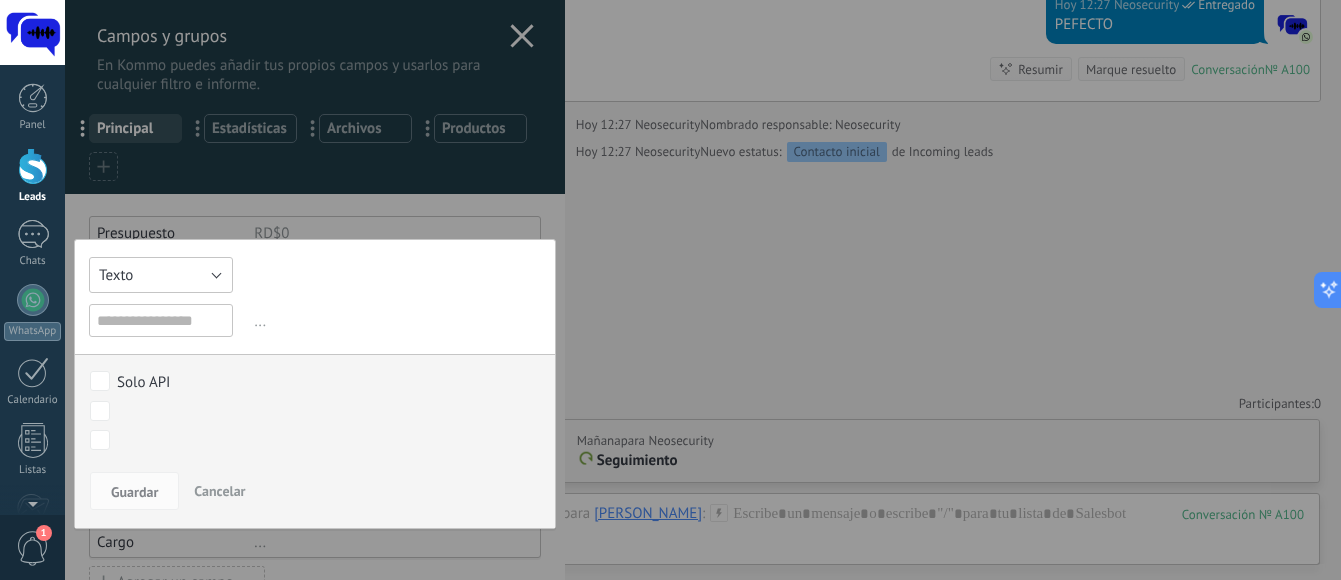 click on "Texto" at bounding box center [161, 275] 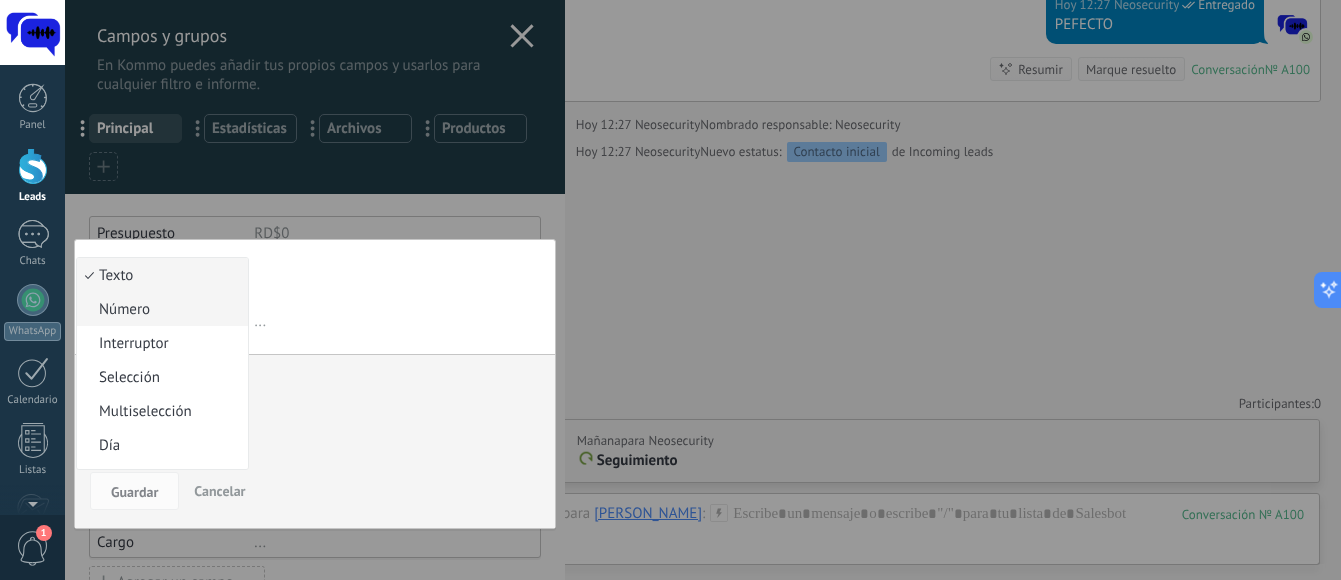 click on "Número" at bounding box center (159, 309) 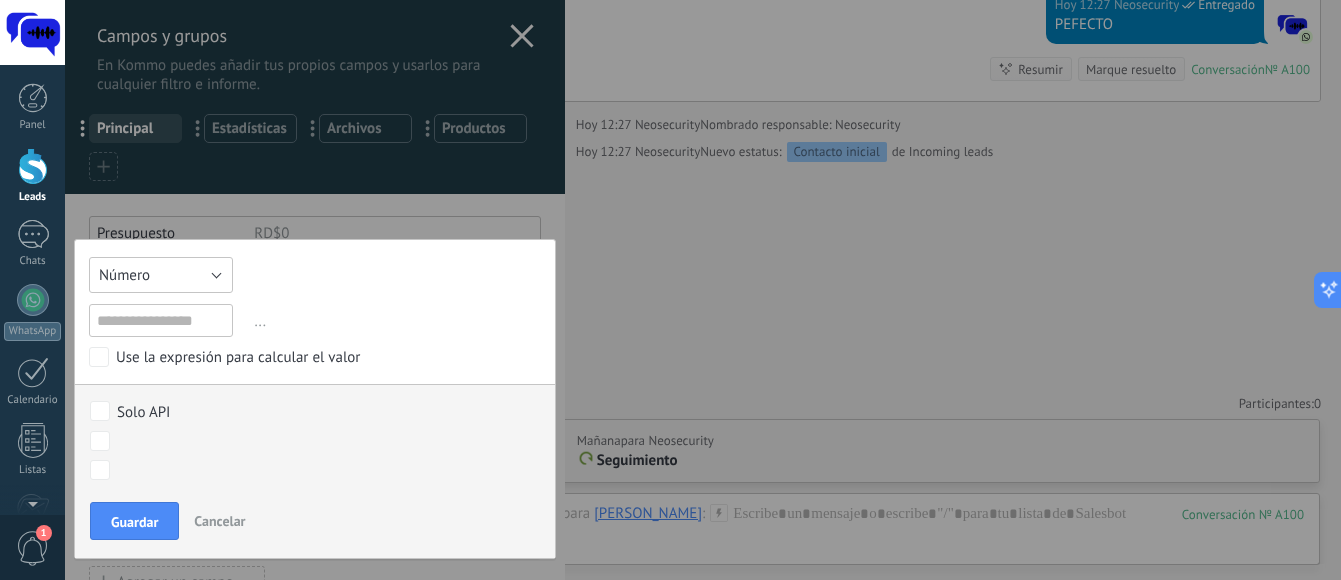 click on "Número" at bounding box center (161, 275) 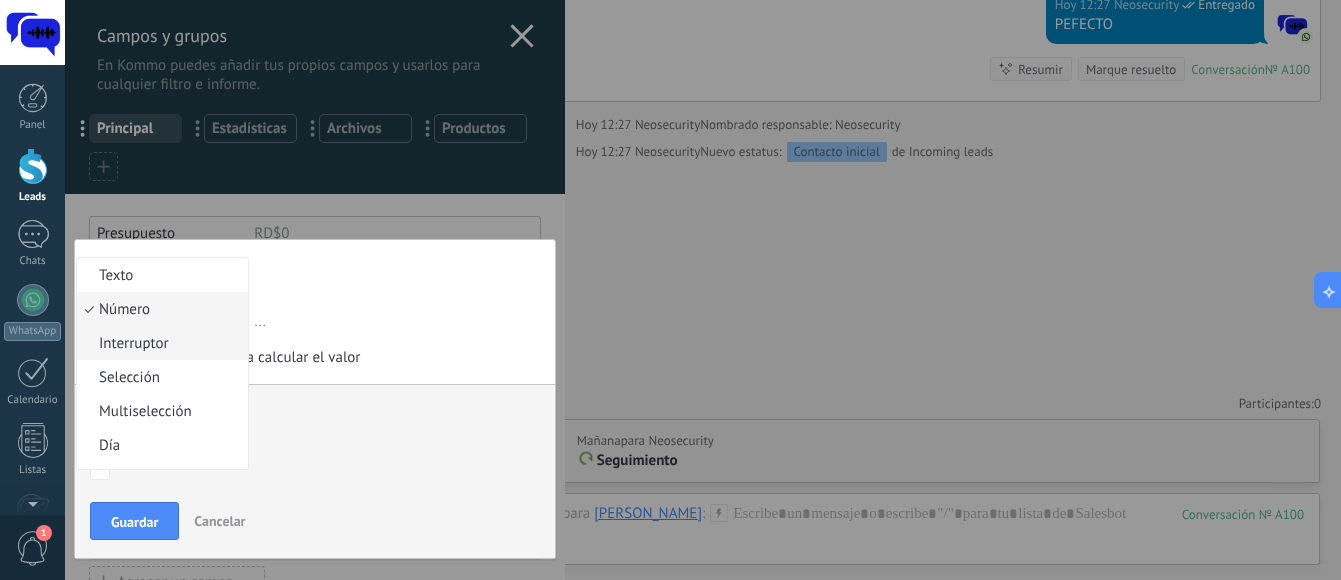 click on "Interruptor" at bounding box center [159, 343] 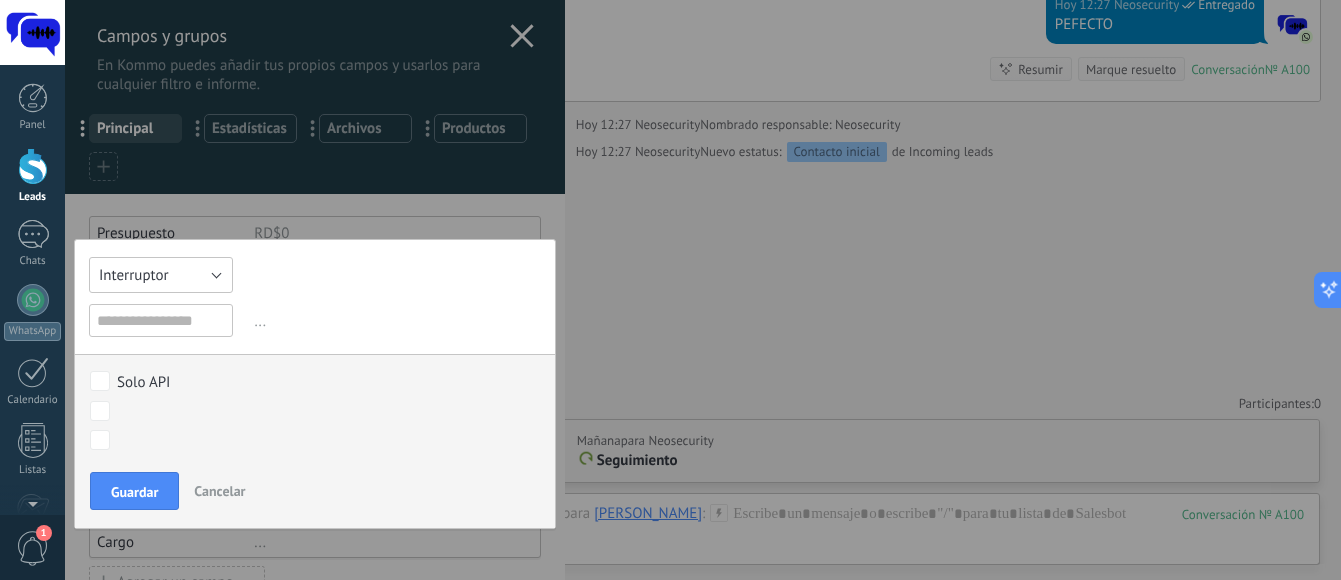 click on "Interruptor" at bounding box center (161, 275) 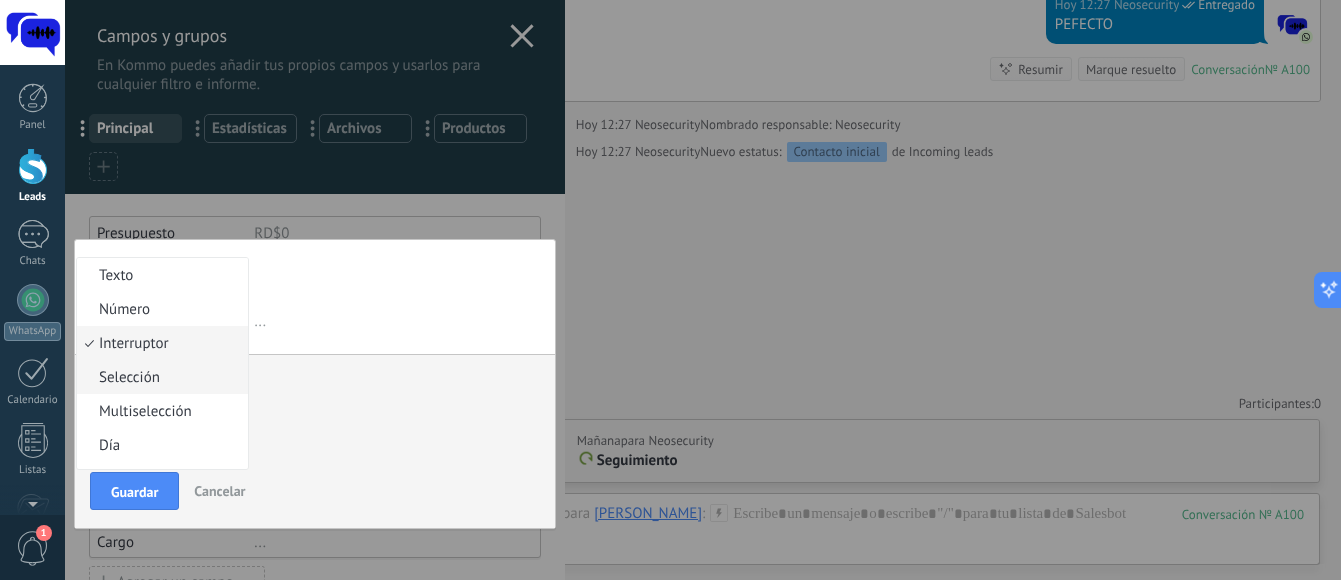 click on "Selección" at bounding box center (159, 377) 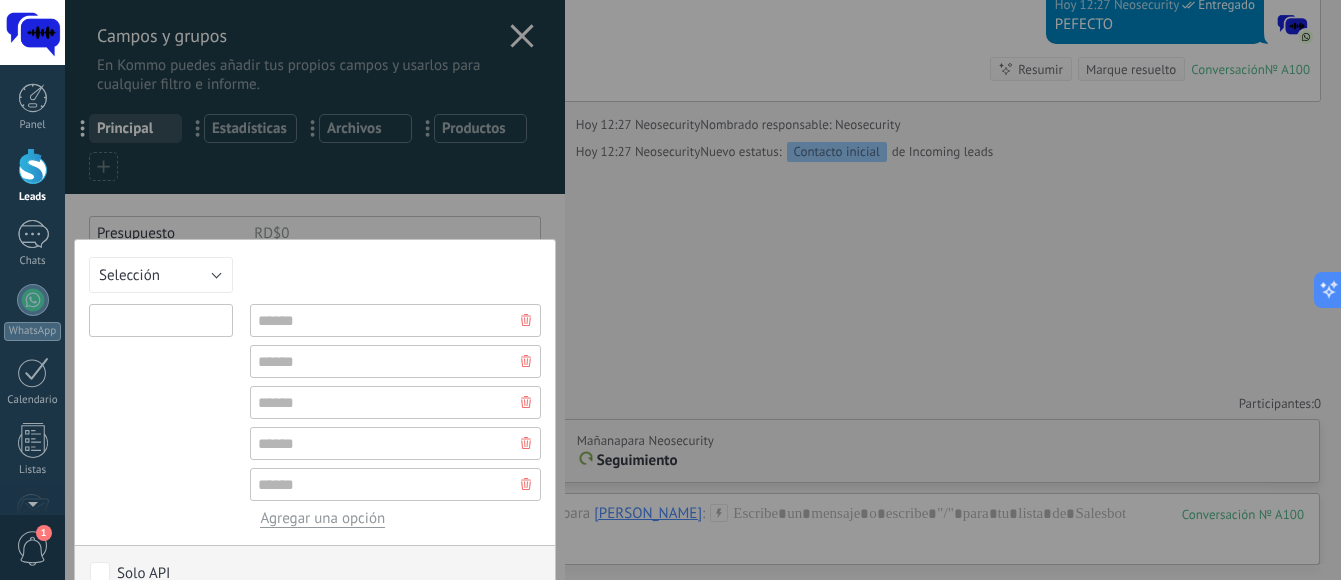click at bounding box center (161, 320) 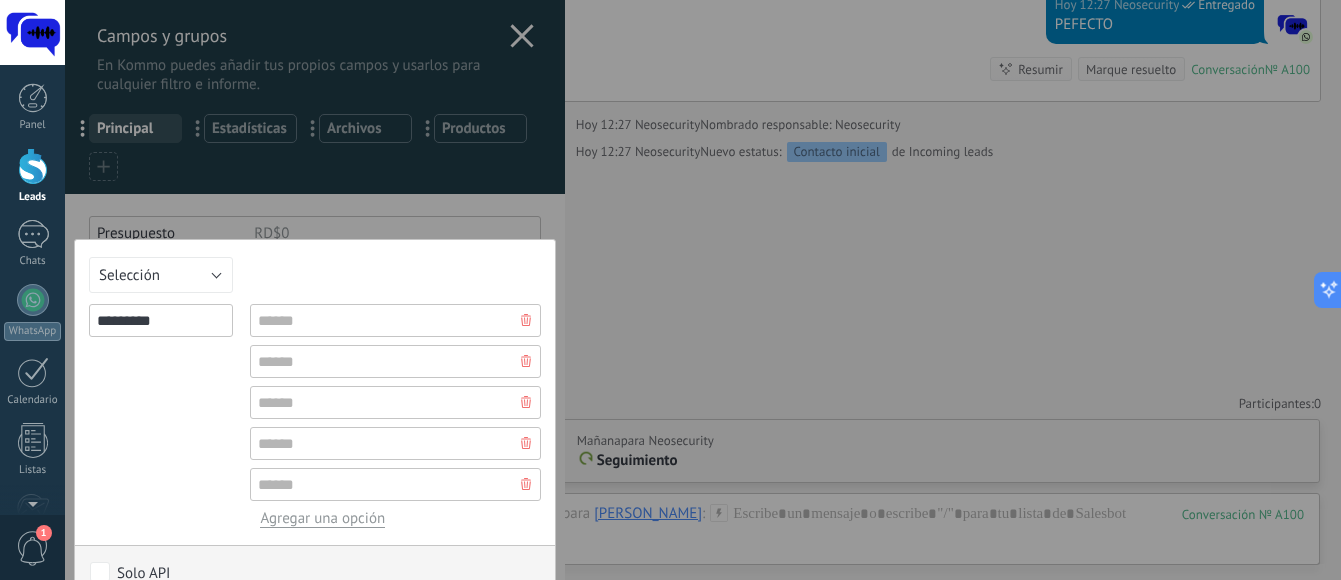 type on "*********" 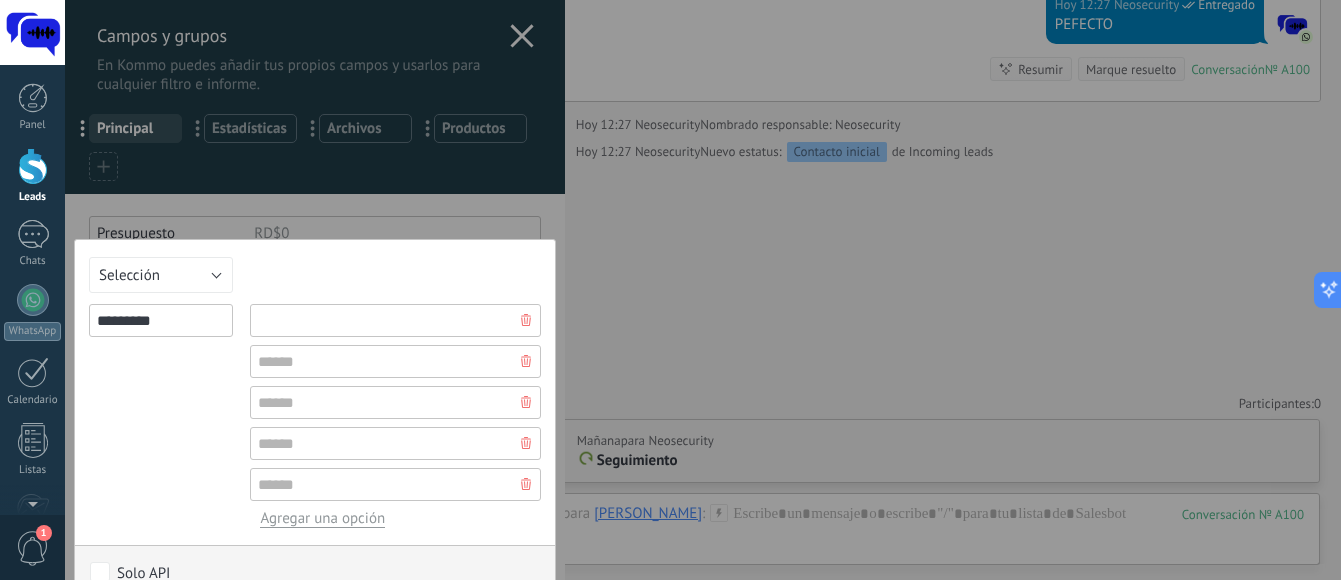 click at bounding box center [395, 320] 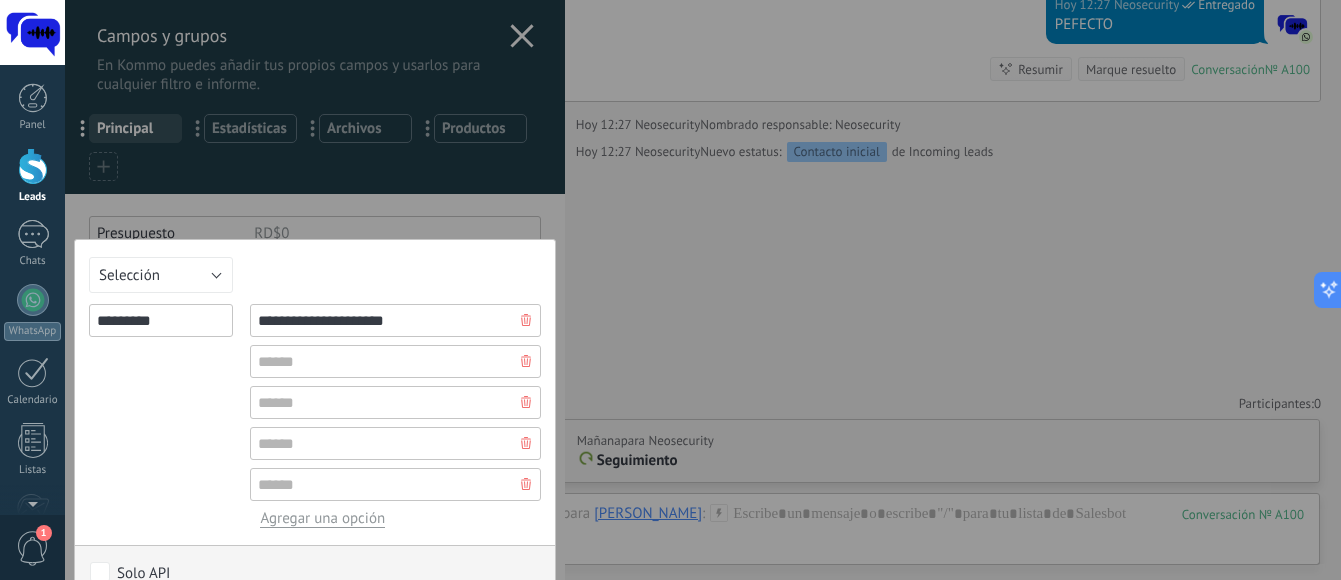 type on "**********" 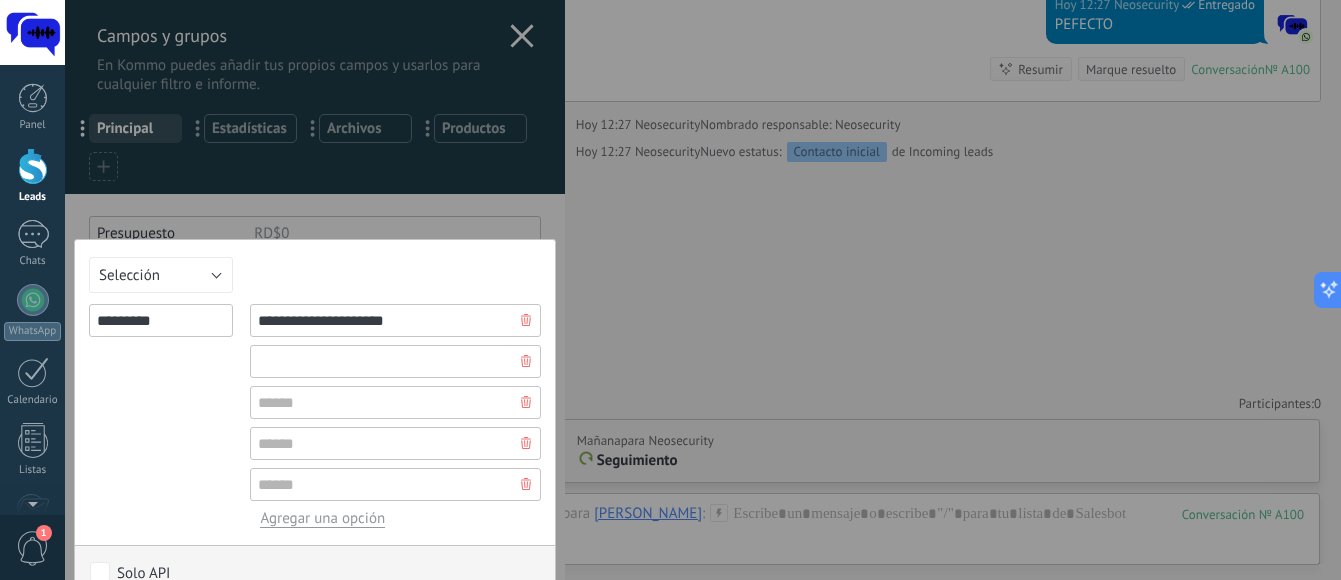 click at bounding box center (395, 361) 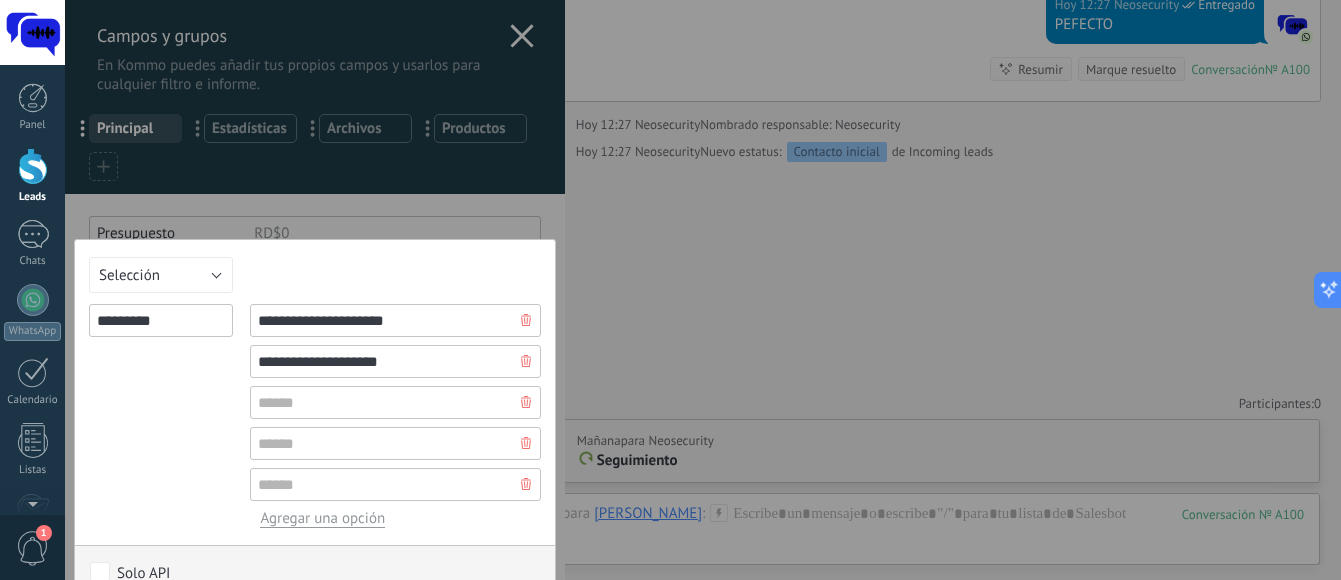 type on "**********" 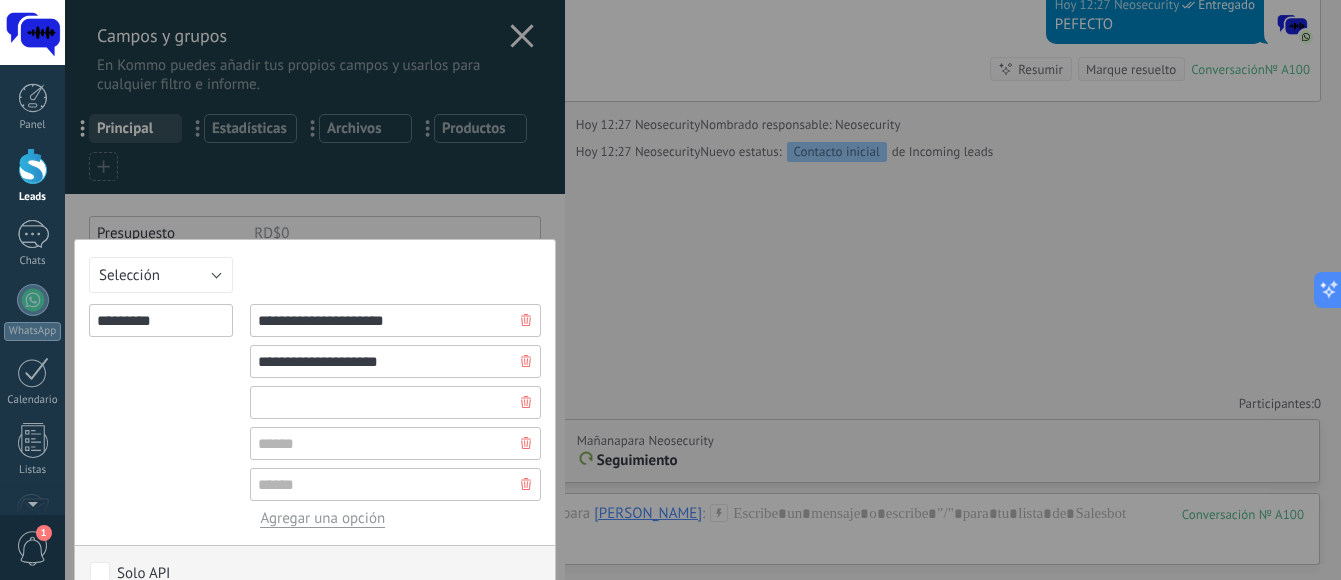 click at bounding box center [395, 402] 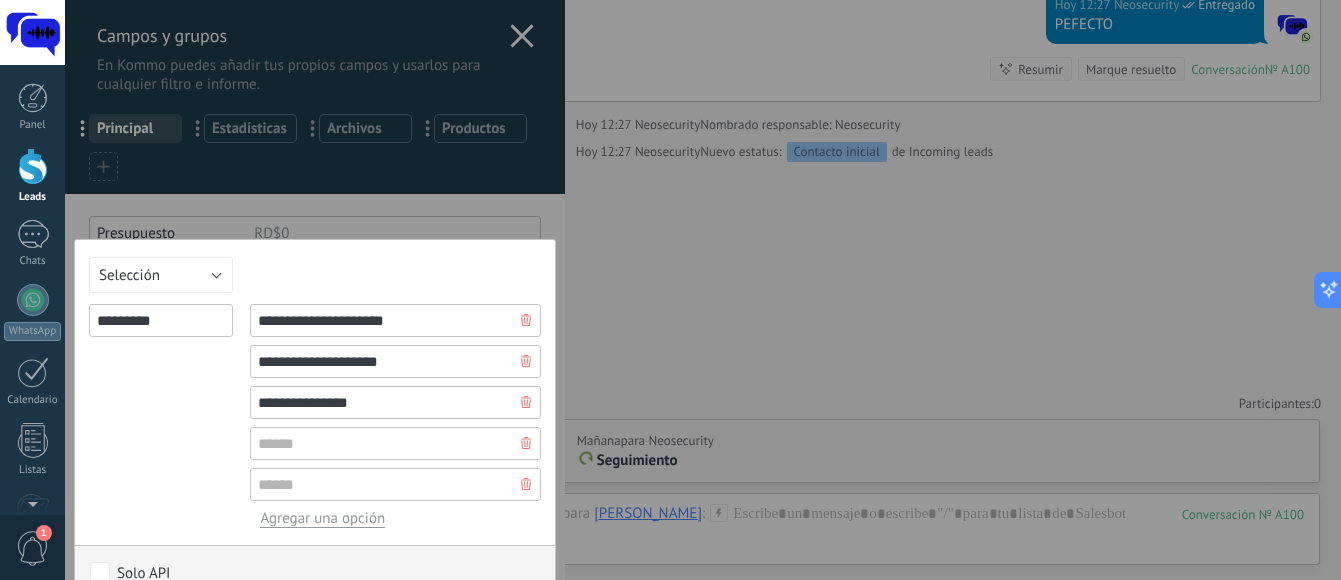 click on "**********" at bounding box center [395, 402] 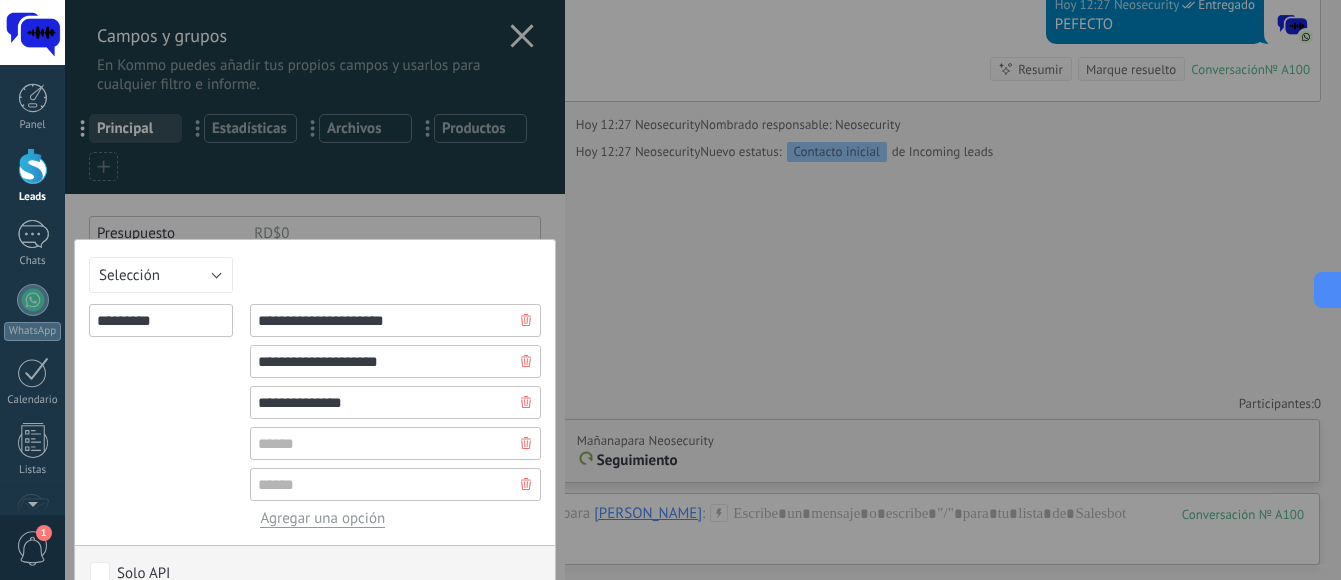 type on "**********" 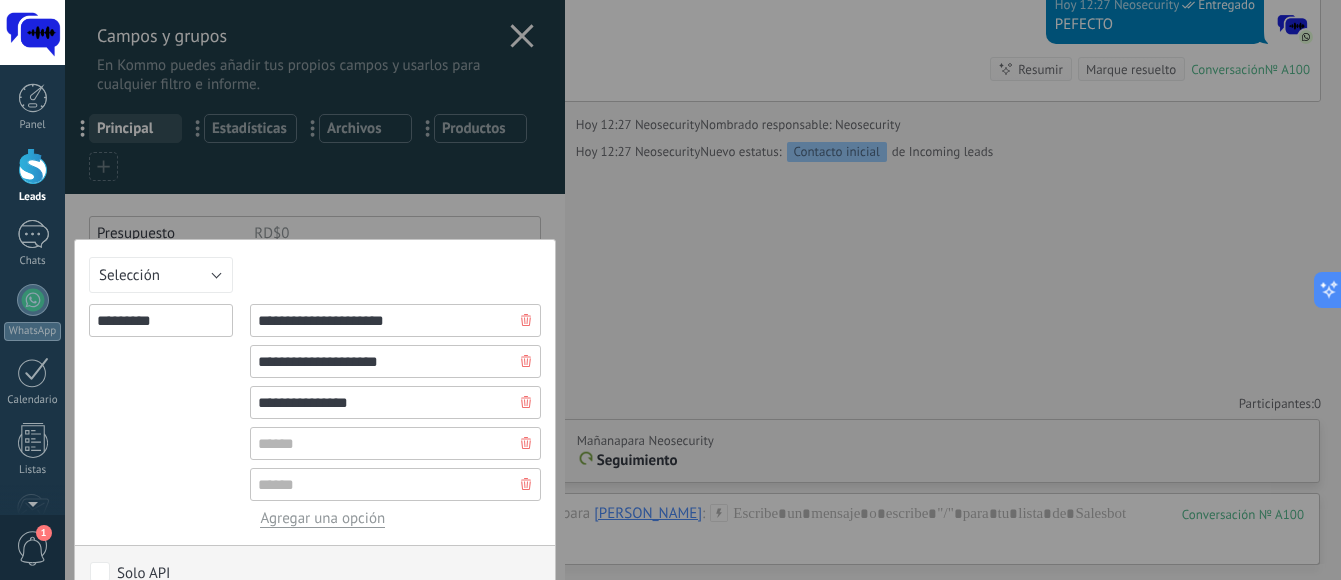 type on "***" 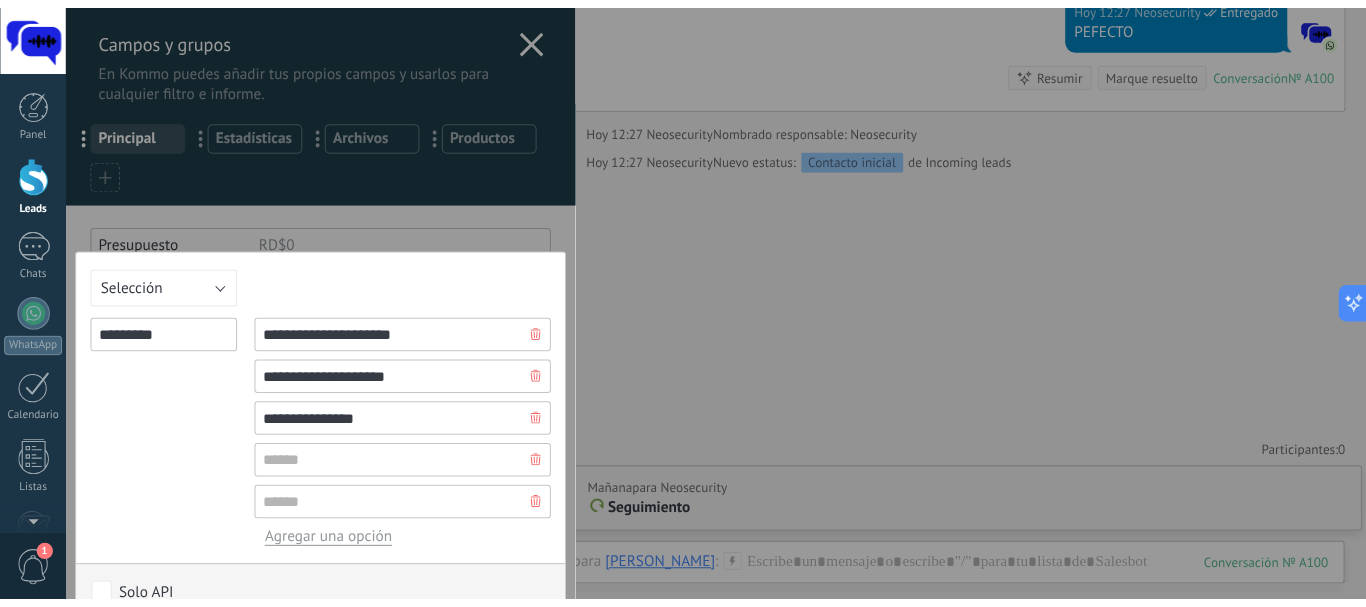 scroll, scrollTop: 982, scrollLeft: 0, axis: vertical 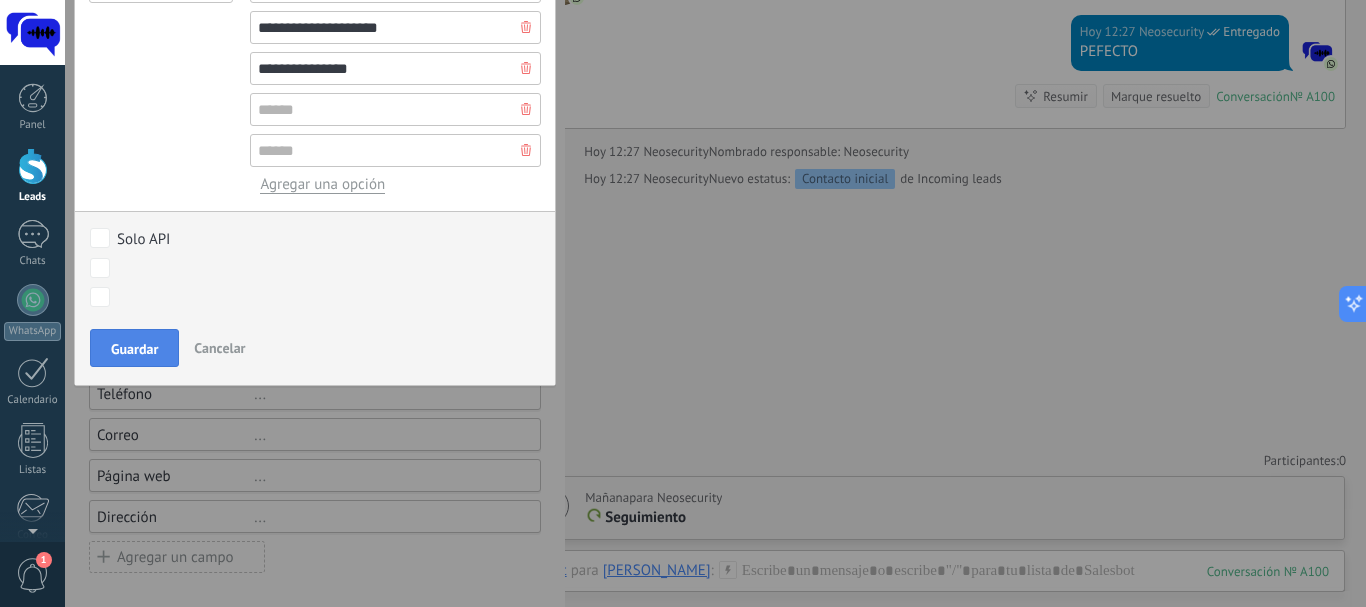 type on "**********" 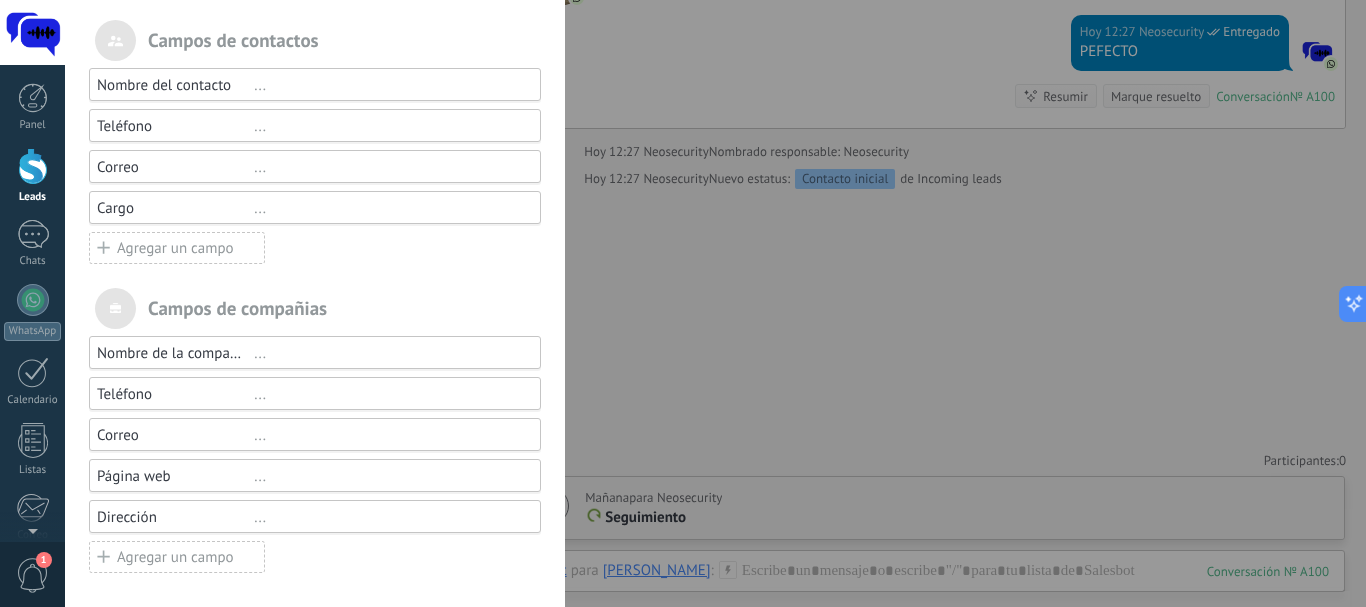 click on "Campos y grupos En Kommo puedes añadir tus propios campos y usarlos para cualquier filtro e informe. ... Principal ... Estadísticas ... Archivos ... Productos Usted ha alcanzado la cantidad máxima de los campos añadidos en la tarifa Periodo de prueba Presupuesto RD$0 Servicios 3 variantes Agregar un campo utm_content ... utm_medium ... utm_campaign ... utm_source ... utm_term ... utm_referrer ... referrer ... gclientid ... gclid ... fbclid ... Add meta Campos de contactos Nombre del contacto ... Teléfono ... Correo ... Cargo ... Agregar un campo Campos de compañias Nombre de la compañía ... Teléfono ... Correo ... Página web ... Dirección ... Agregar un campo" at bounding box center [715, 303] 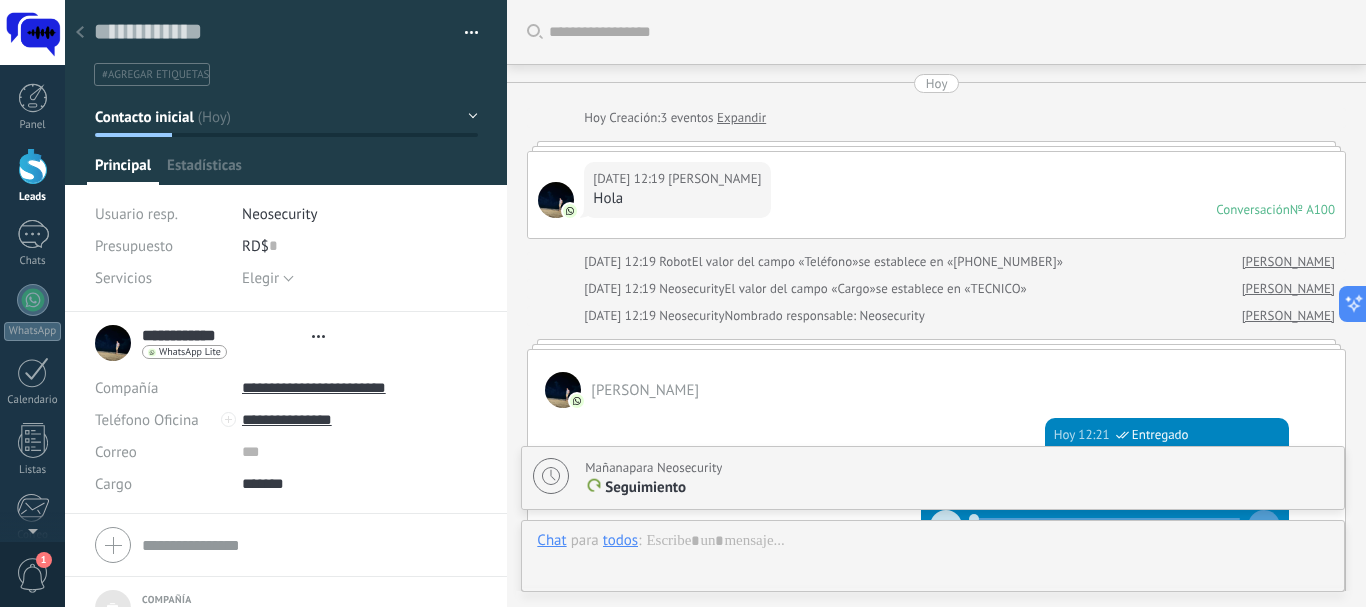 type on "***" 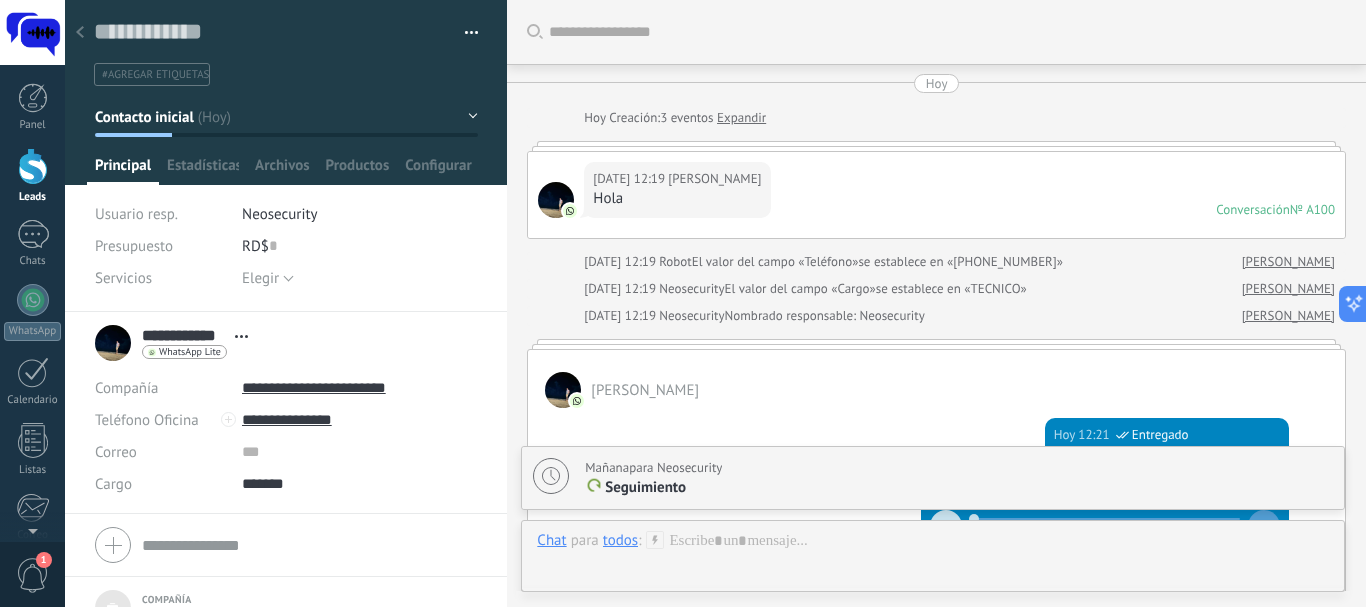 scroll, scrollTop: 20, scrollLeft: 0, axis: vertical 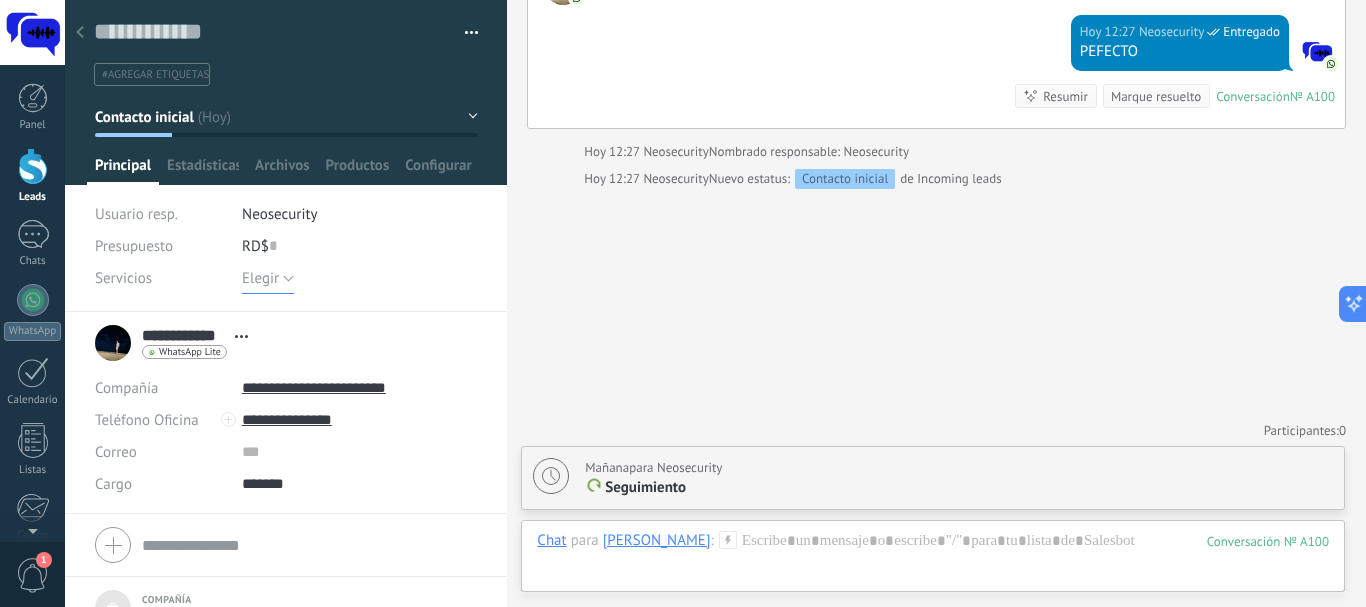 click on "Elegir" at bounding box center [260, 278] 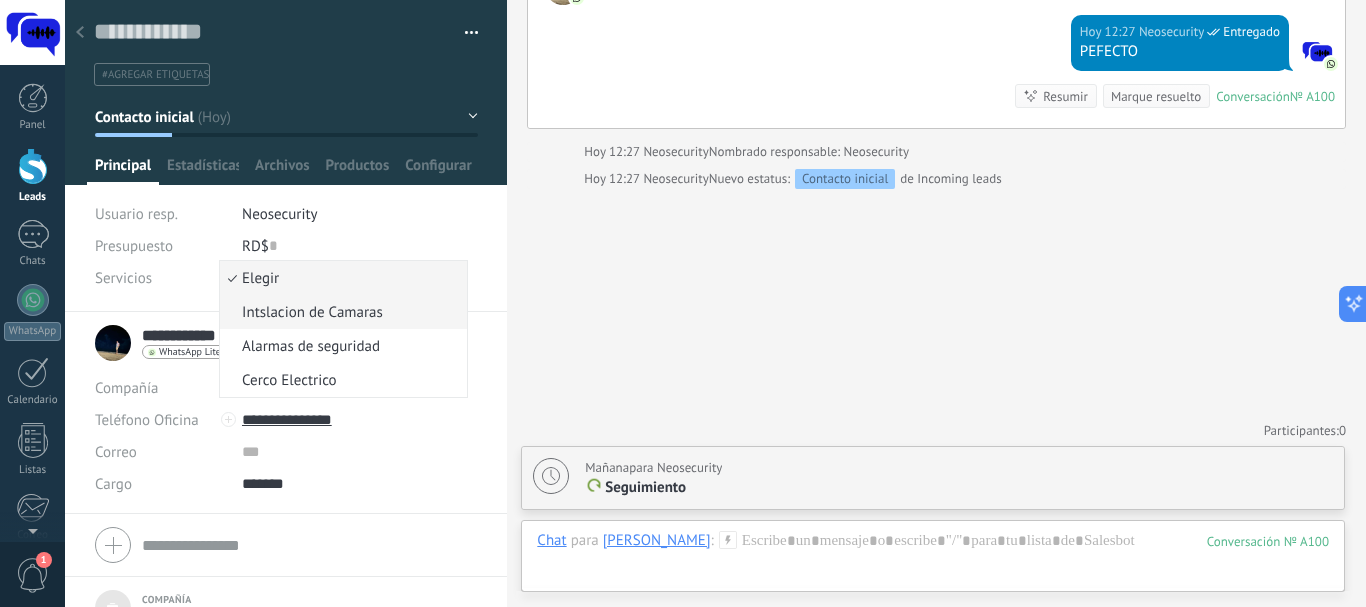 click on "Intslacion de Camaras" at bounding box center [340, 312] 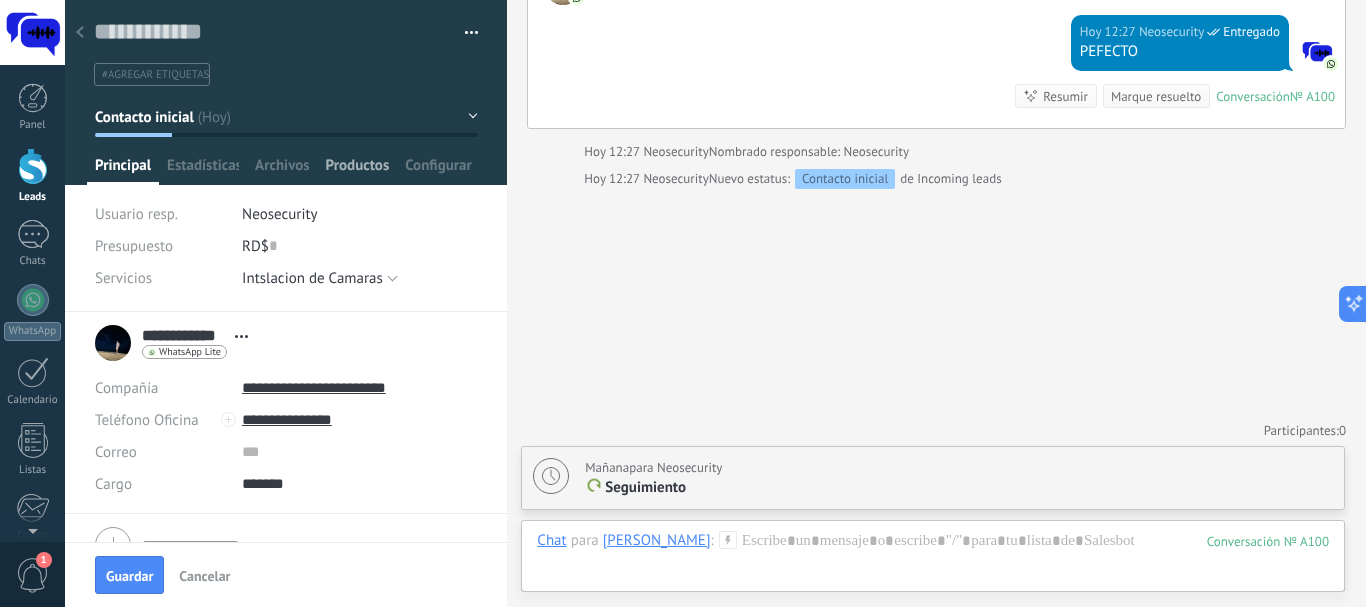 click on "Productos" at bounding box center (358, 170) 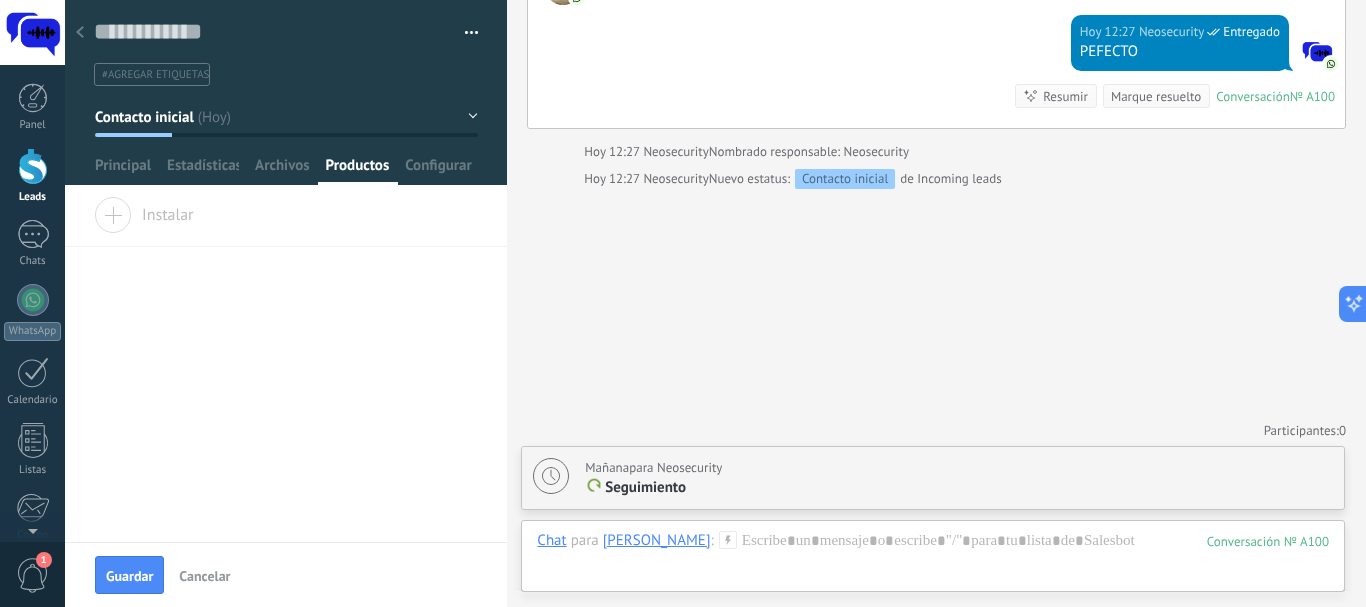 click on "Instalar" at bounding box center [144, 211] 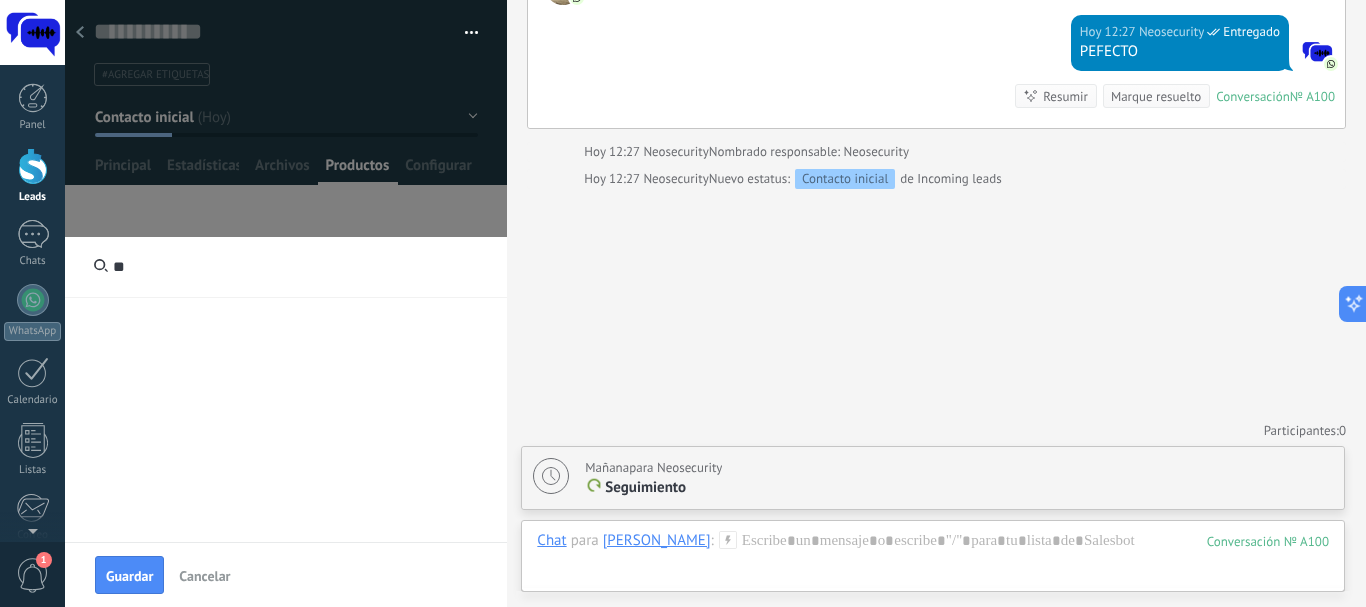 type on "*" 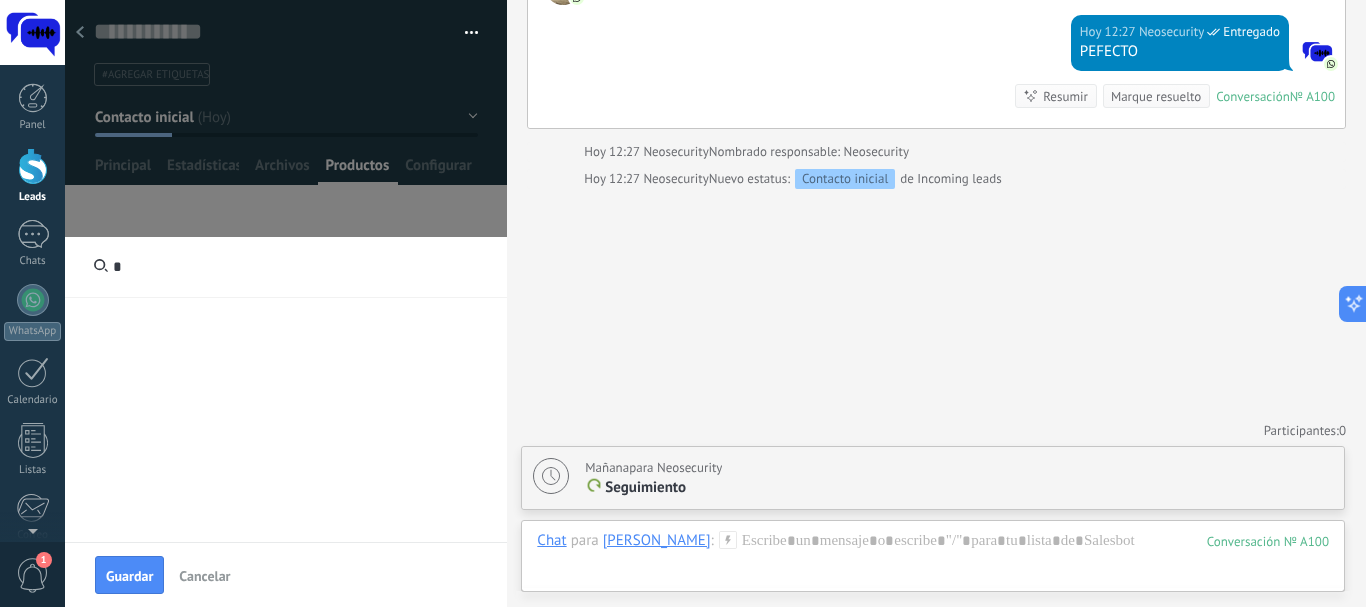 type 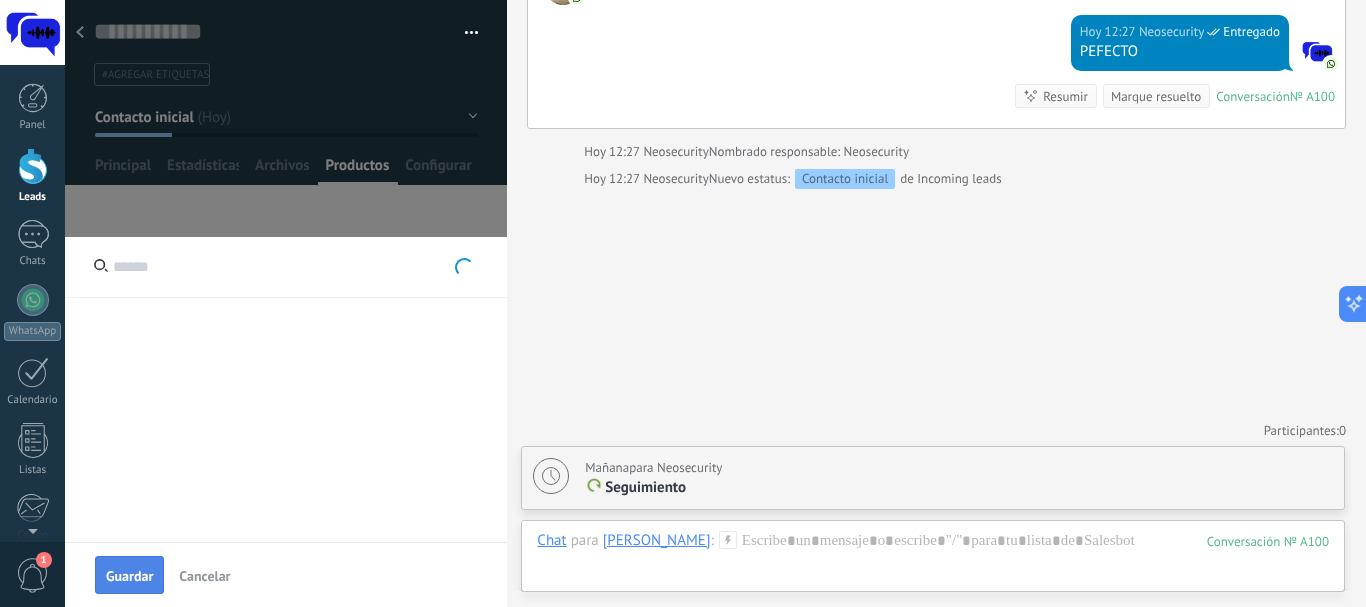 click on "Guardar" at bounding box center [129, 575] 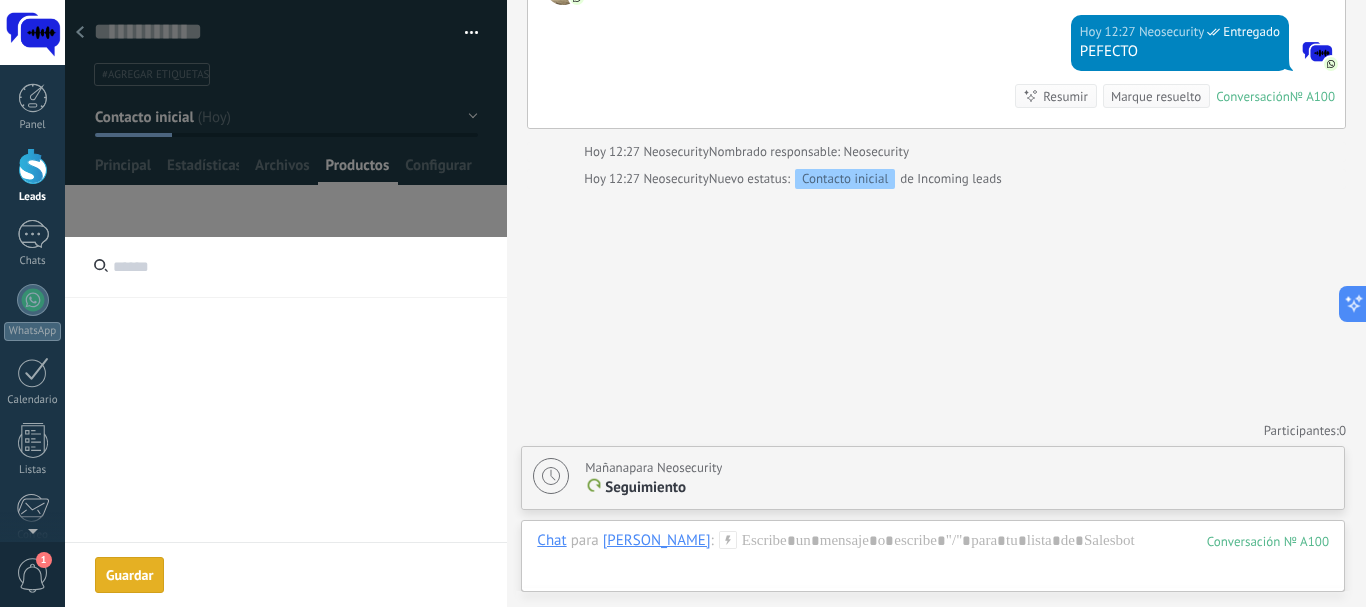 scroll, scrollTop: 1009, scrollLeft: 0, axis: vertical 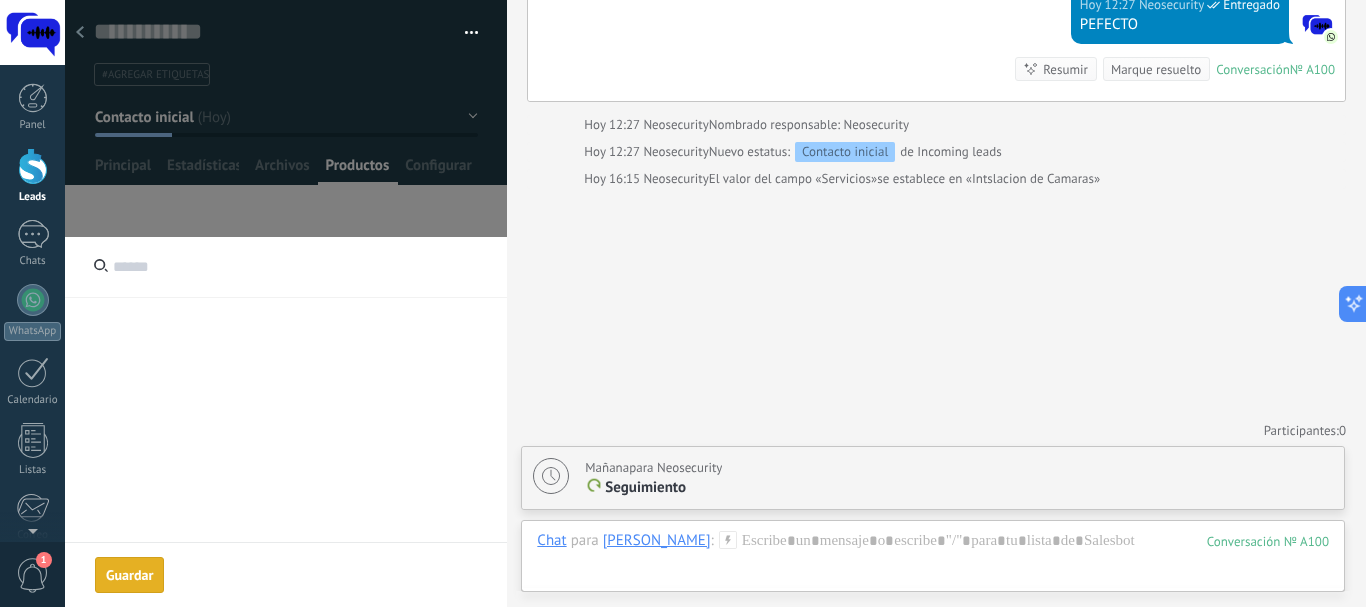 click on "Guardar
[GEOGRAPHIC_DATA]" at bounding box center [129, 575] 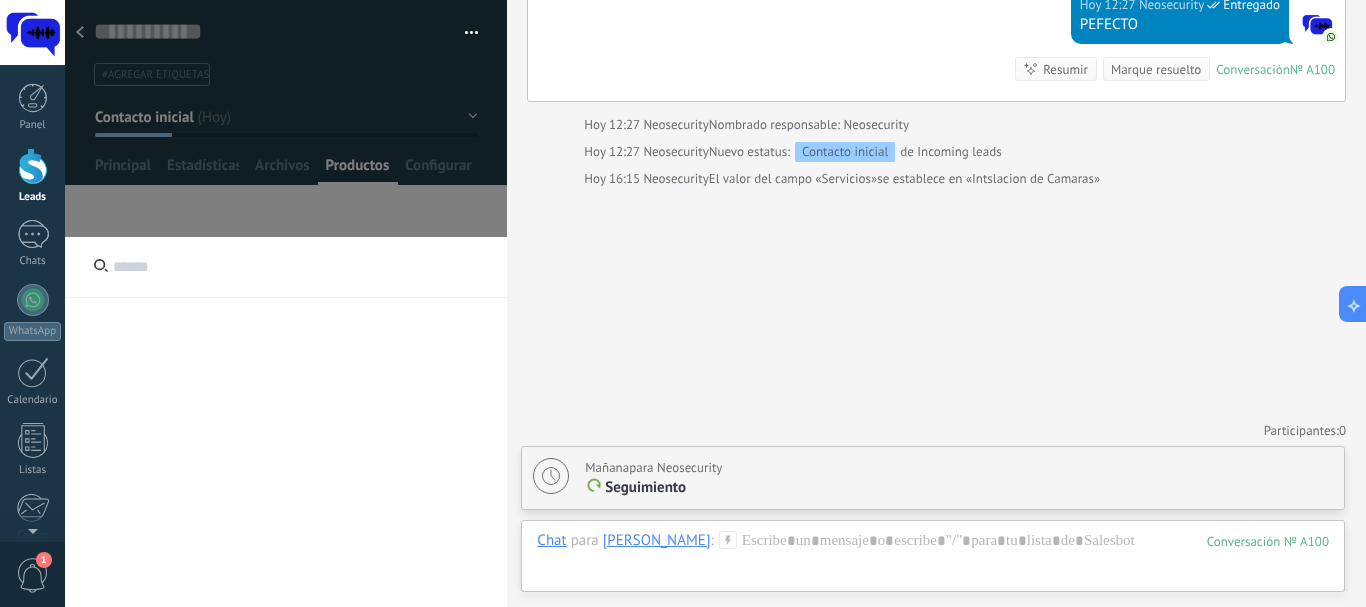 click at bounding box center (286, -4704) 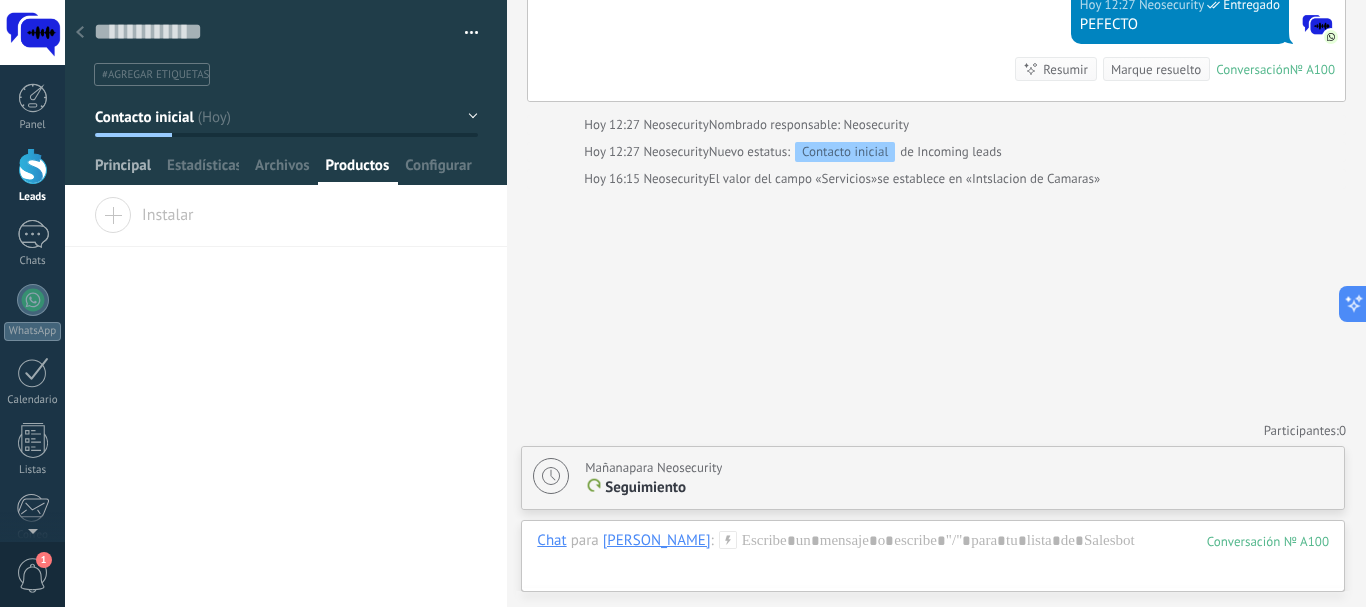 click on "Principal" at bounding box center (123, 170) 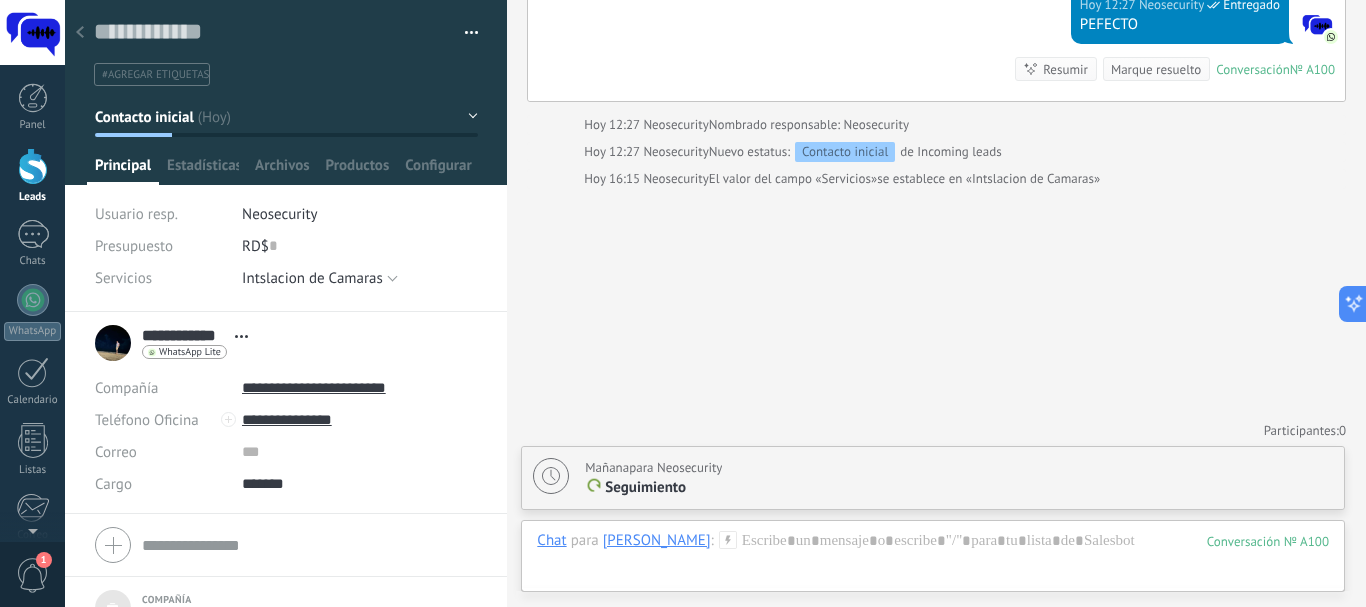 click on "Contacto inicial" at bounding box center [286, 117] 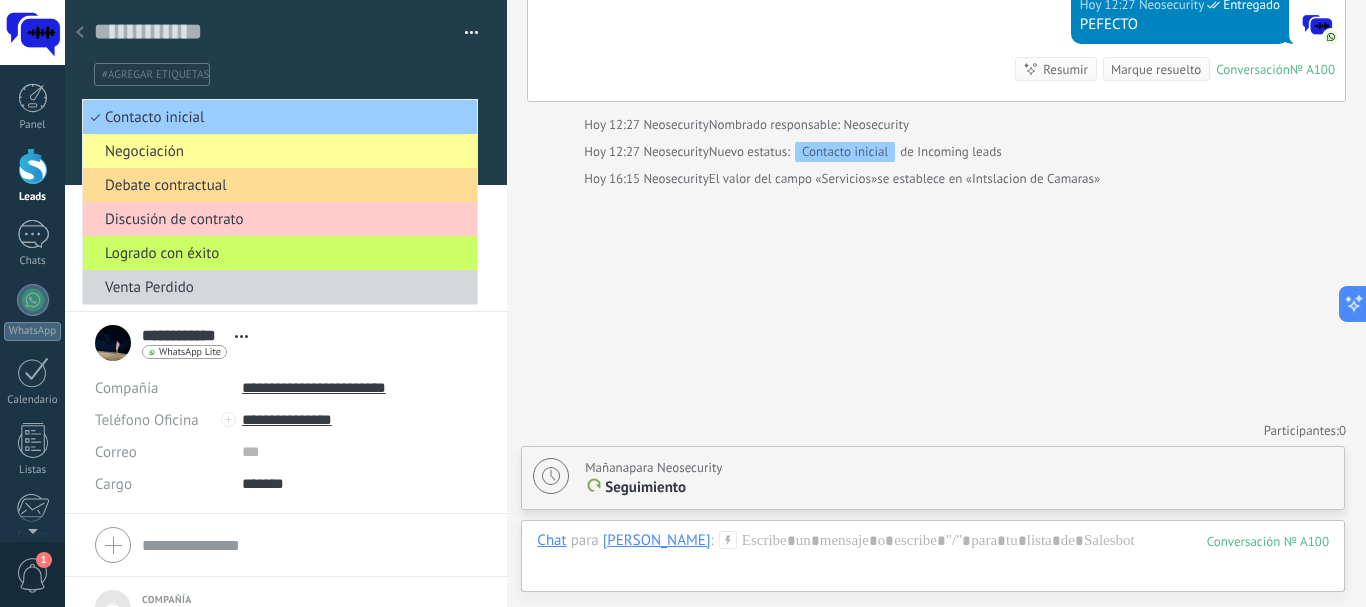 click on "Debate contractual" at bounding box center (277, 185) 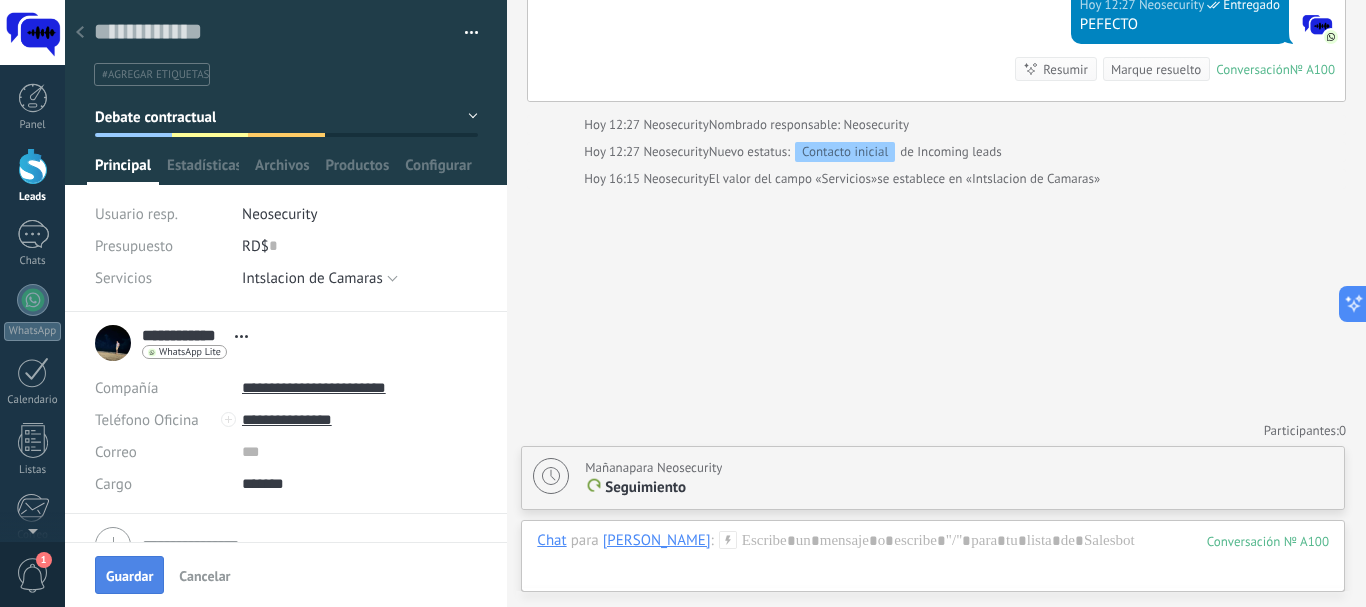 click on "Guardar" at bounding box center (129, 576) 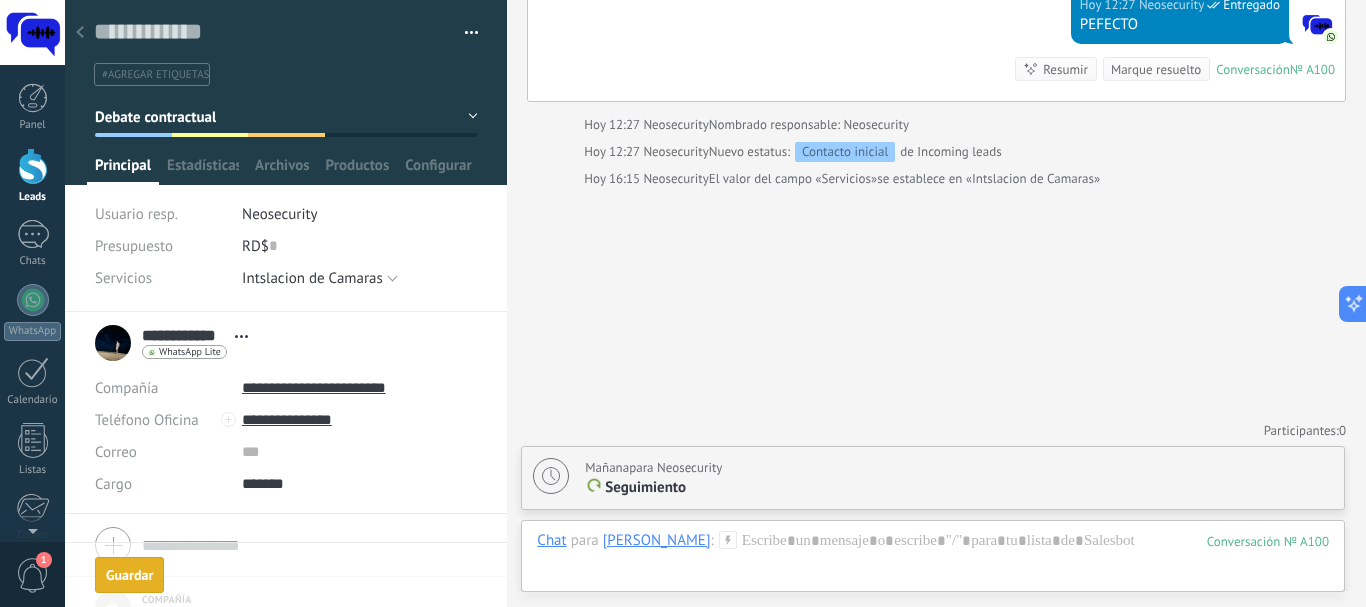 scroll, scrollTop: 1036, scrollLeft: 0, axis: vertical 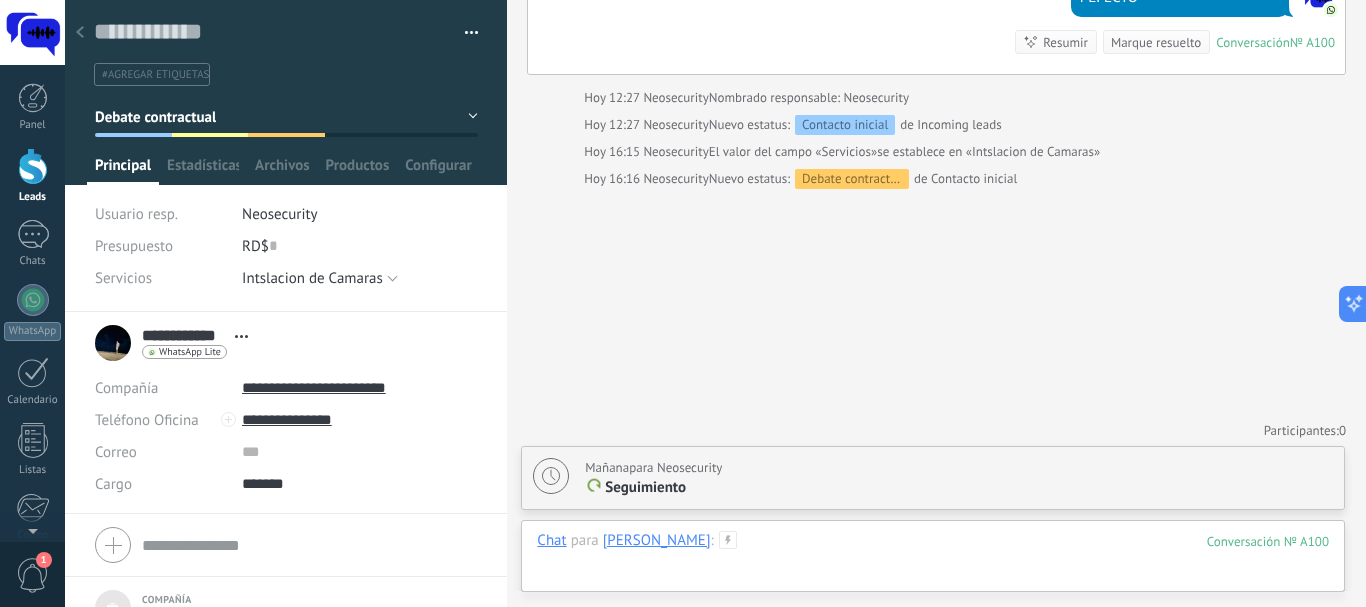 click at bounding box center (933, 561) 